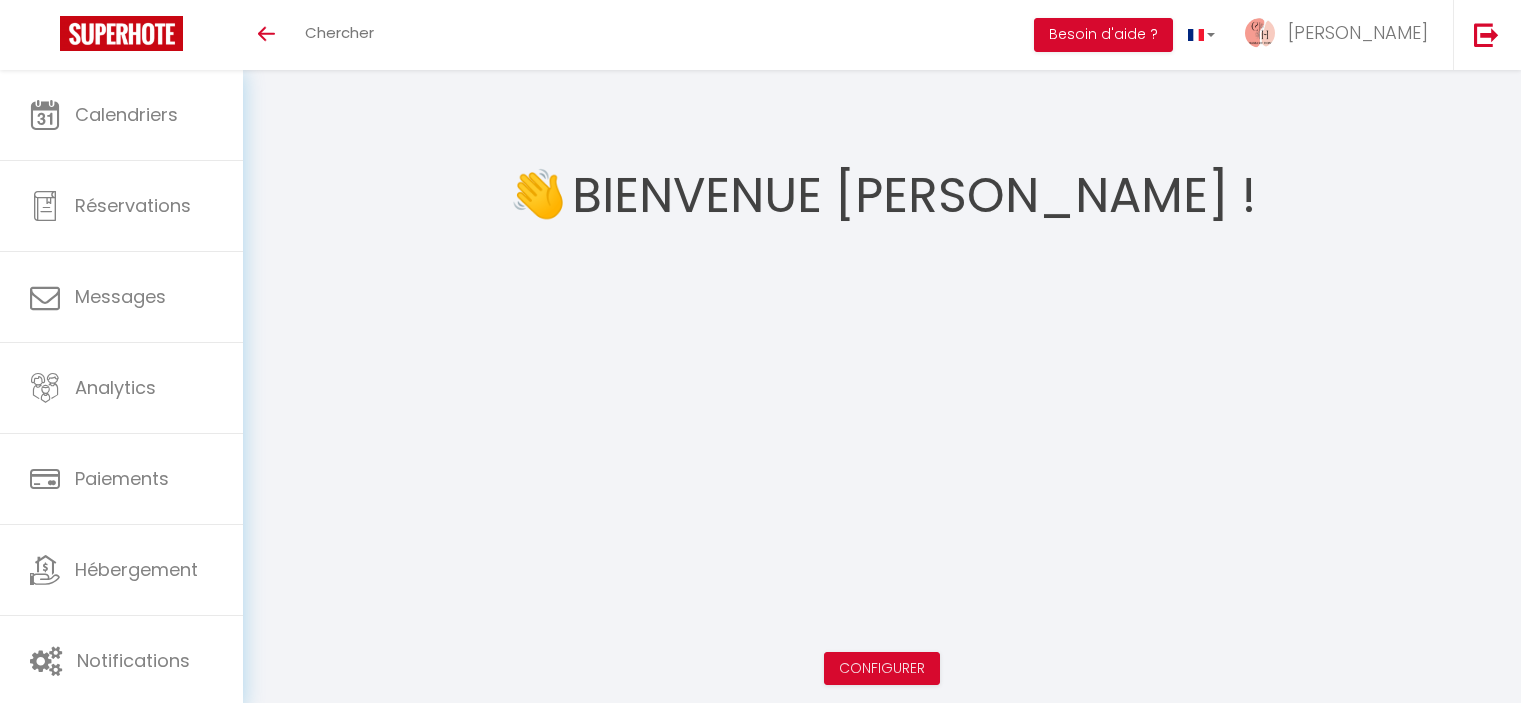 scroll, scrollTop: 0, scrollLeft: 0, axis: both 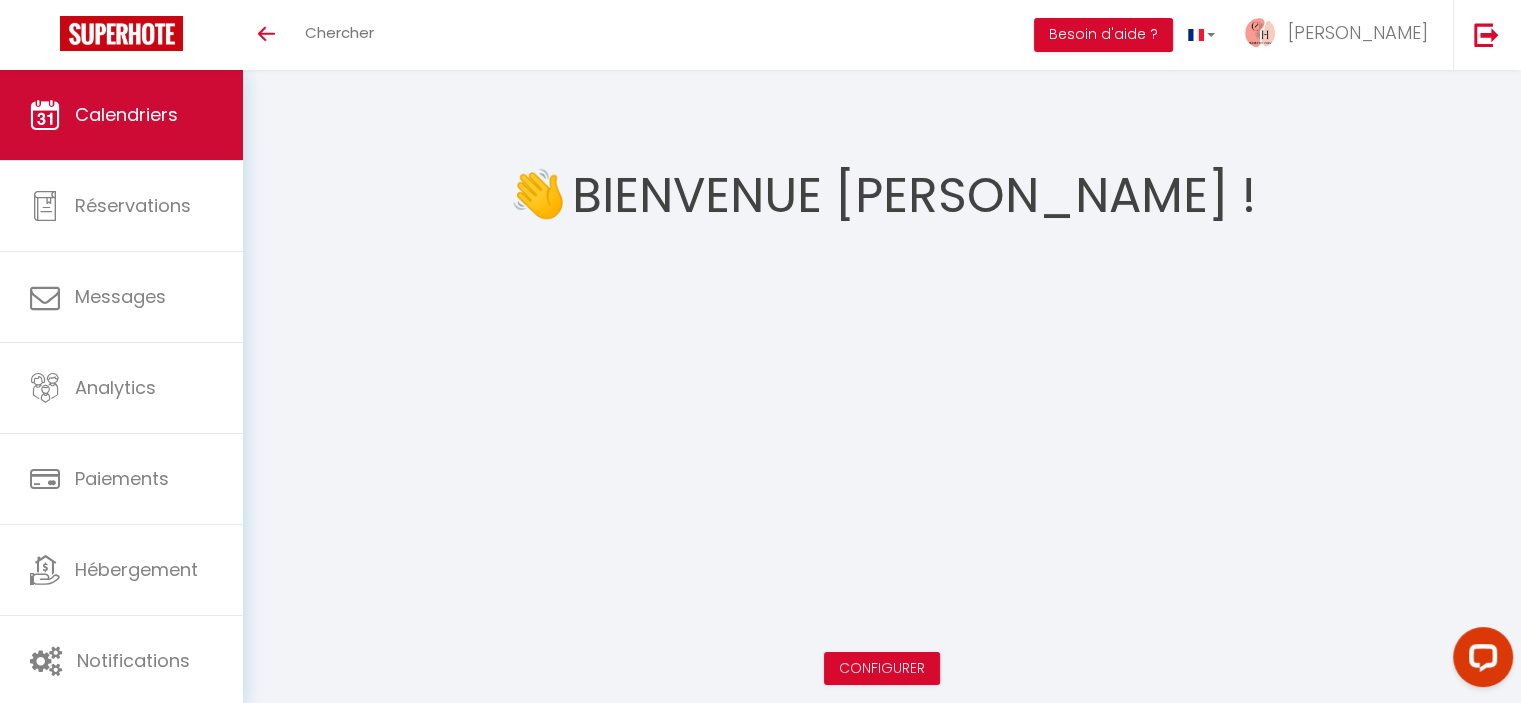 click on "Calendriers" at bounding box center (121, 115) 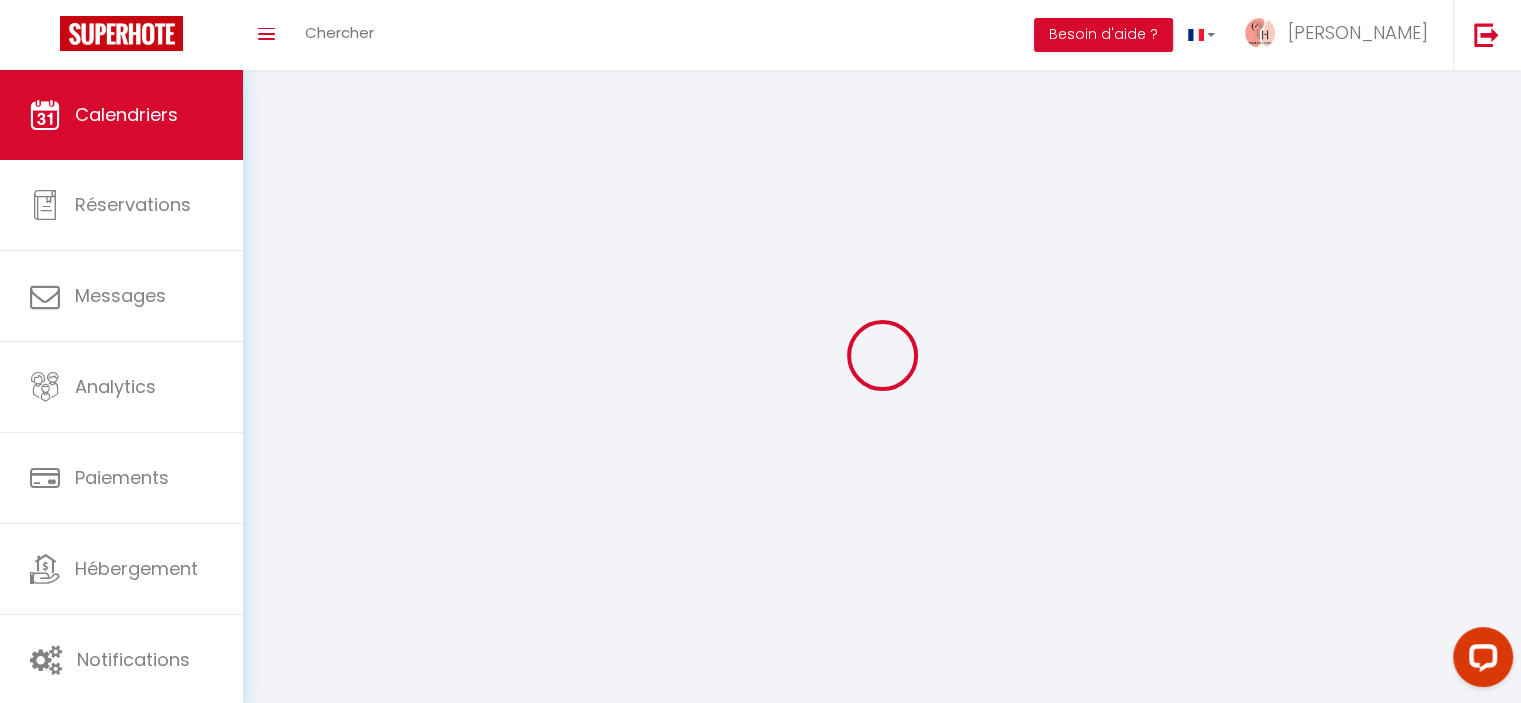 select 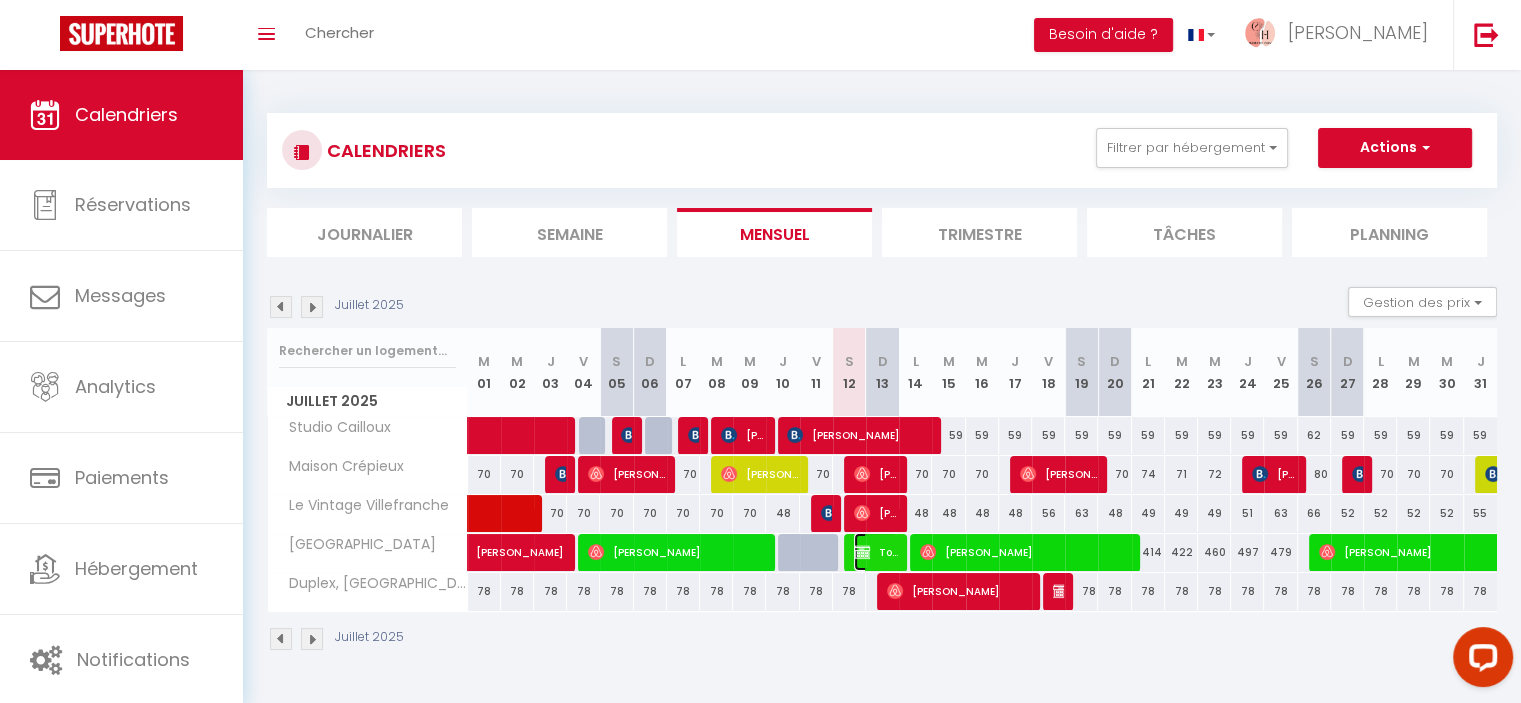 click at bounding box center (862, 552) 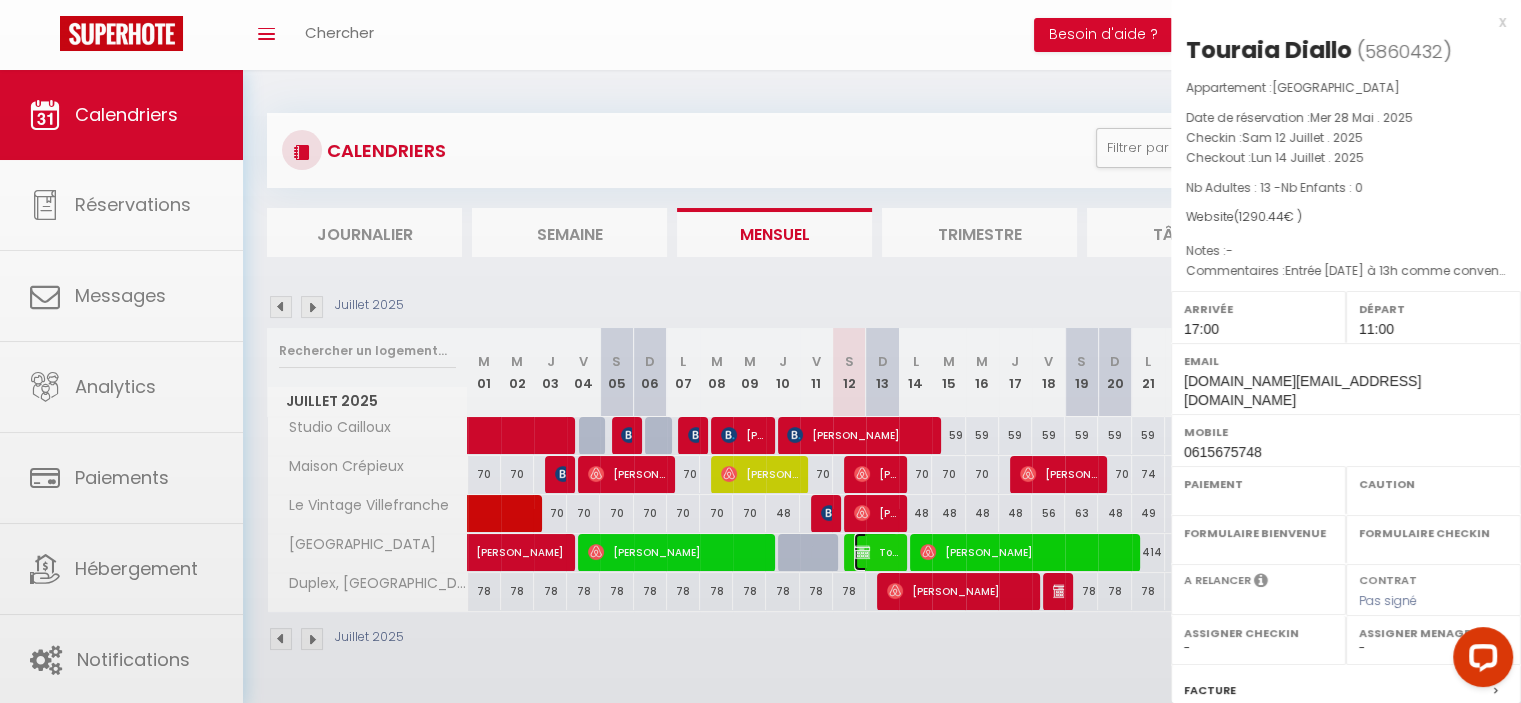 select on "OK" 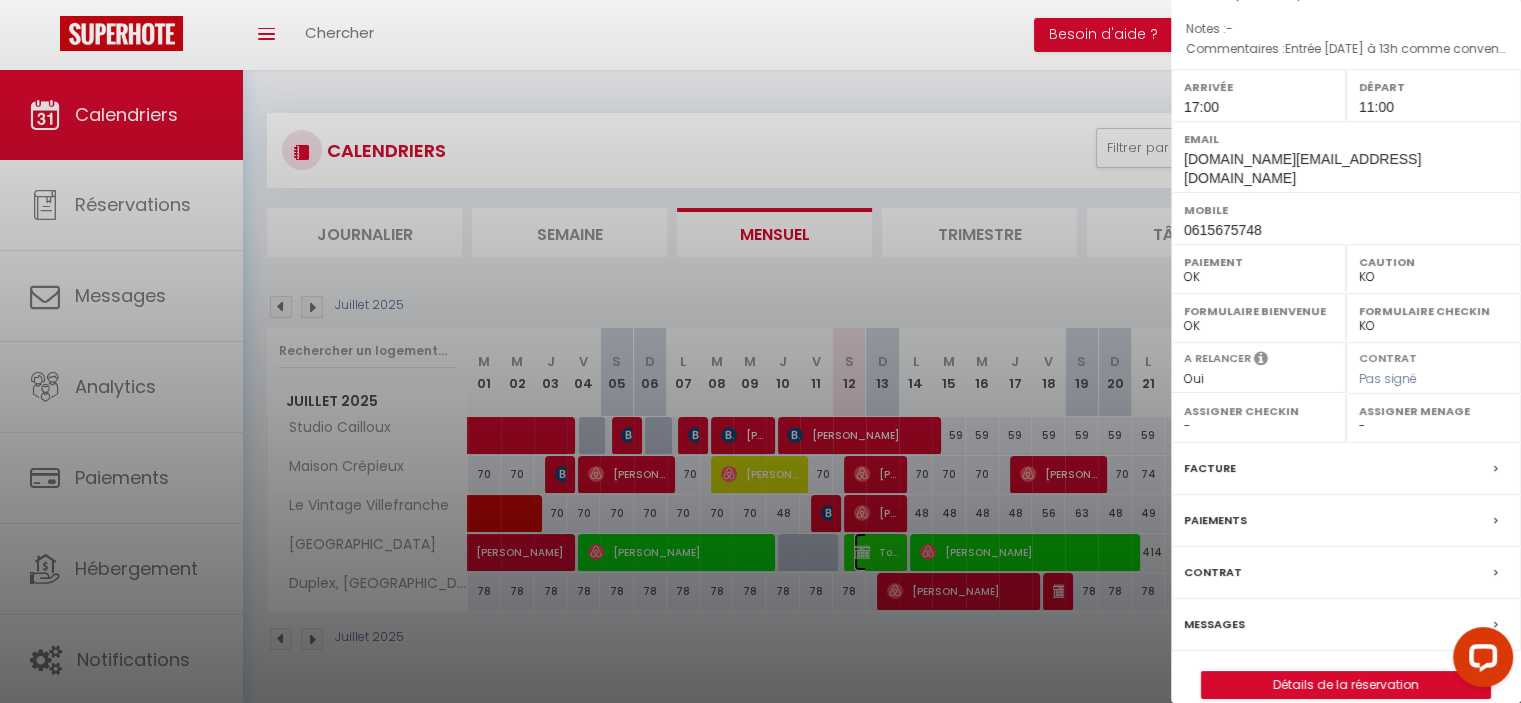 scroll, scrollTop: 225, scrollLeft: 0, axis: vertical 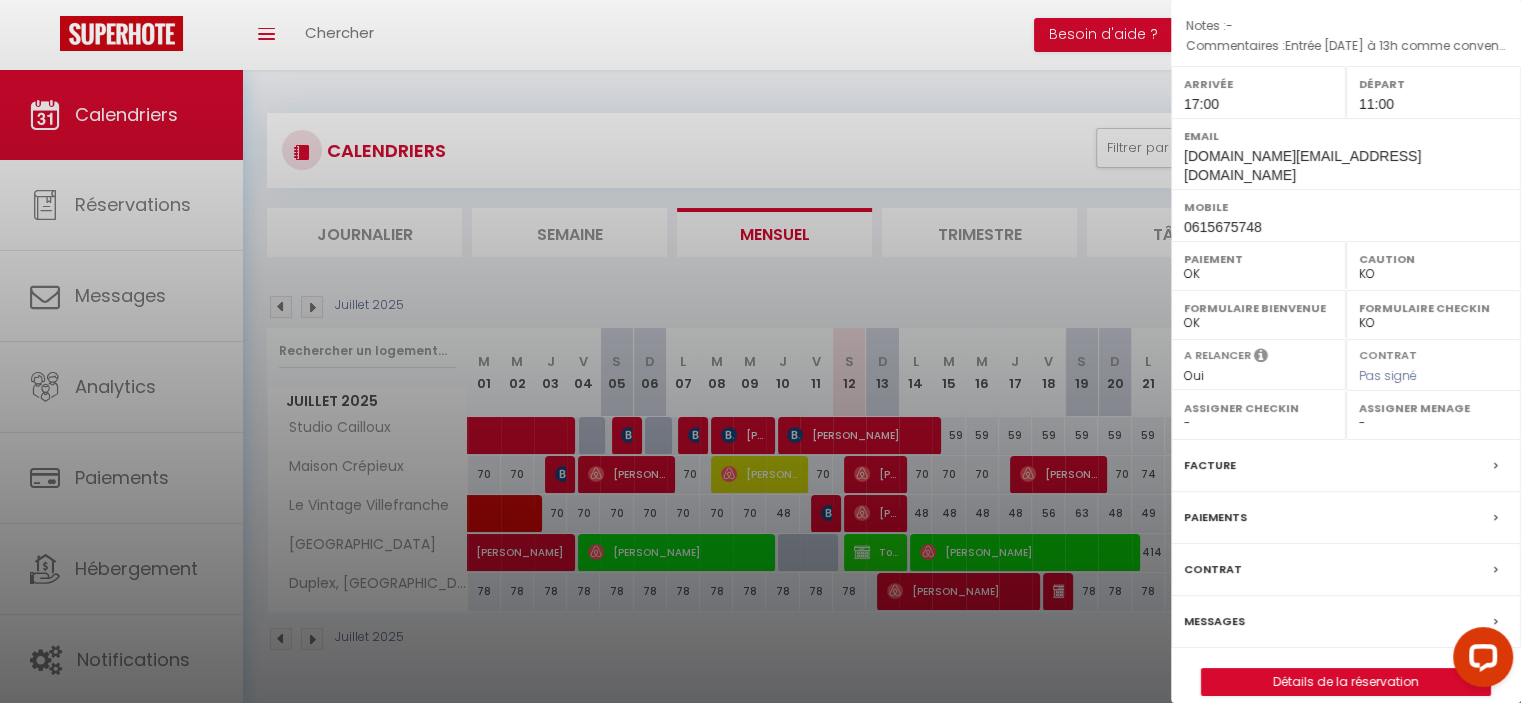 click on "Messages" at bounding box center [1214, 621] 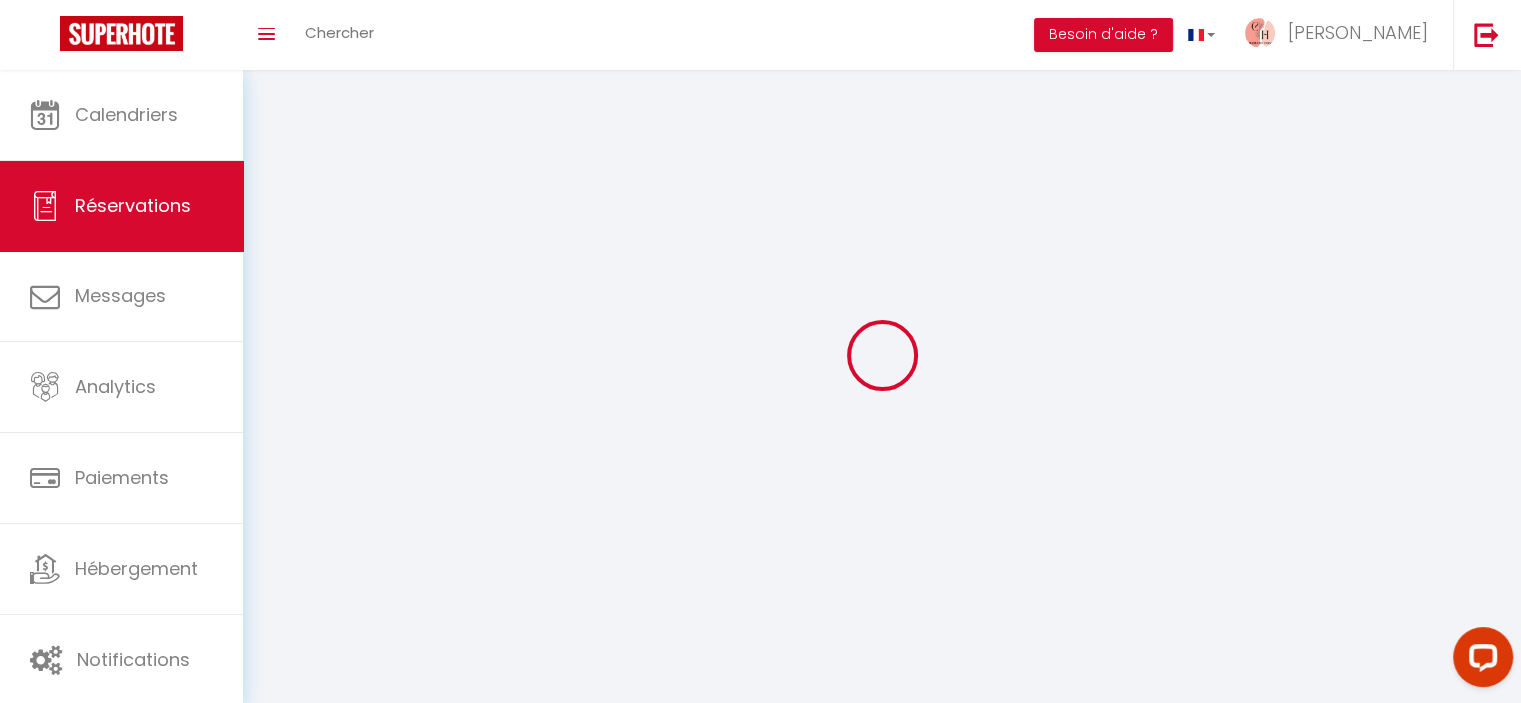 select 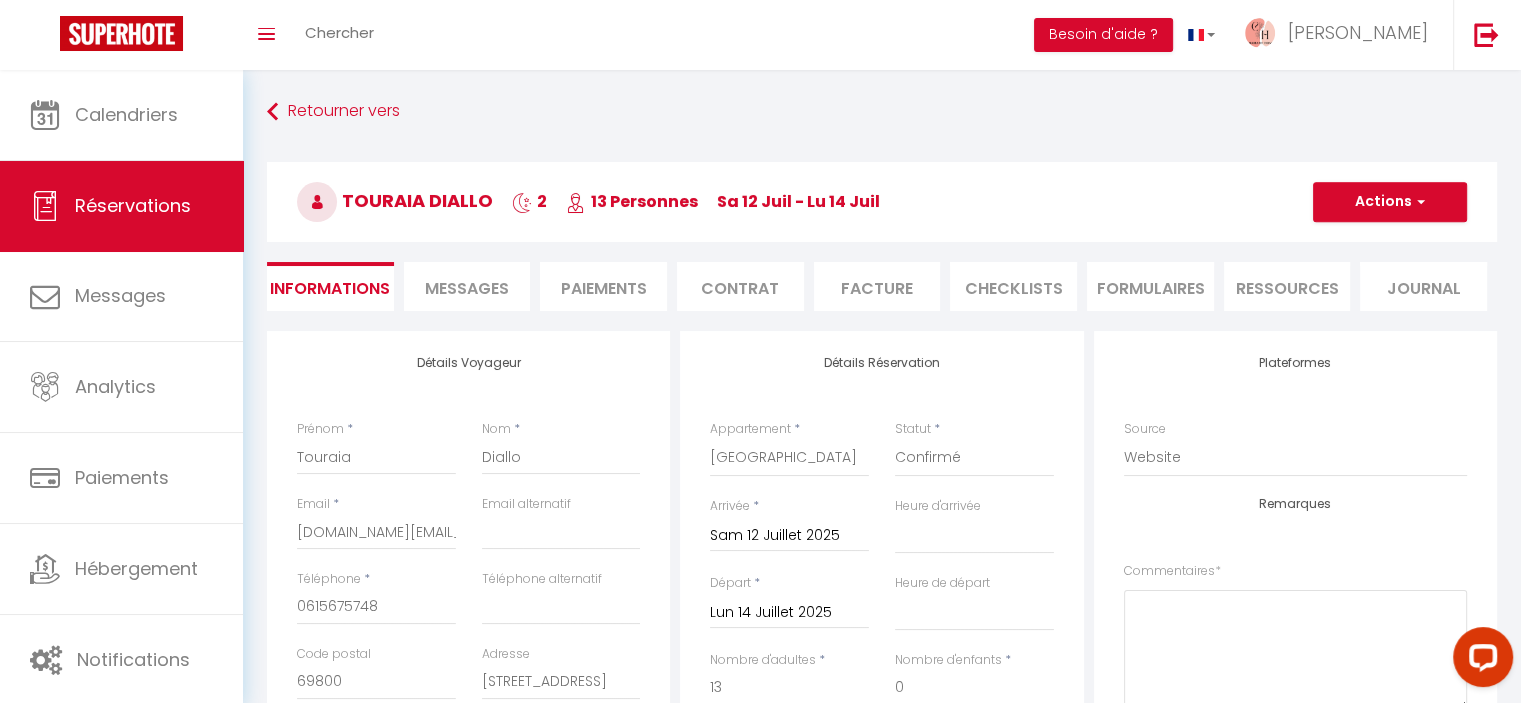 select 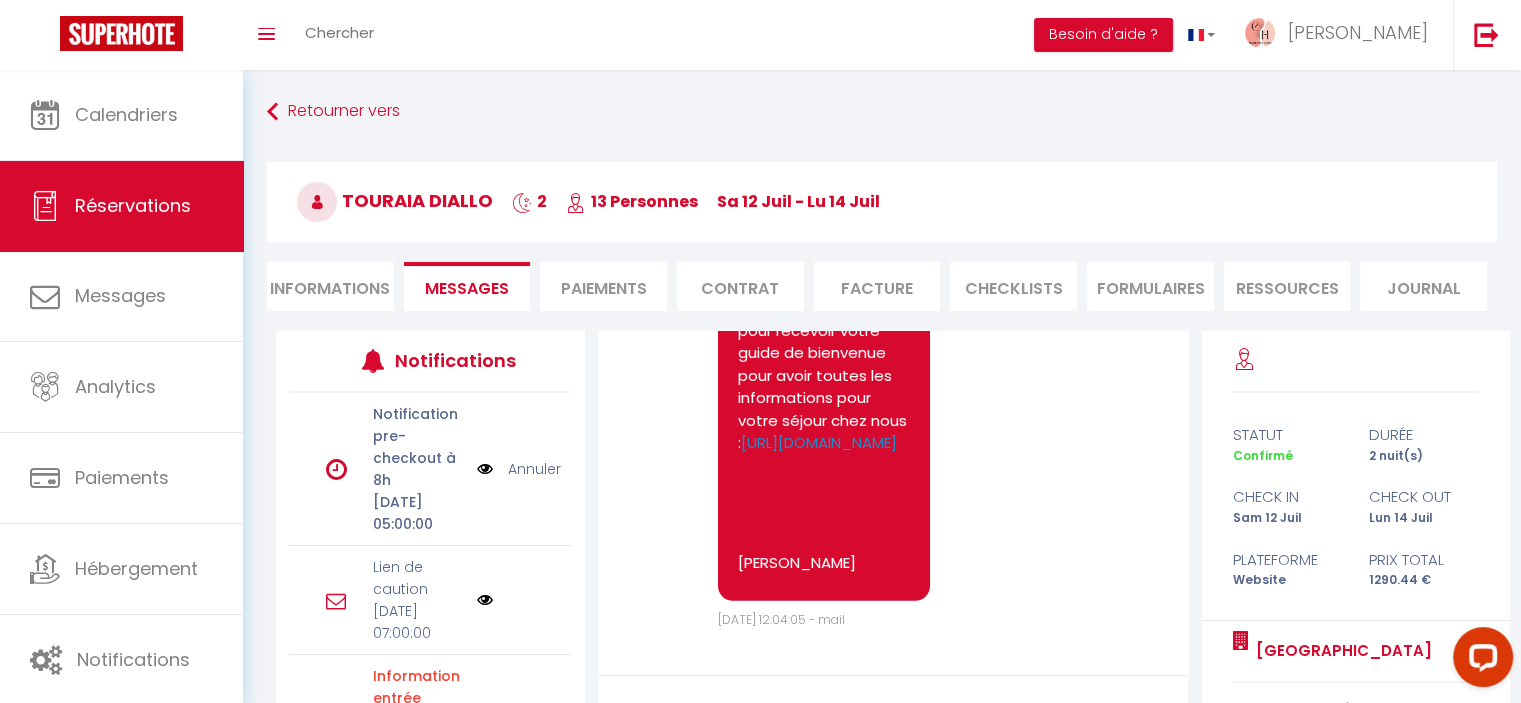 scroll, scrollTop: 6387, scrollLeft: 0, axis: vertical 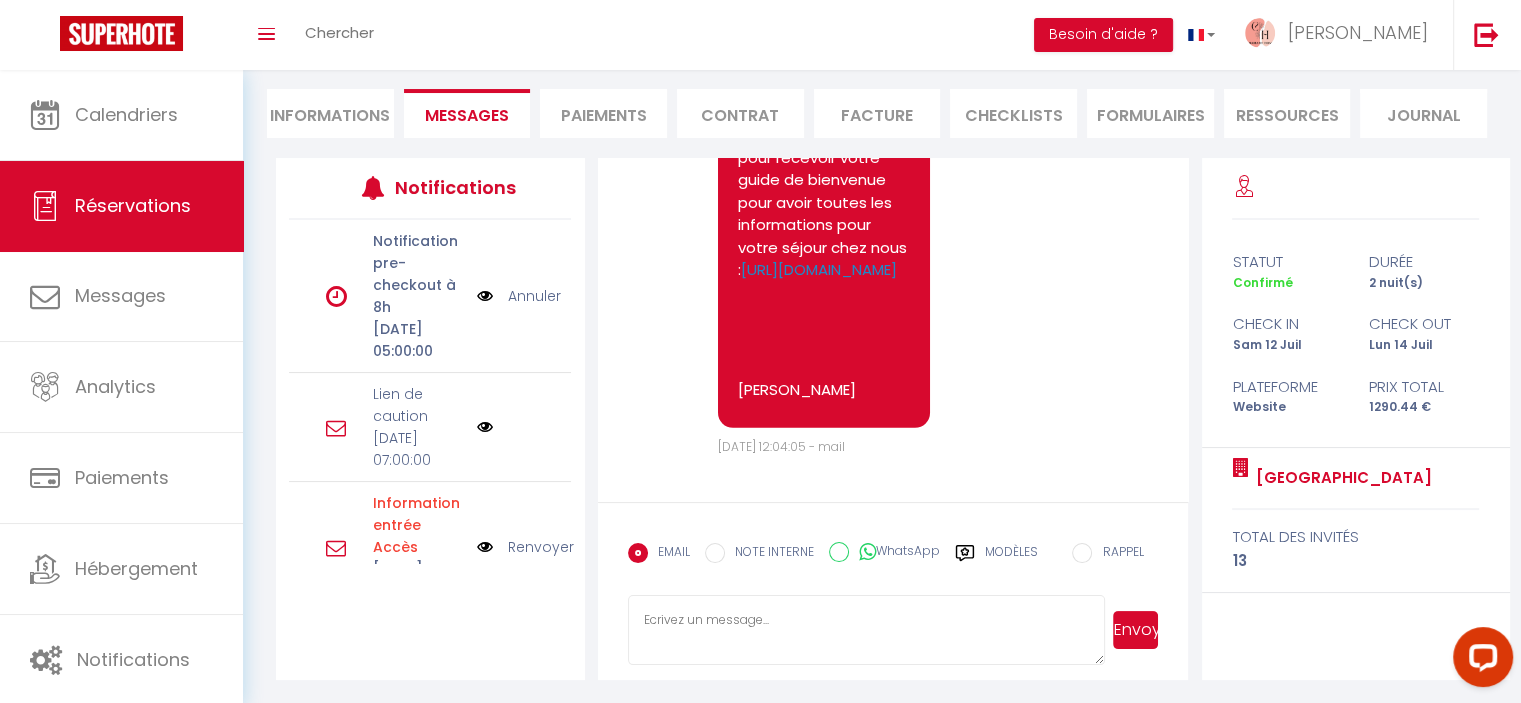click at bounding box center [867, 630] 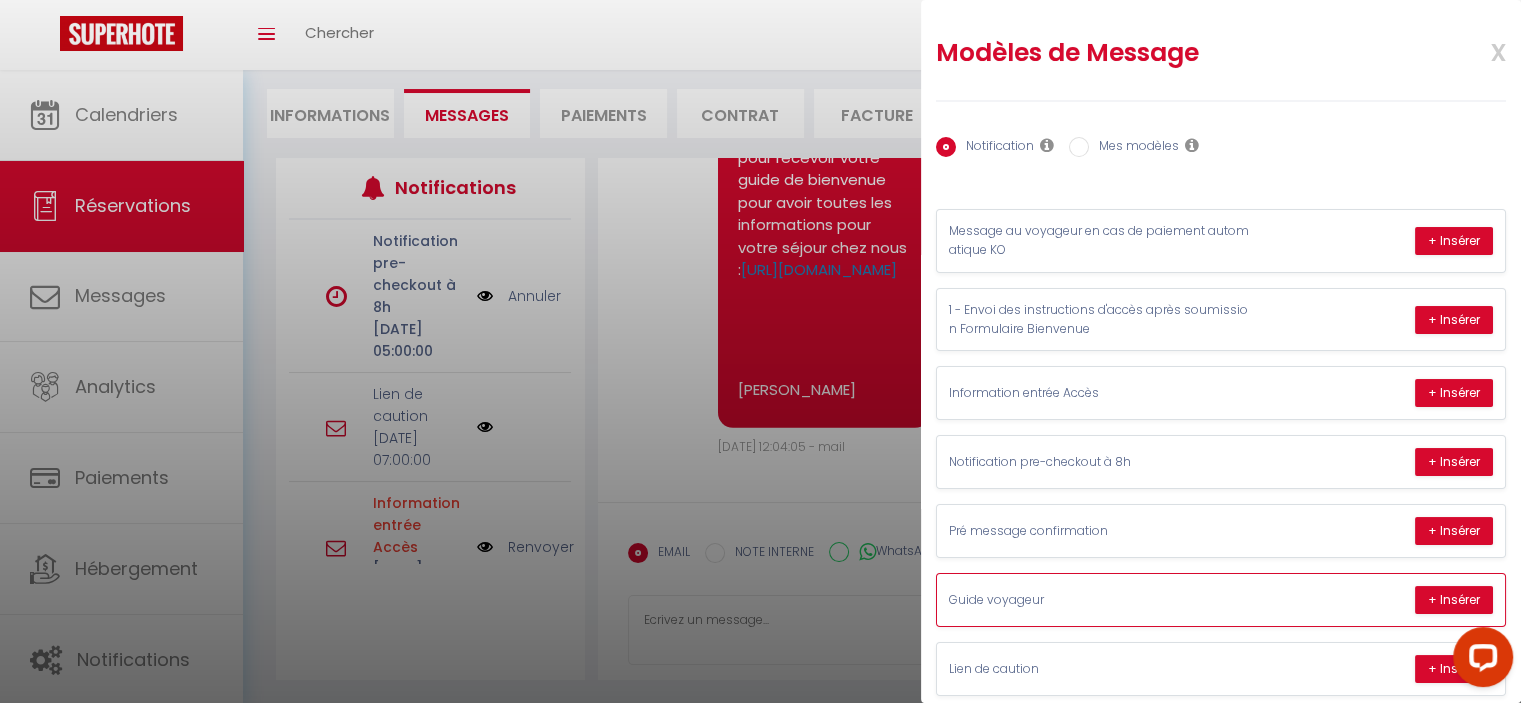scroll, scrollTop: 32, scrollLeft: 0, axis: vertical 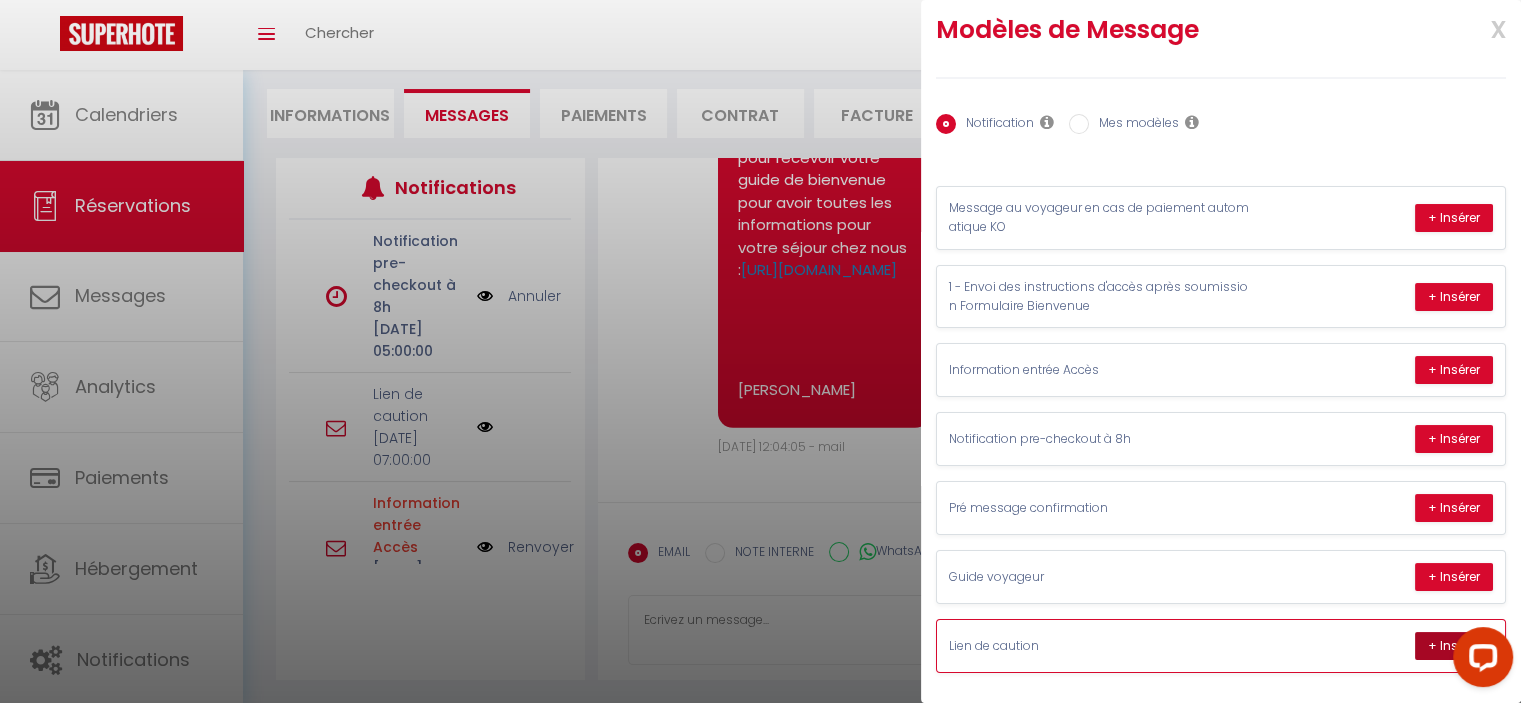 click on "+ Insérer" at bounding box center [1454, 646] 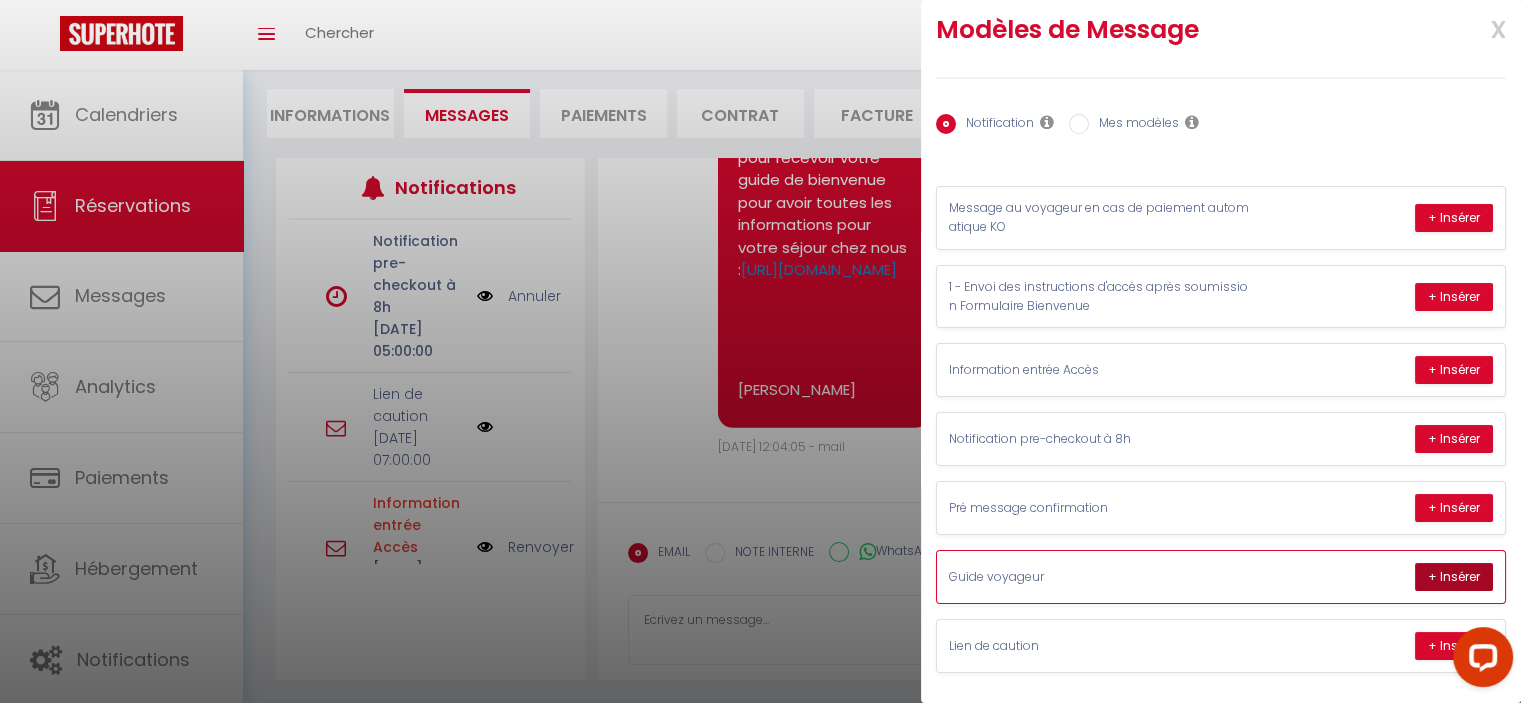 click on "+ Insérer" at bounding box center (1454, 577) 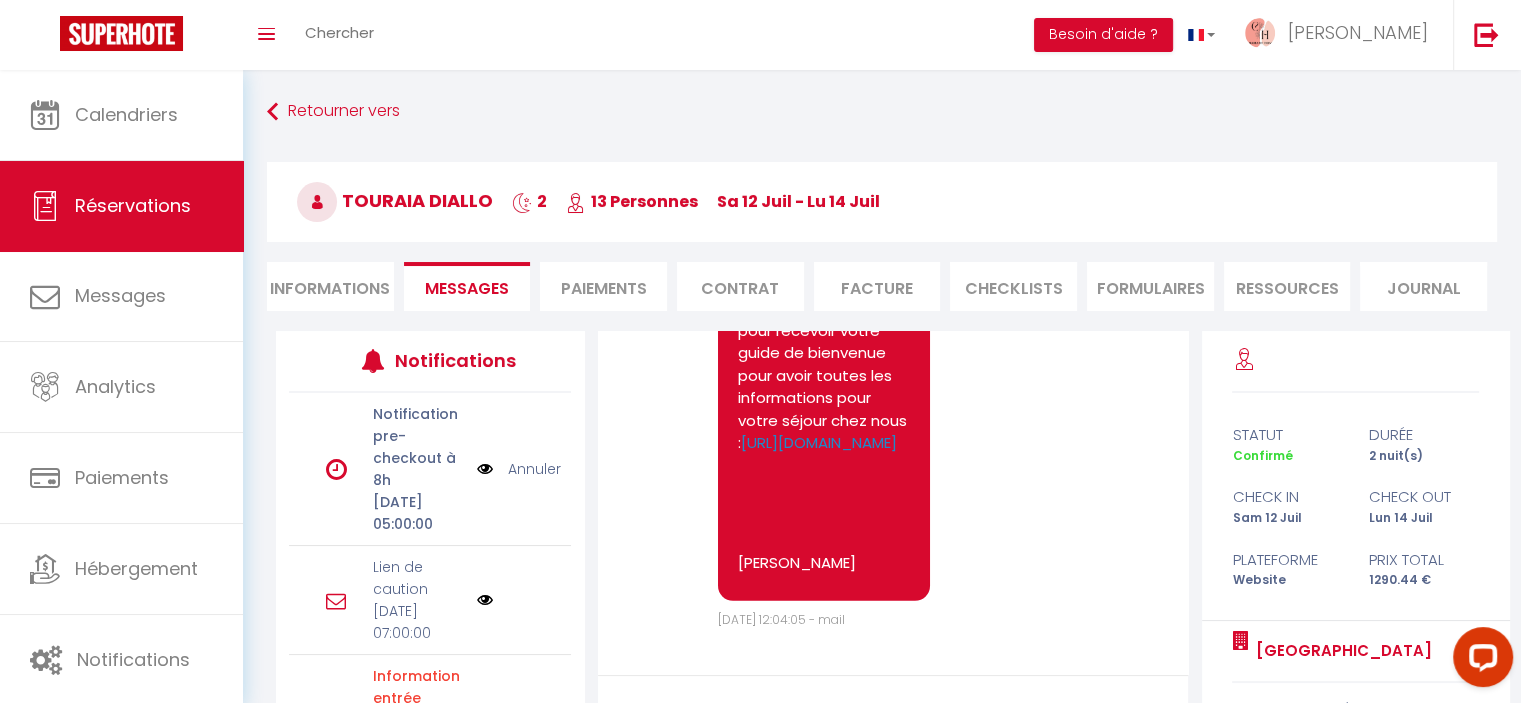 scroll, scrollTop: 173, scrollLeft: 0, axis: vertical 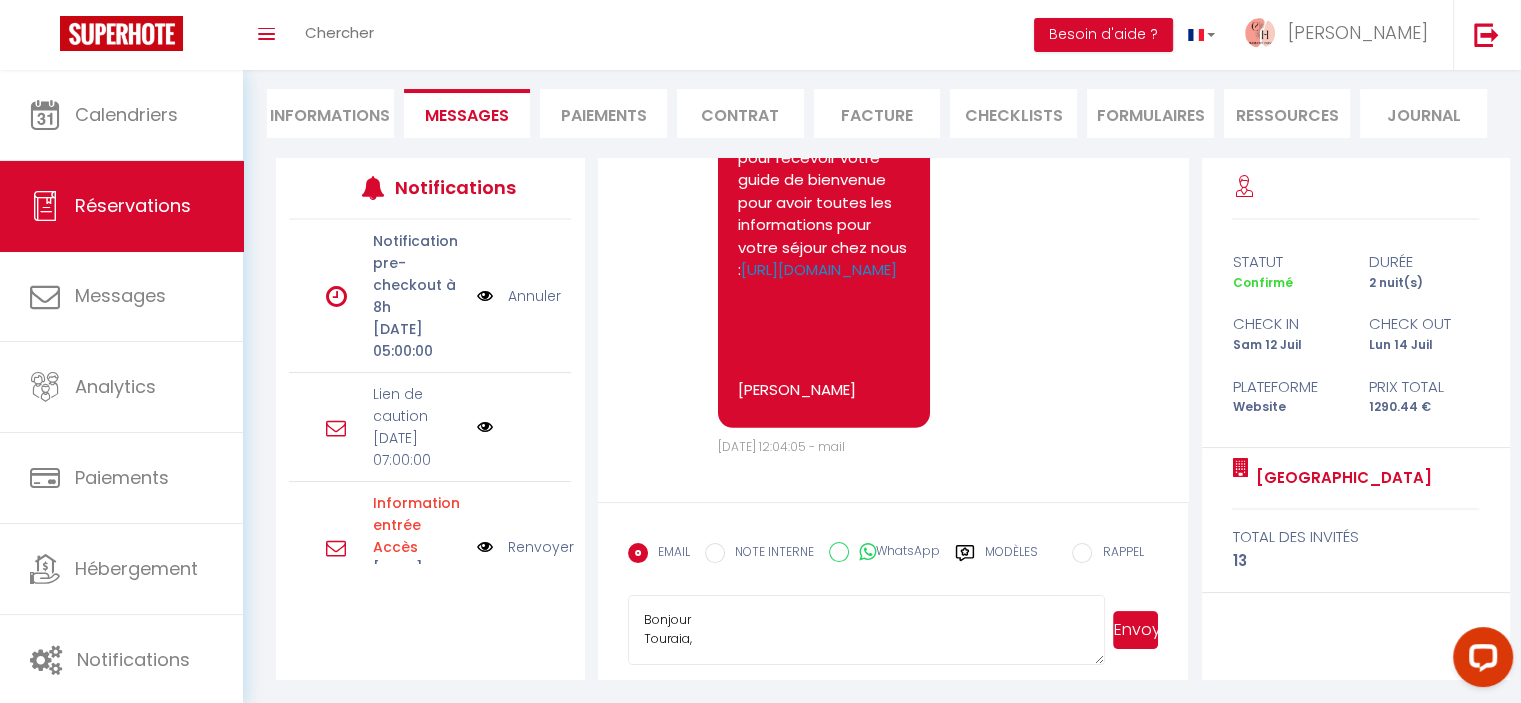 drag, startPoint x: 727, startPoint y: 645, endPoint x: 611, endPoint y: 555, distance: 146.81961 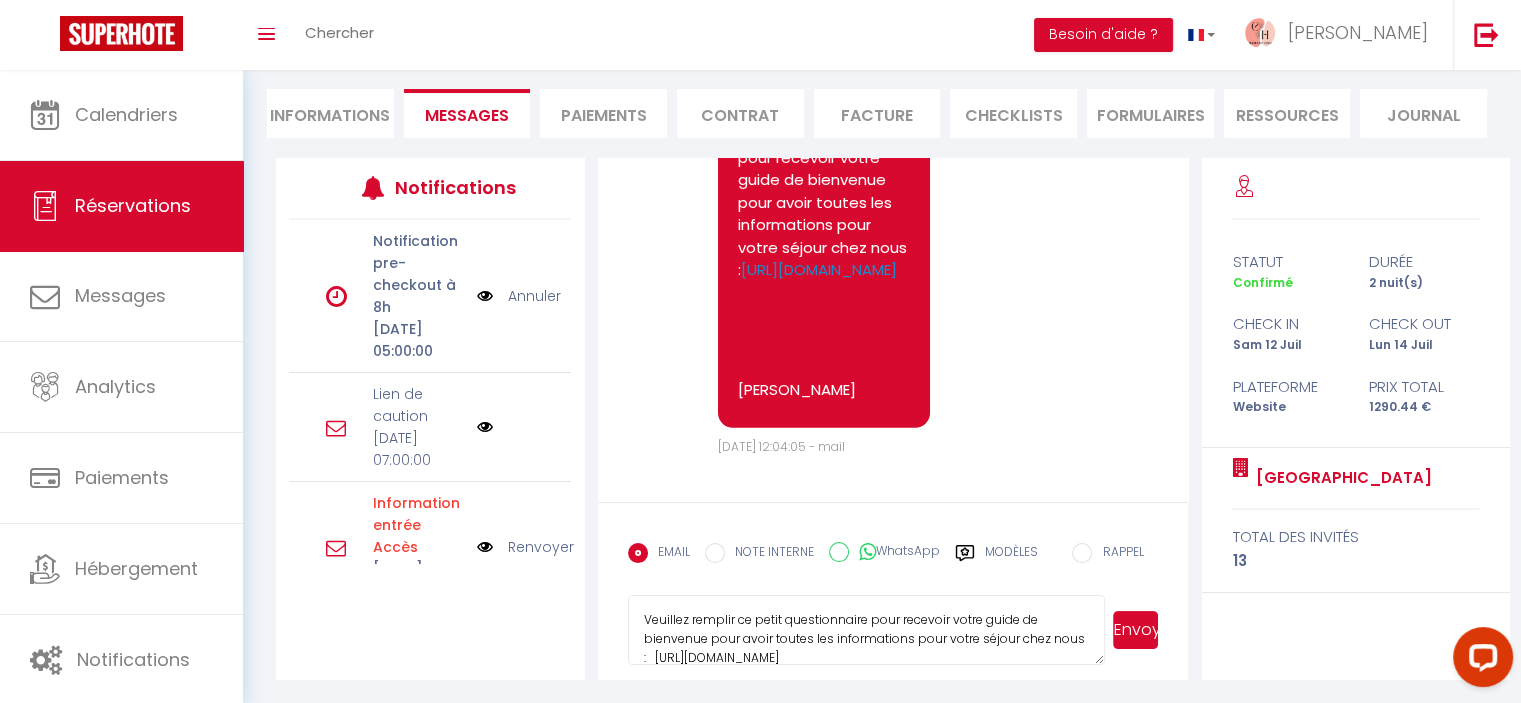 drag, startPoint x: 749, startPoint y: 647, endPoint x: 589, endPoint y: 559, distance: 182.6034 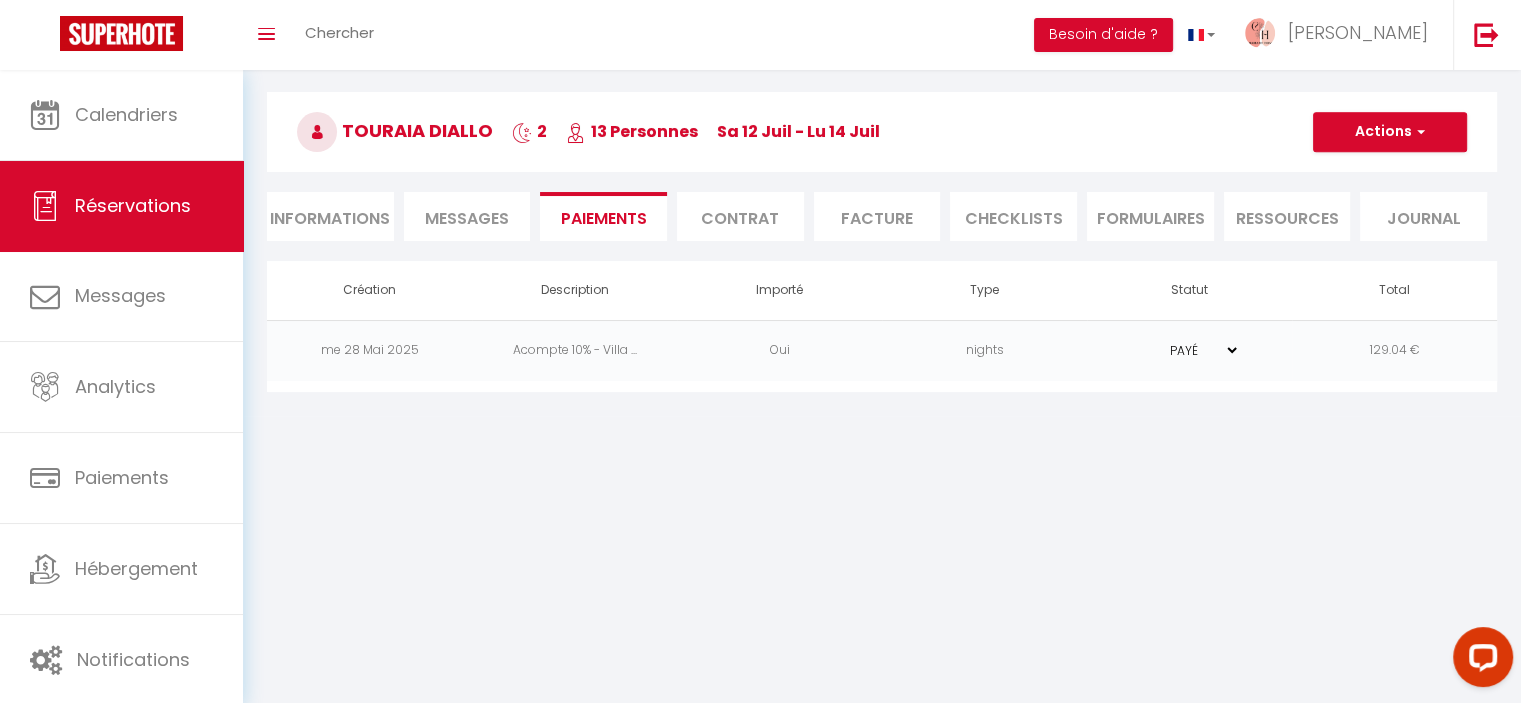 scroll, scrollTop: 70, scrollLeft: 0, axis: vertical 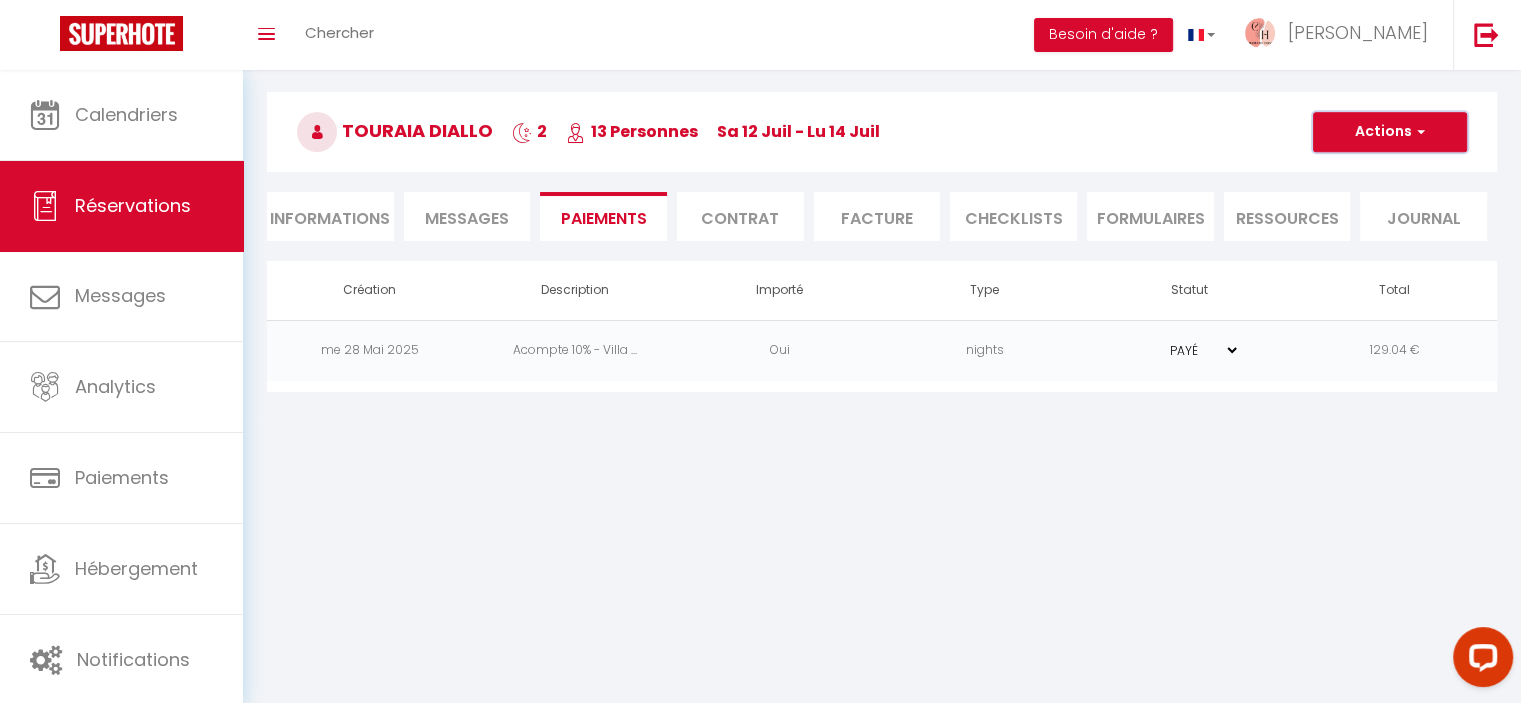 click at bounding box center (1418, 132) 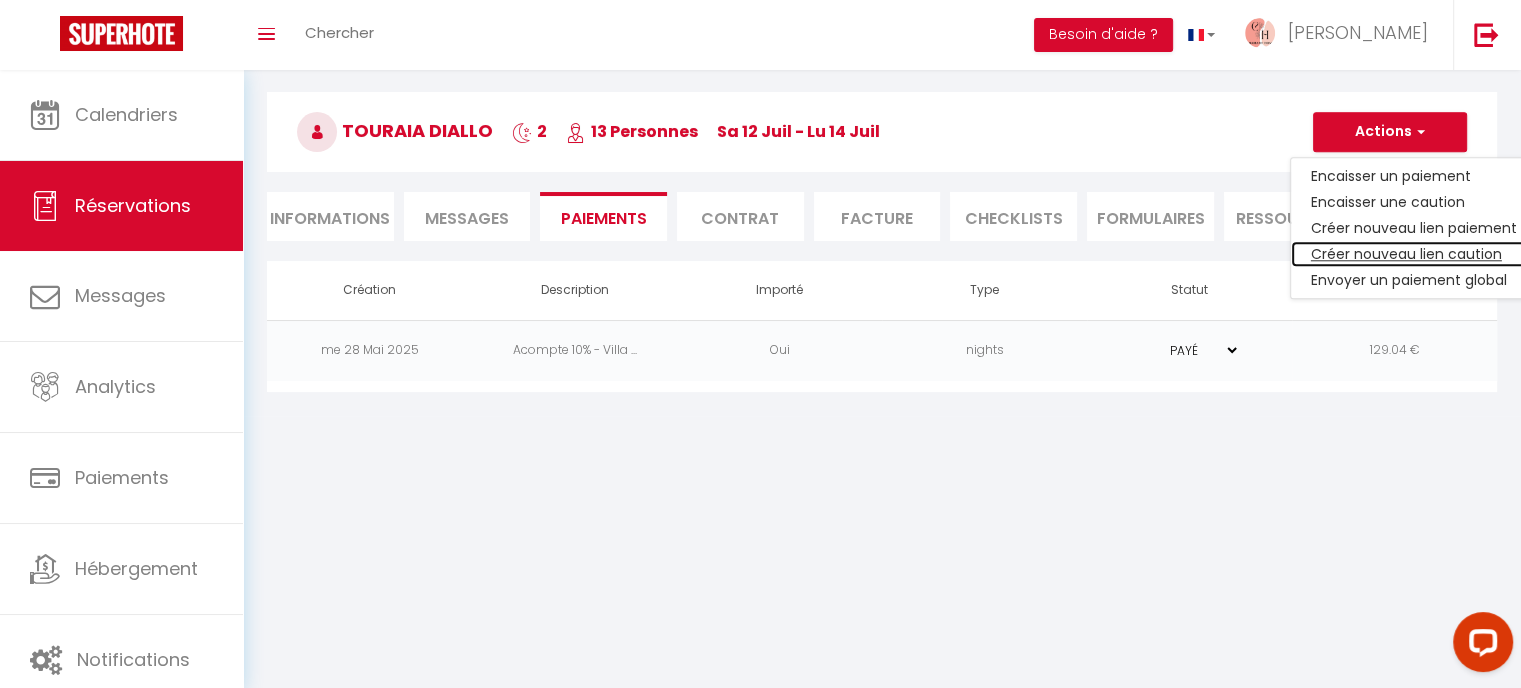 click on "Créer nouveau lien caution" at bounding box center [1414, 254] 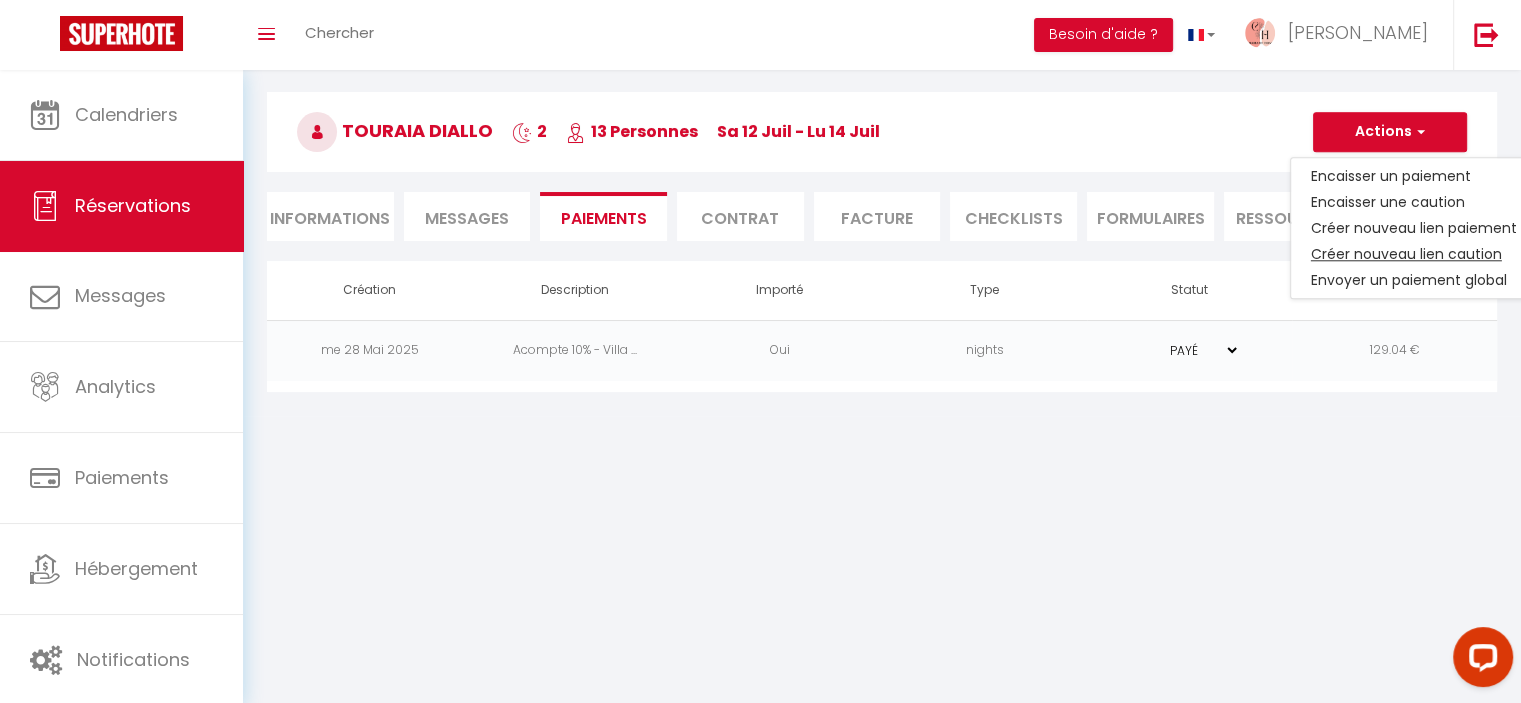 select on "nights" 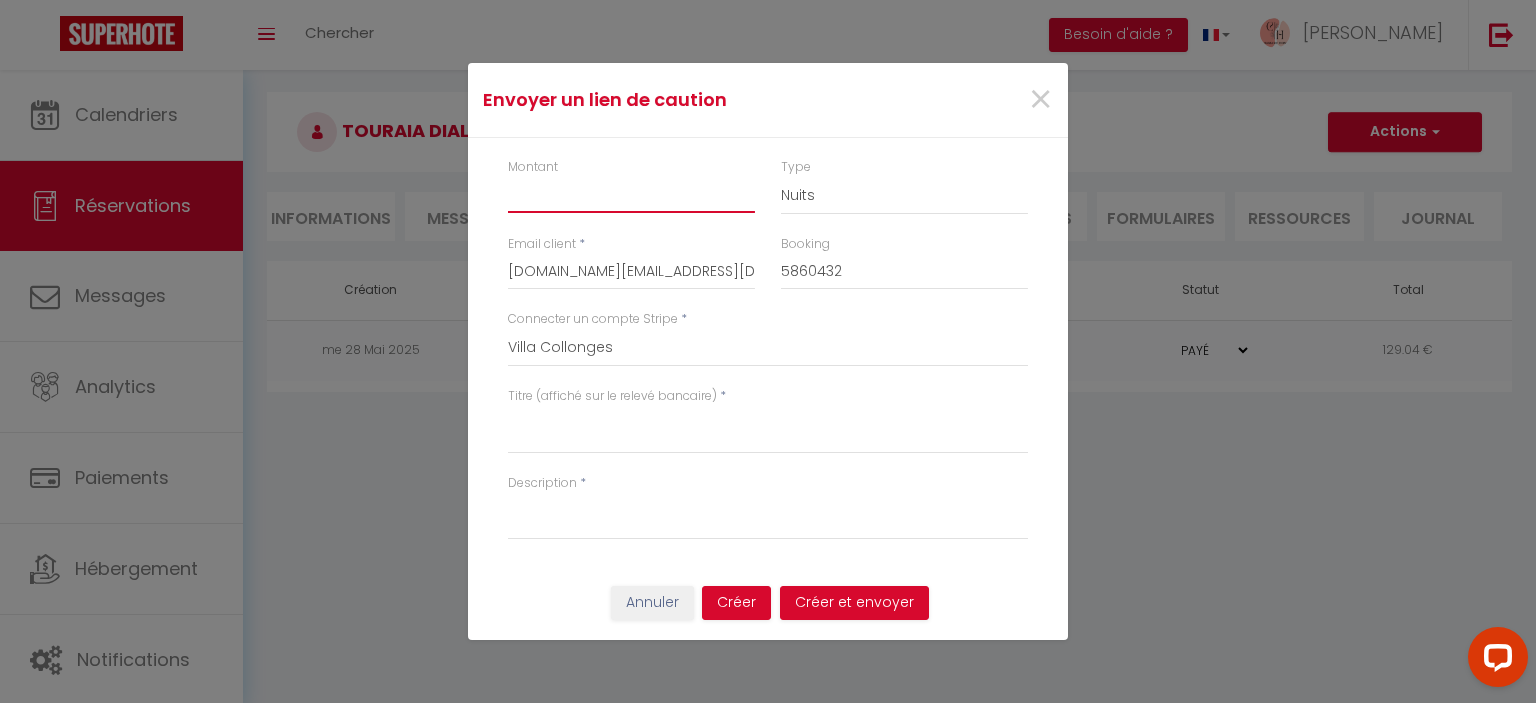 click on "Montant" at bounding box center (631, 195) 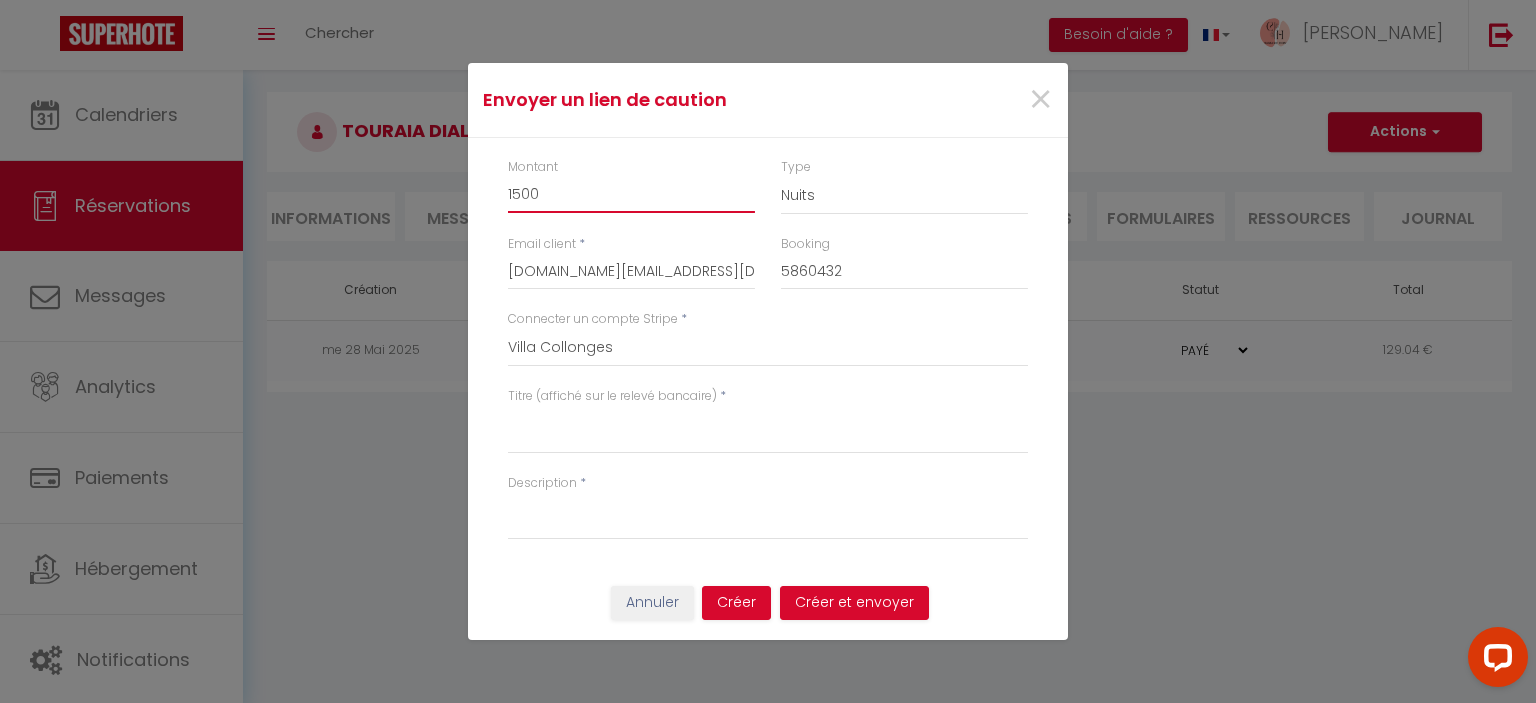 type on "1500" 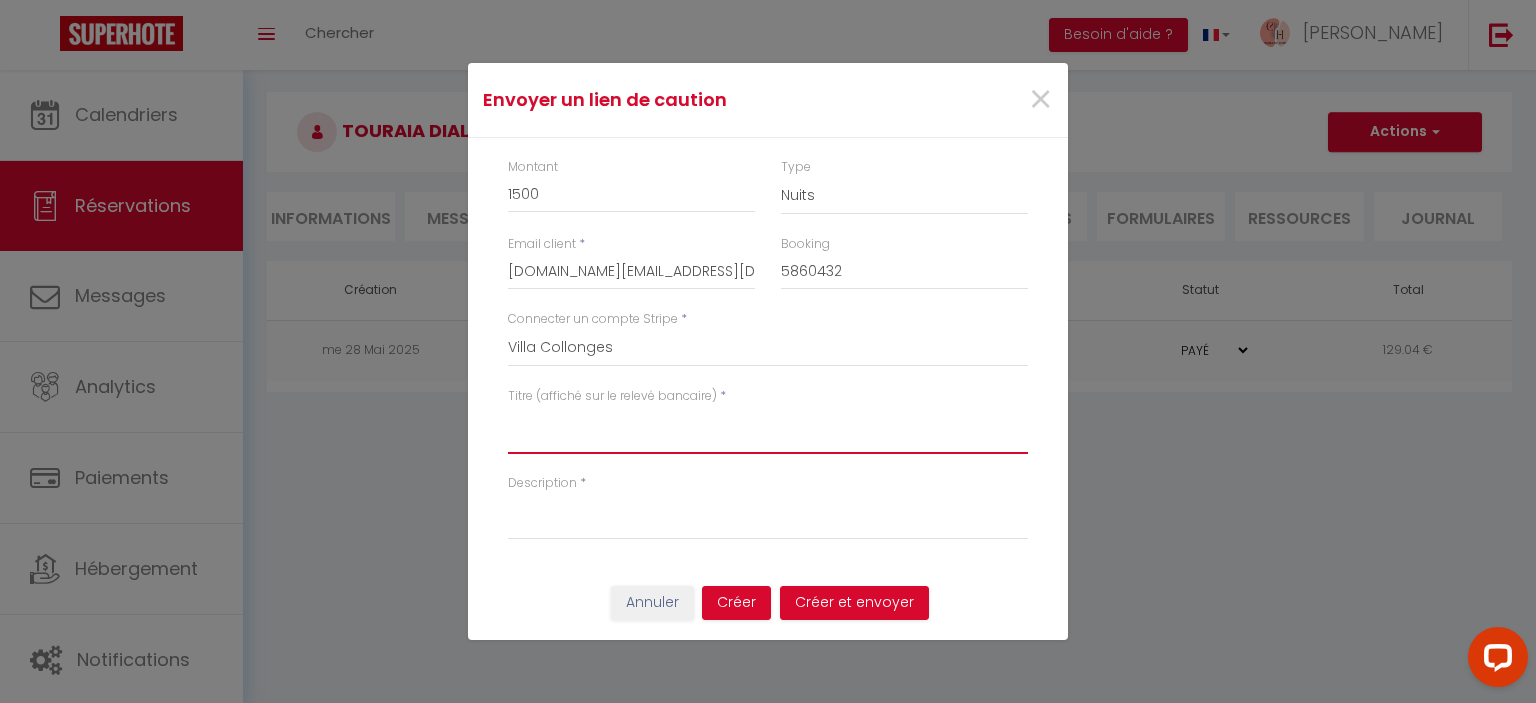 click on "Titre (affiché sur le relevé bancaire)" at bounding box center [768, 430] 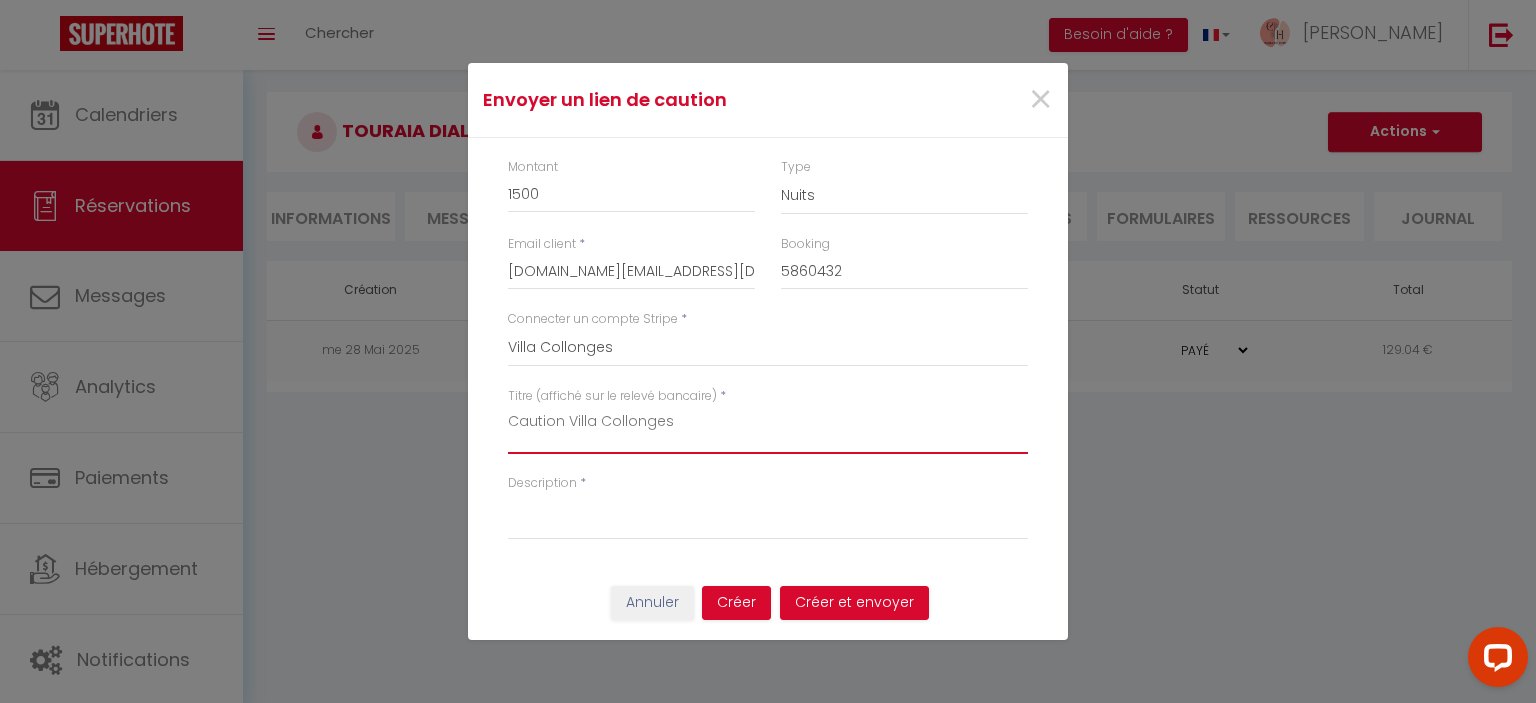drag, startPoint x: 651, startPoint y: 411, endPoint x: 505, endPoint y: 405, distance: 146.12323 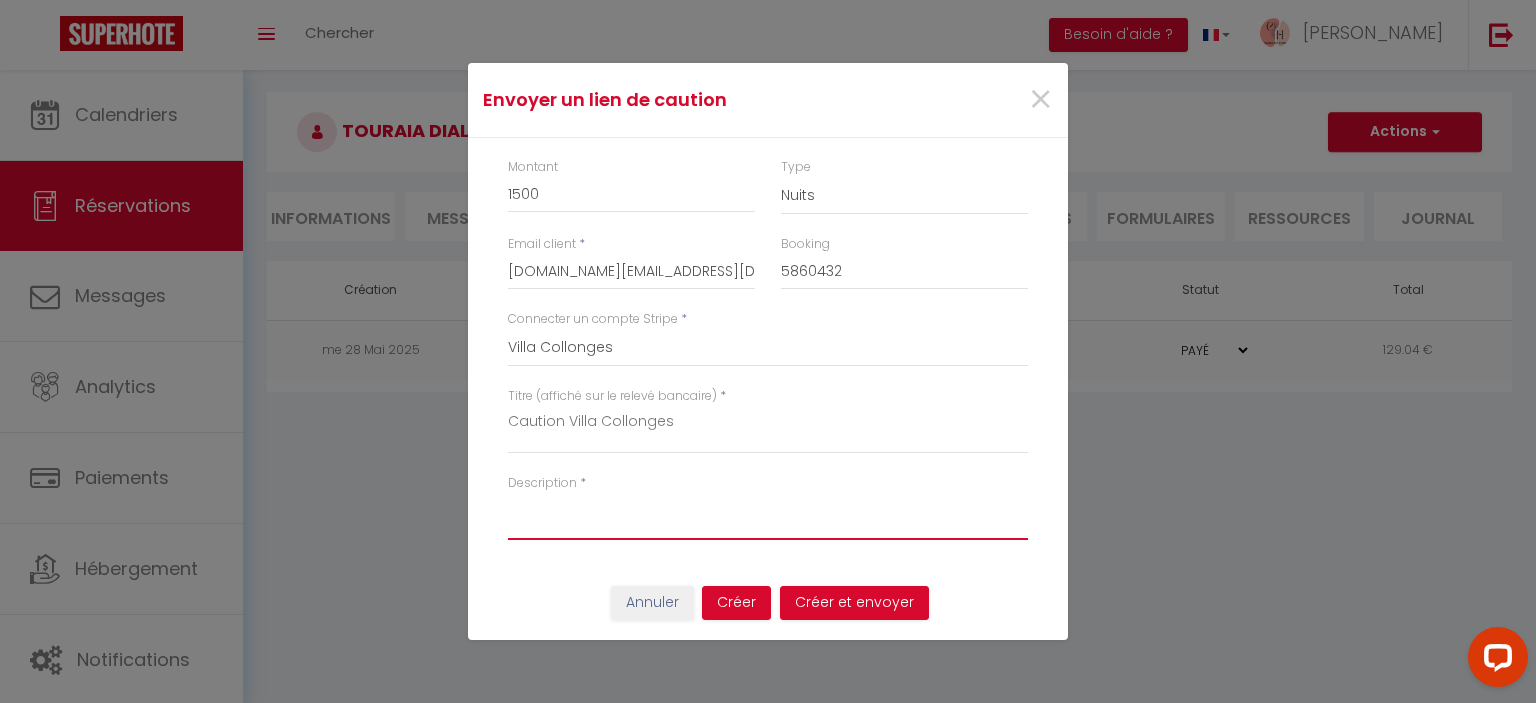 click on "Description" at bounding box center (768, 516) 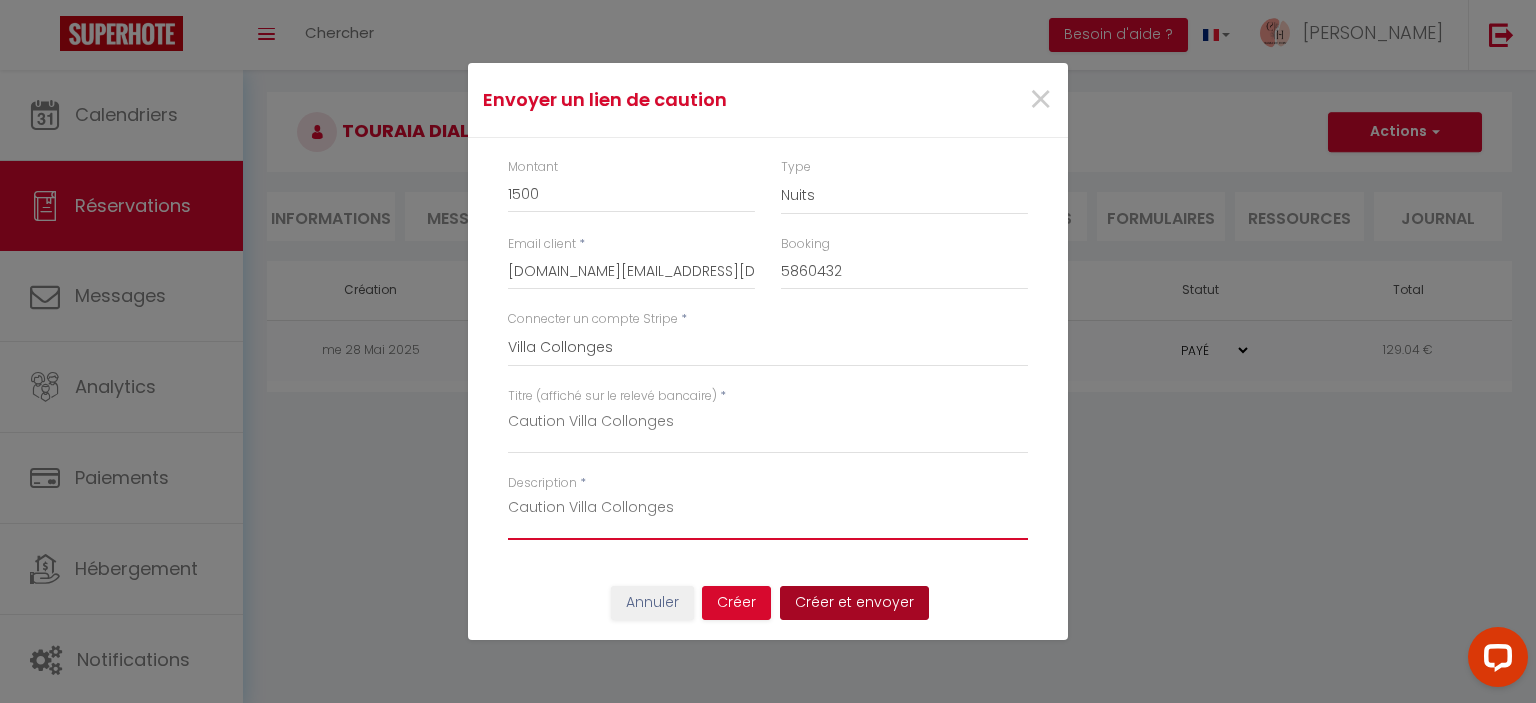type on "Caution Villa Collonges" 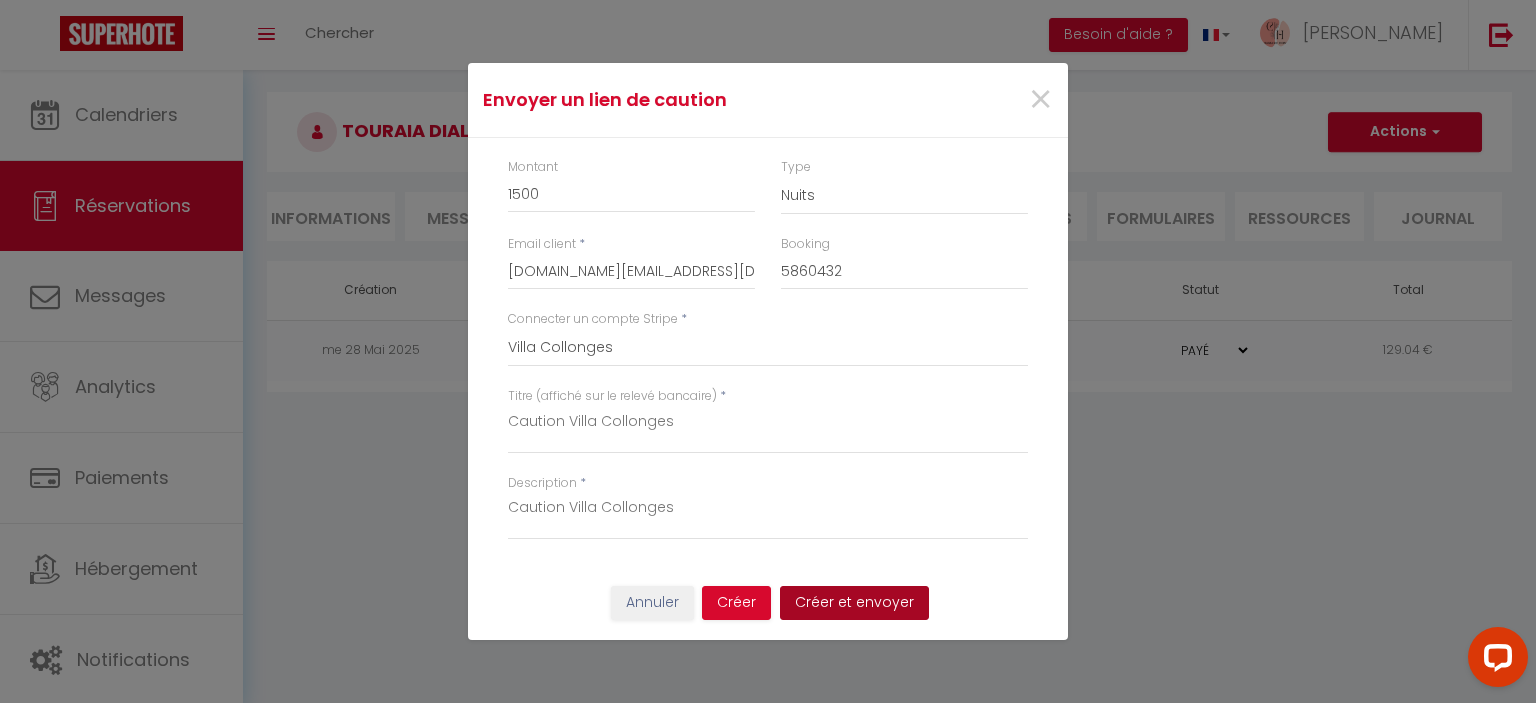 click on "Créer et envoyer" at bounding box center (854, 603) 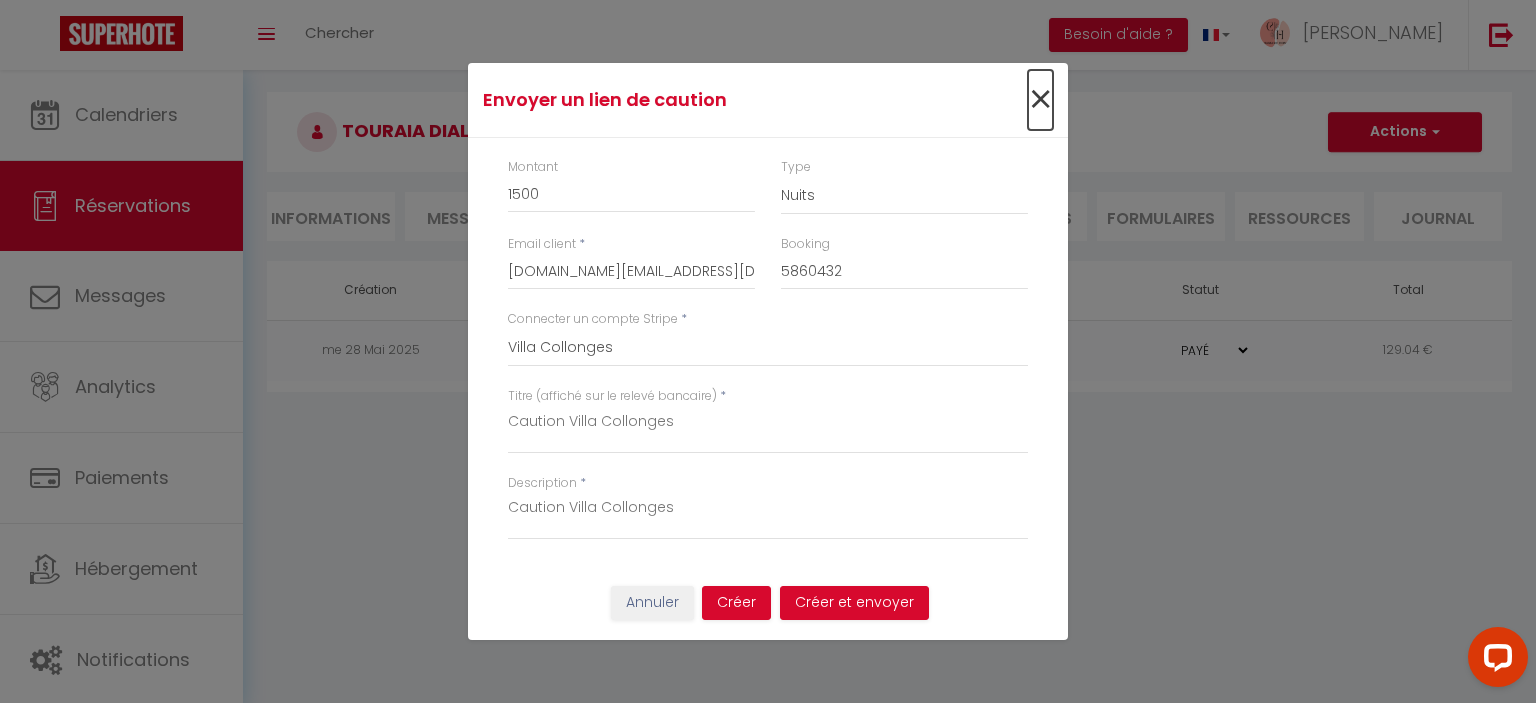 click on "×" at bounding box center (1040, 100) 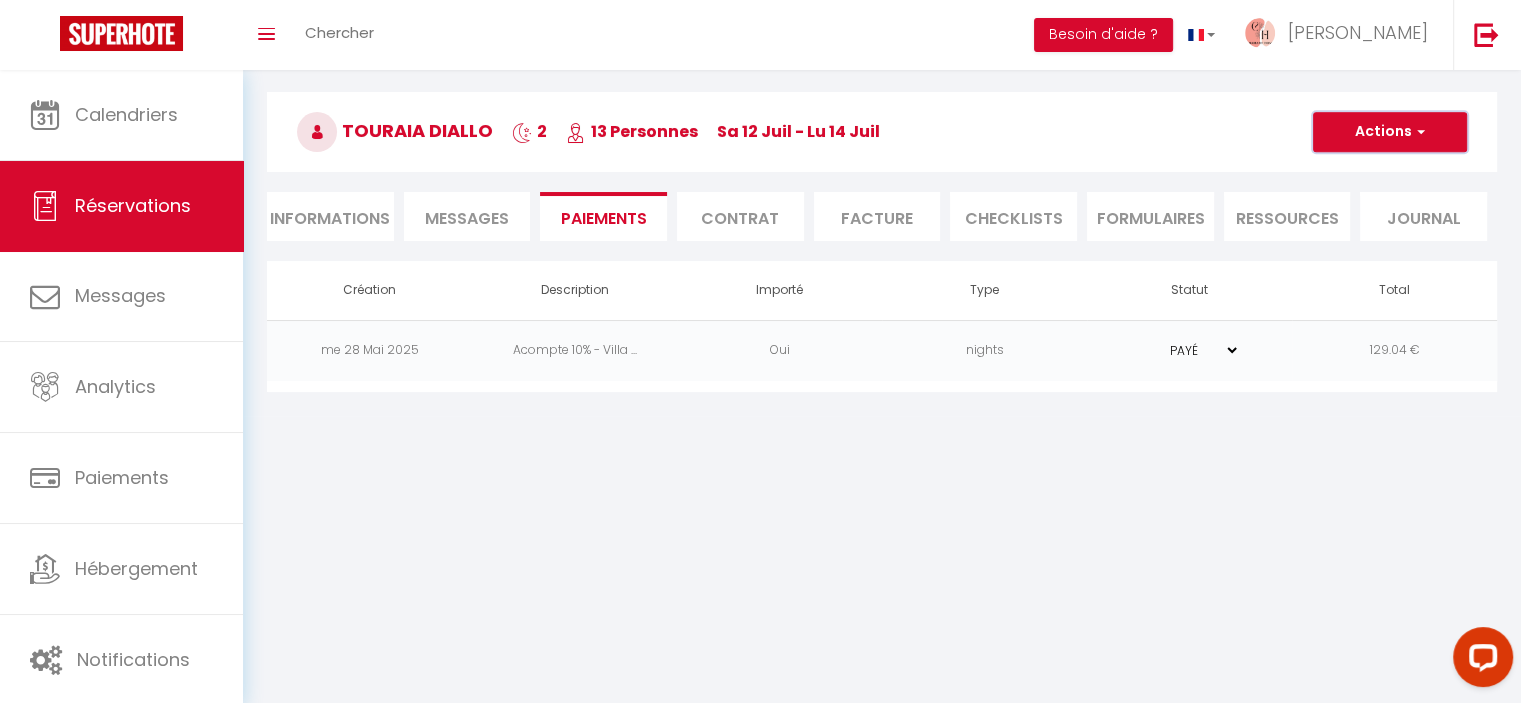 click on "Actions" at bounding box center (1390, 132) 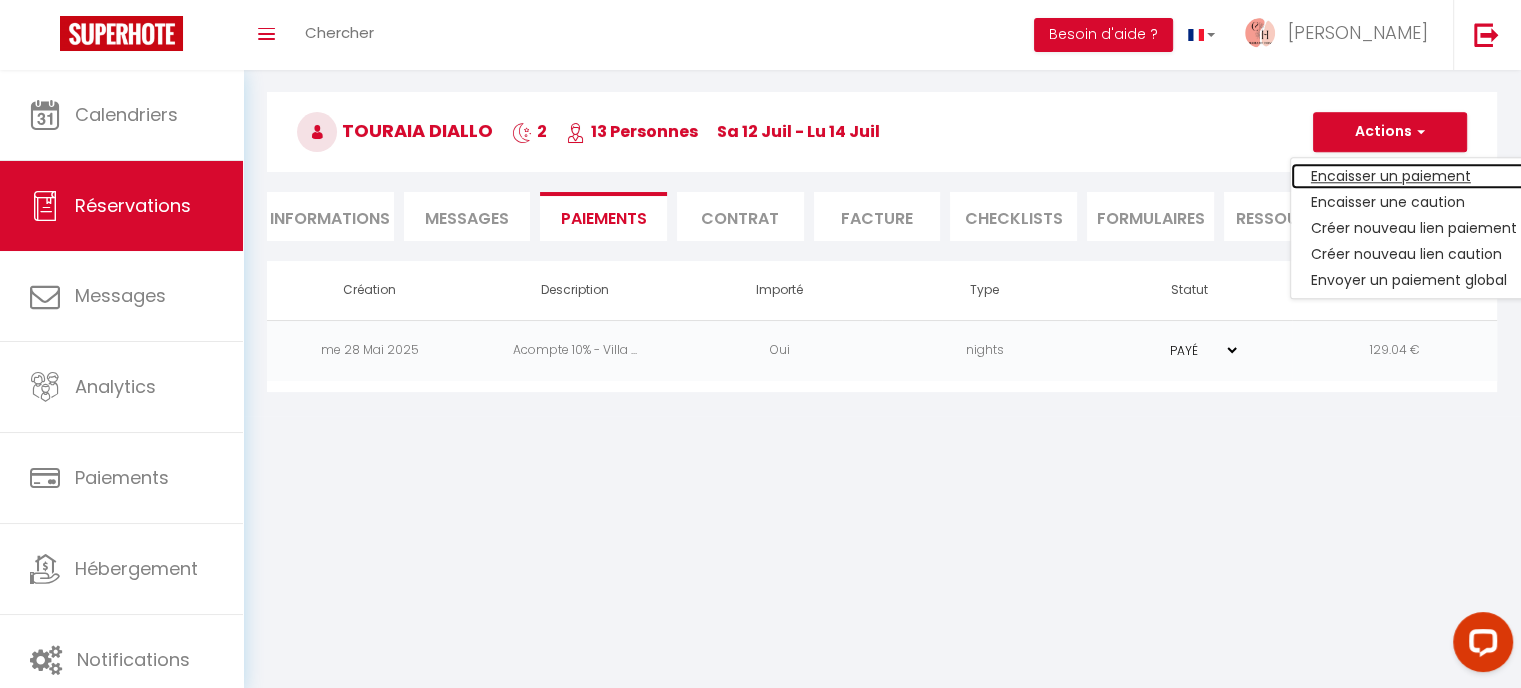click on "Encaisser un paiement" at bounding box center [1414, 176] 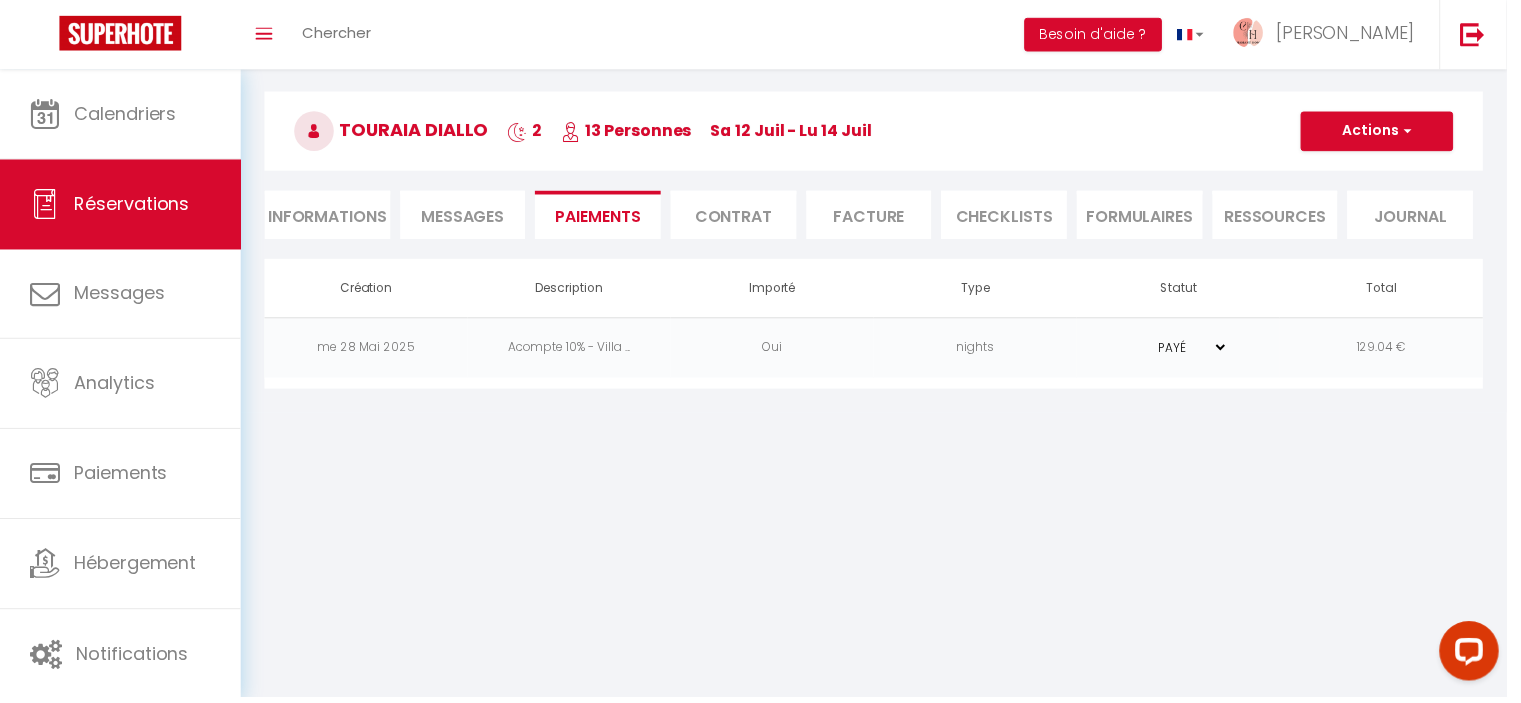 type 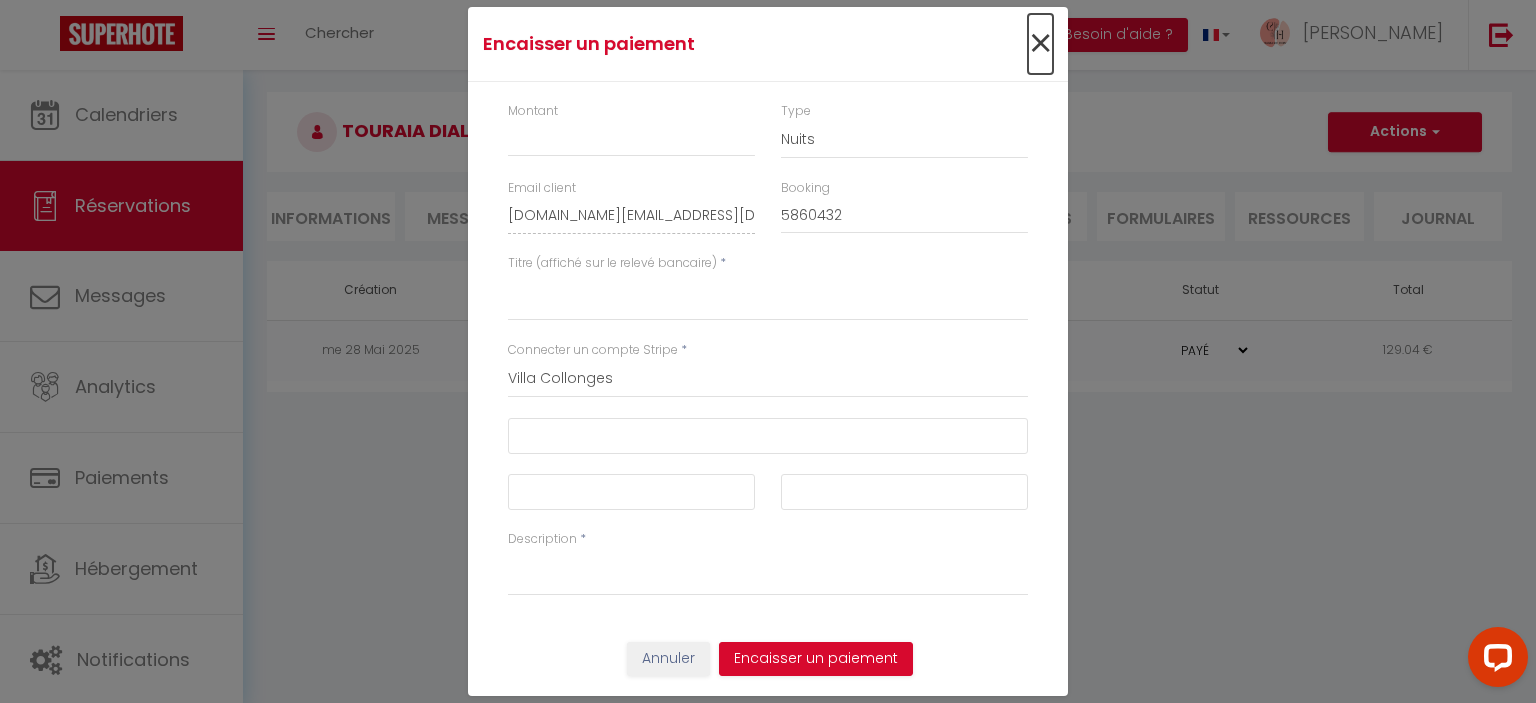 drag, startPoint x: 1046, startPoint y: 49, endPoint x: 1056, endPoint y: 51, distance: 10.198039 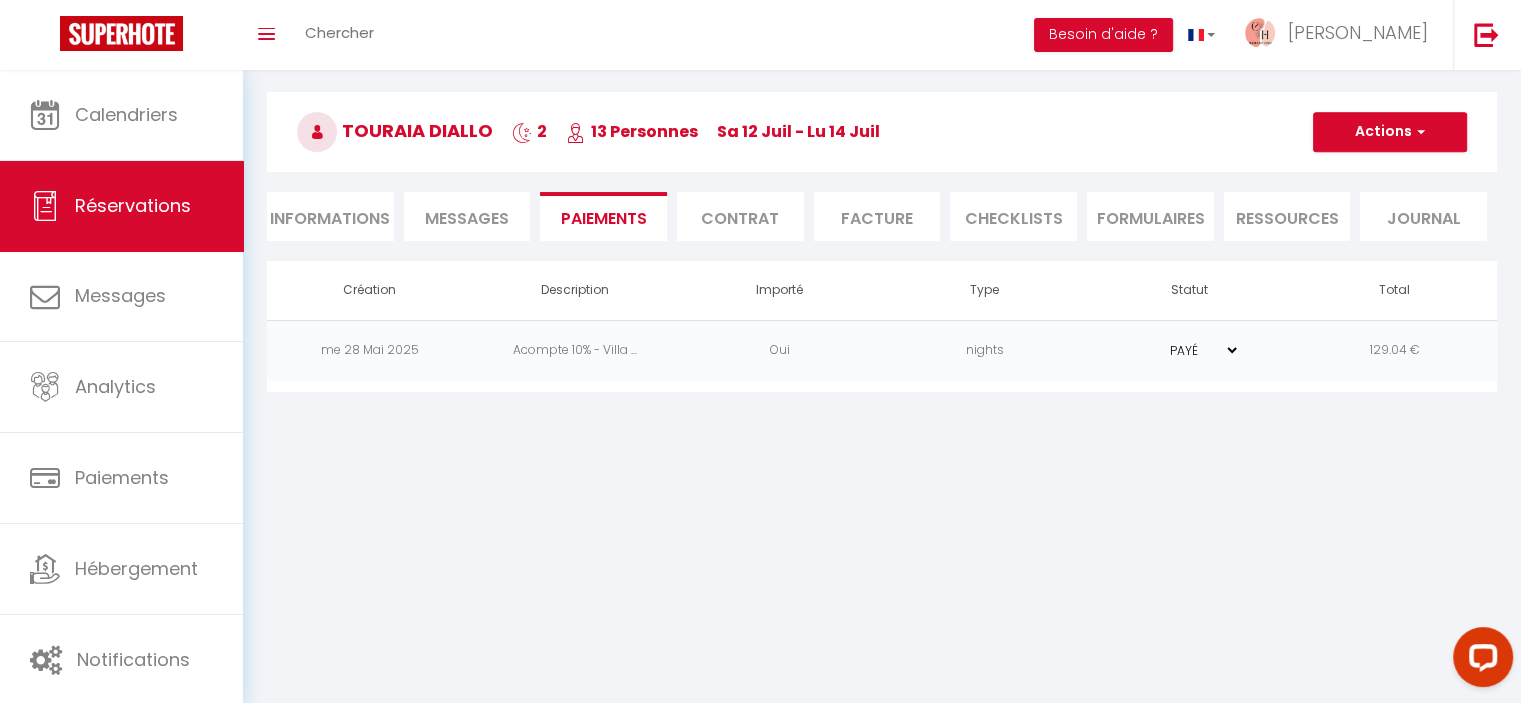 click on "Facture" at bounding box center (877, 216) 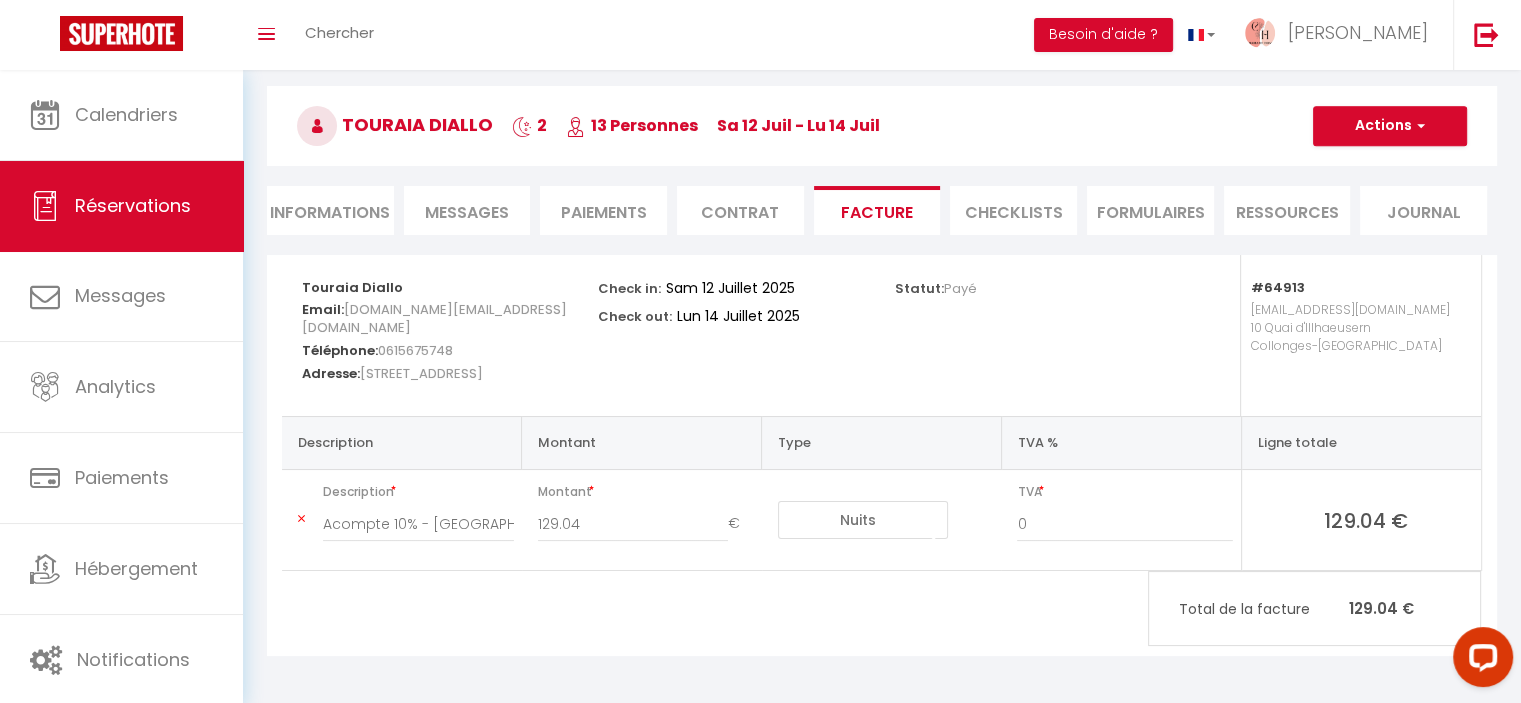 scroll, scrollTop: 77, scrollLeft: 0, axis: vertical 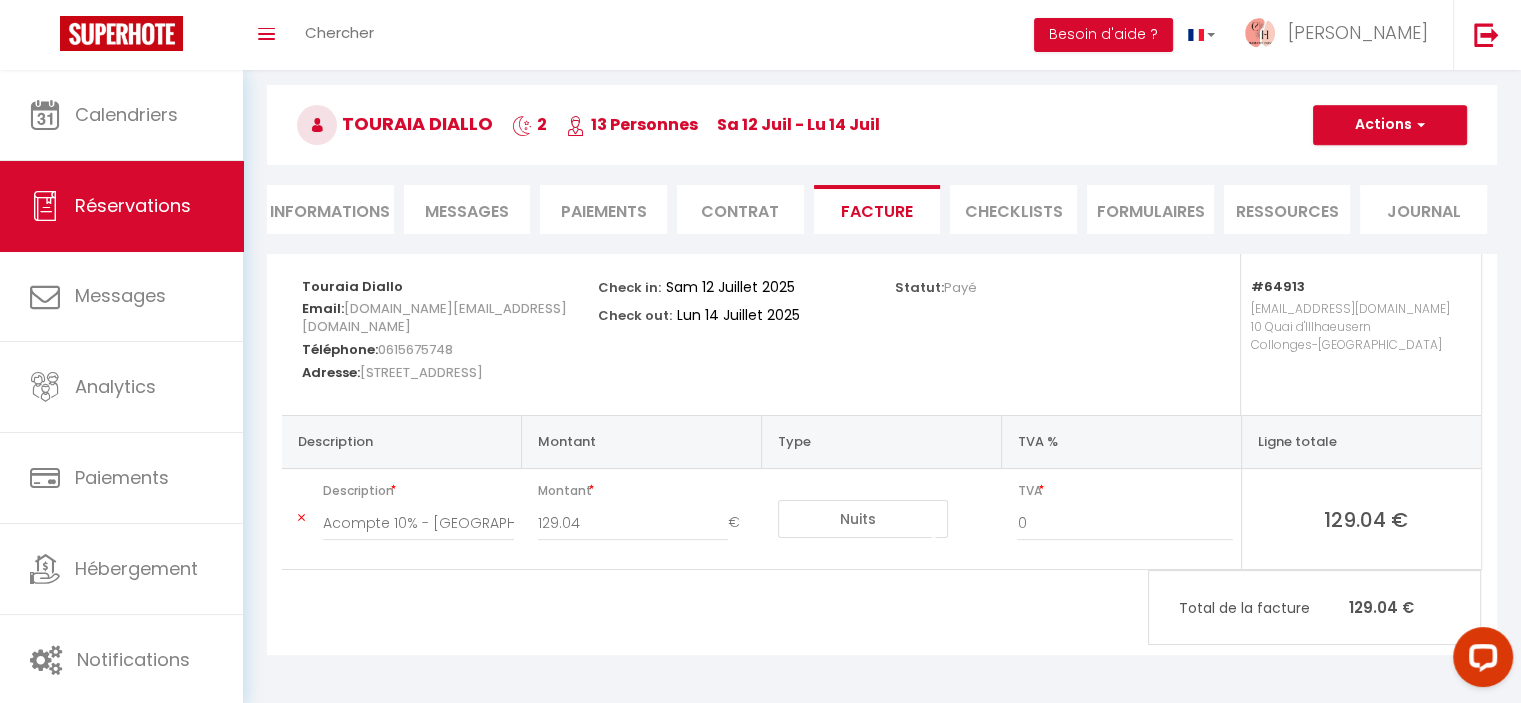 click on "Contrat" at bounding box center [740, 209] 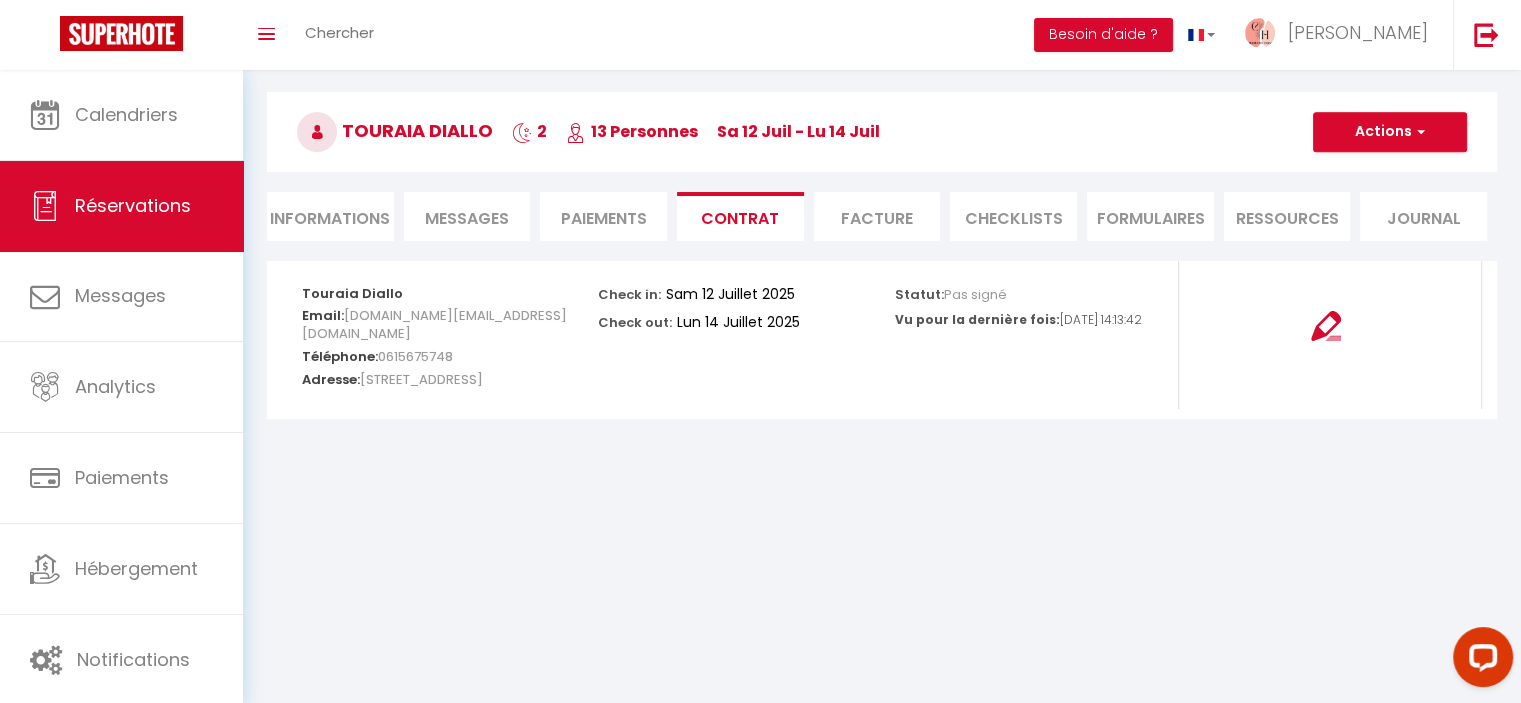 click on "Paiements" at bounding box center (603, 216) 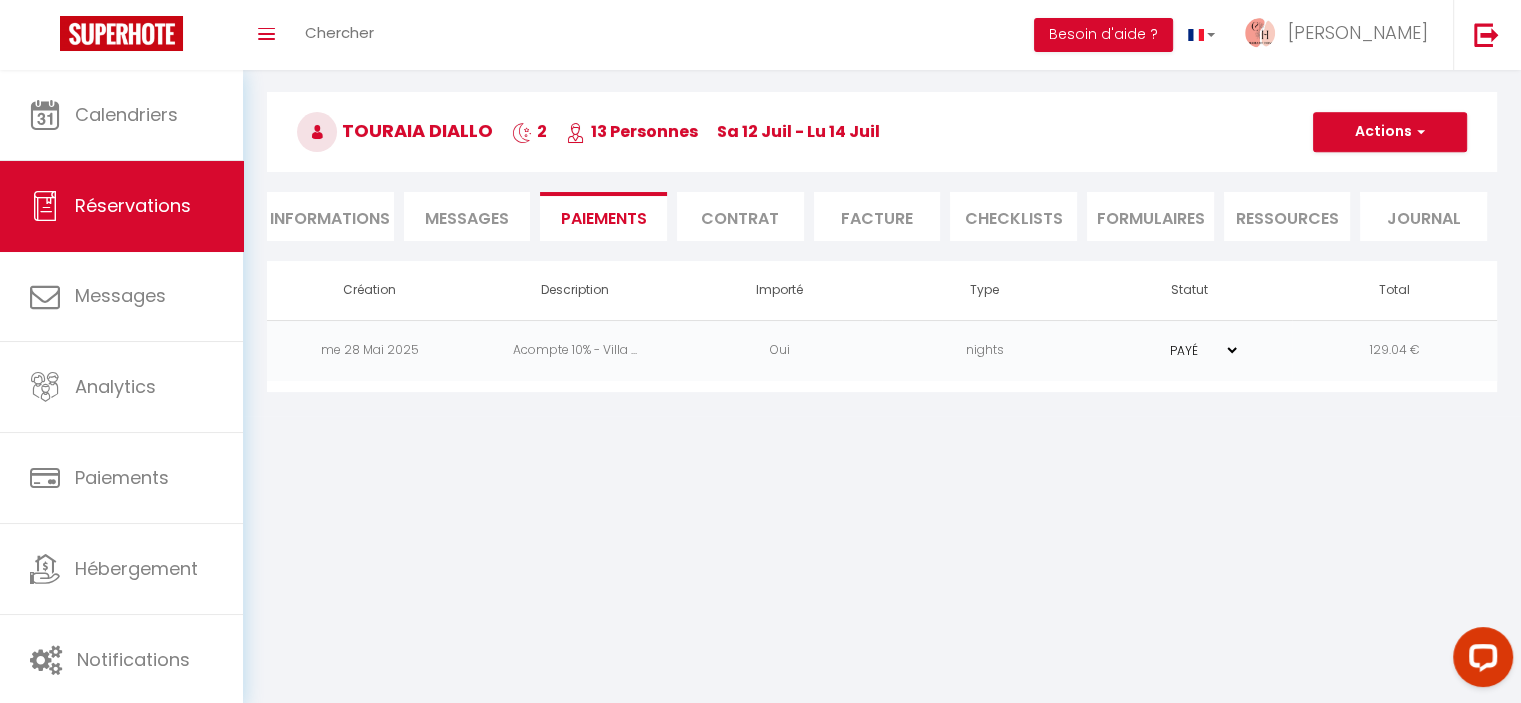 click on "Messages" at bounding box center (467, 216) 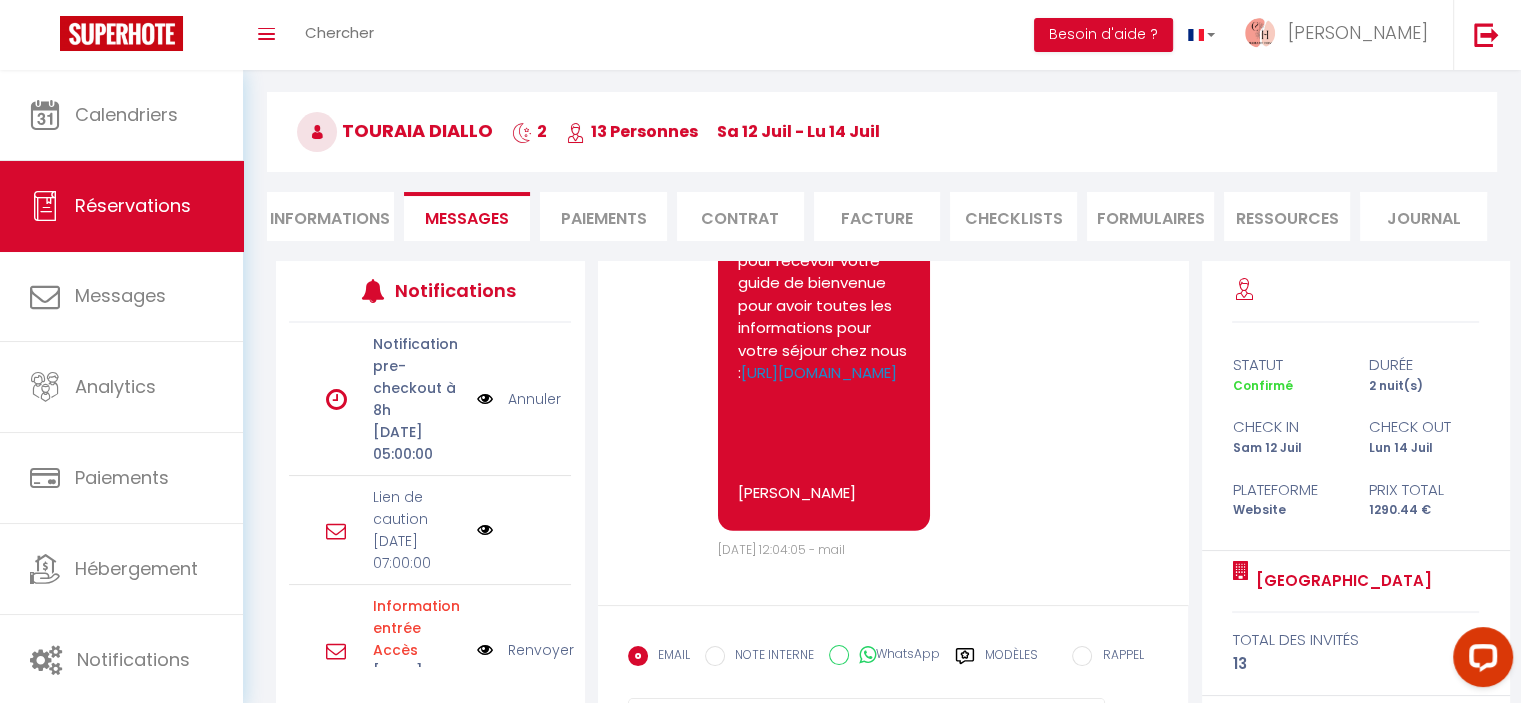 scroll, scrollTop: 77, scrollLeft: 0, axis: vertical 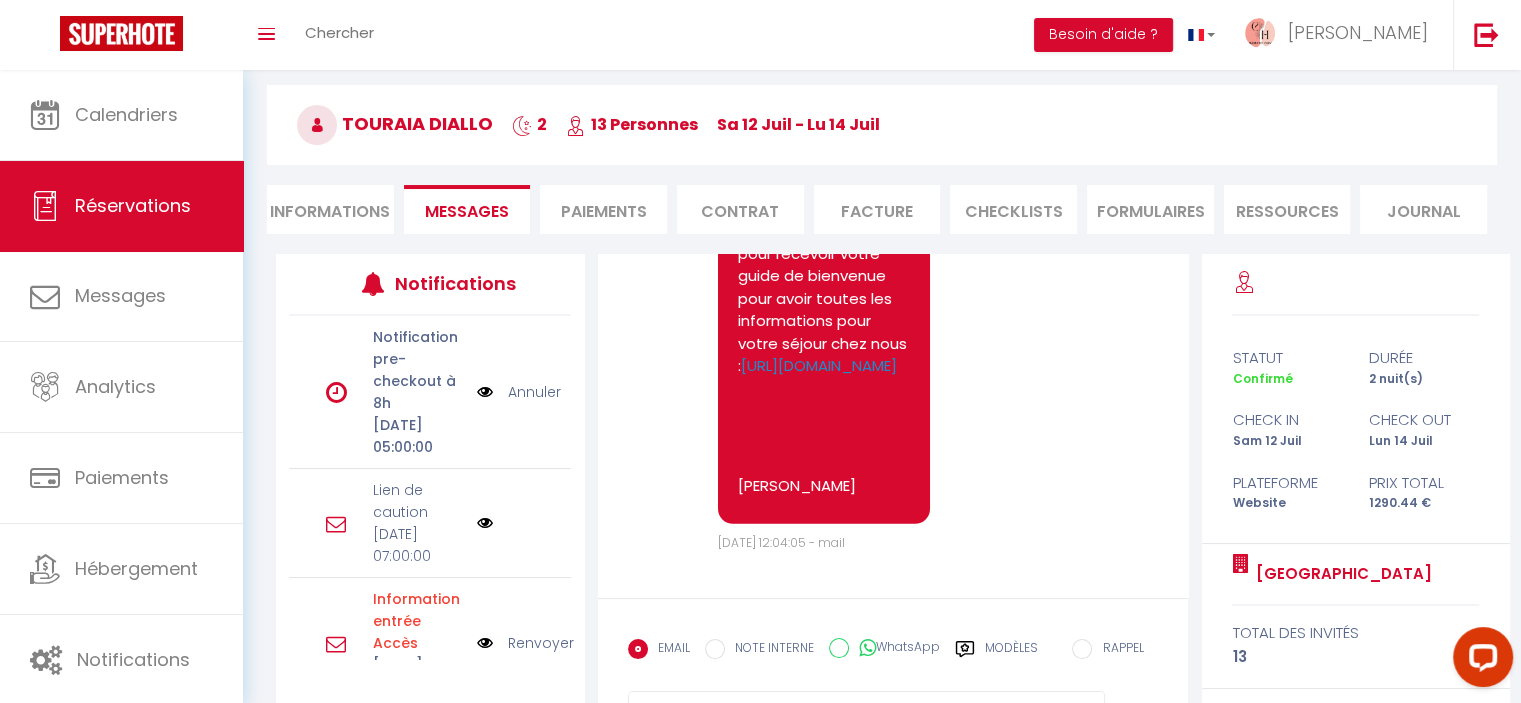 click on "Informations" at bounding box center (330, 209) 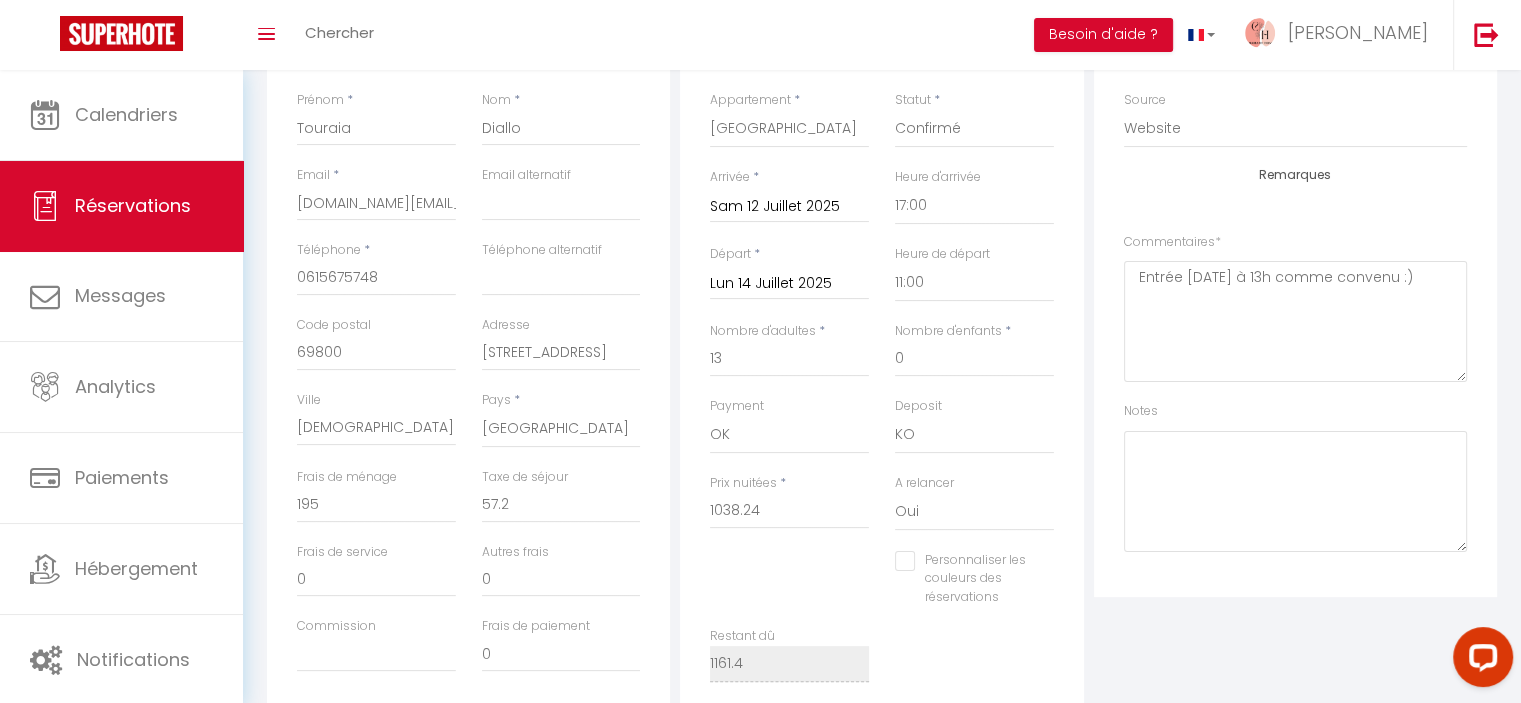 scroll, scrollTop: 377, scrollLeft: 0, axis: vertical 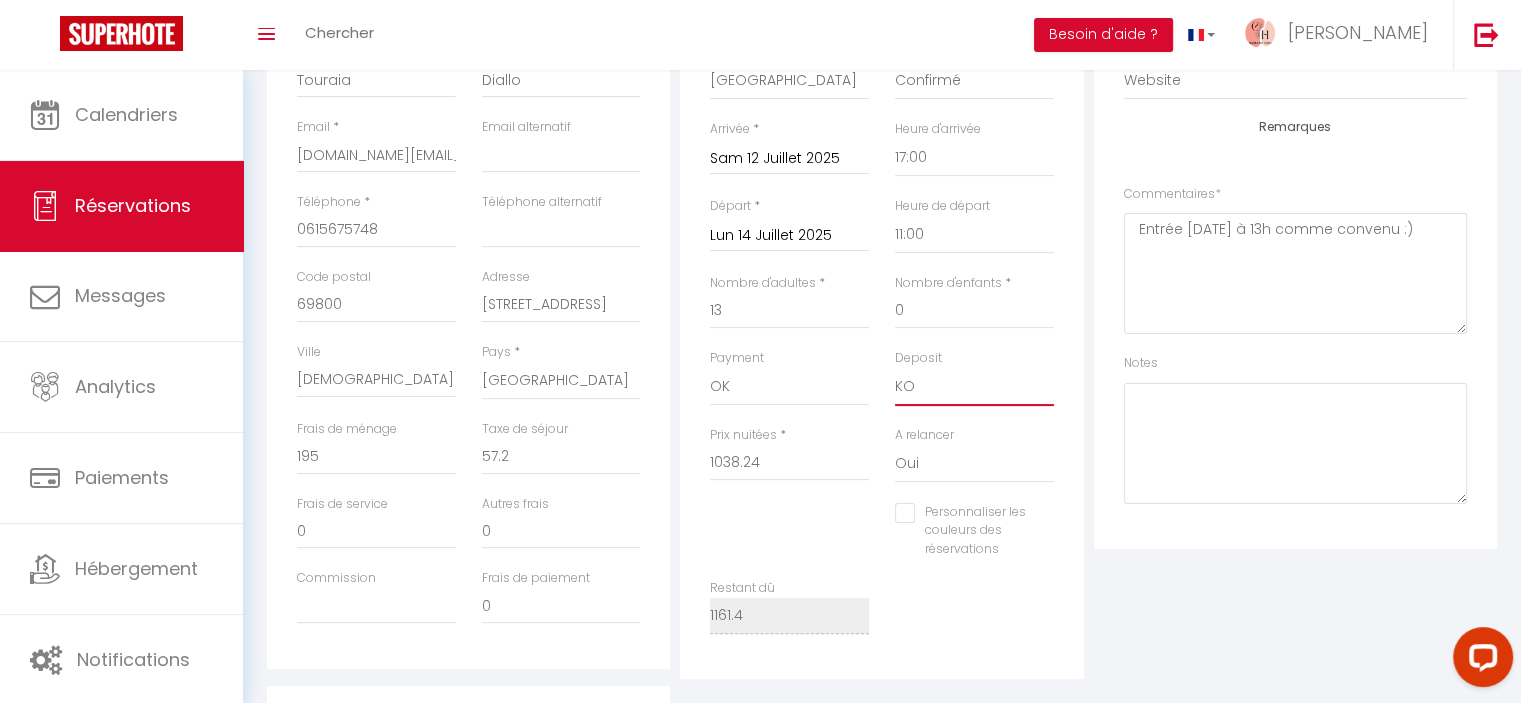 click on "OK   KO" at bounding box center [974, 387] 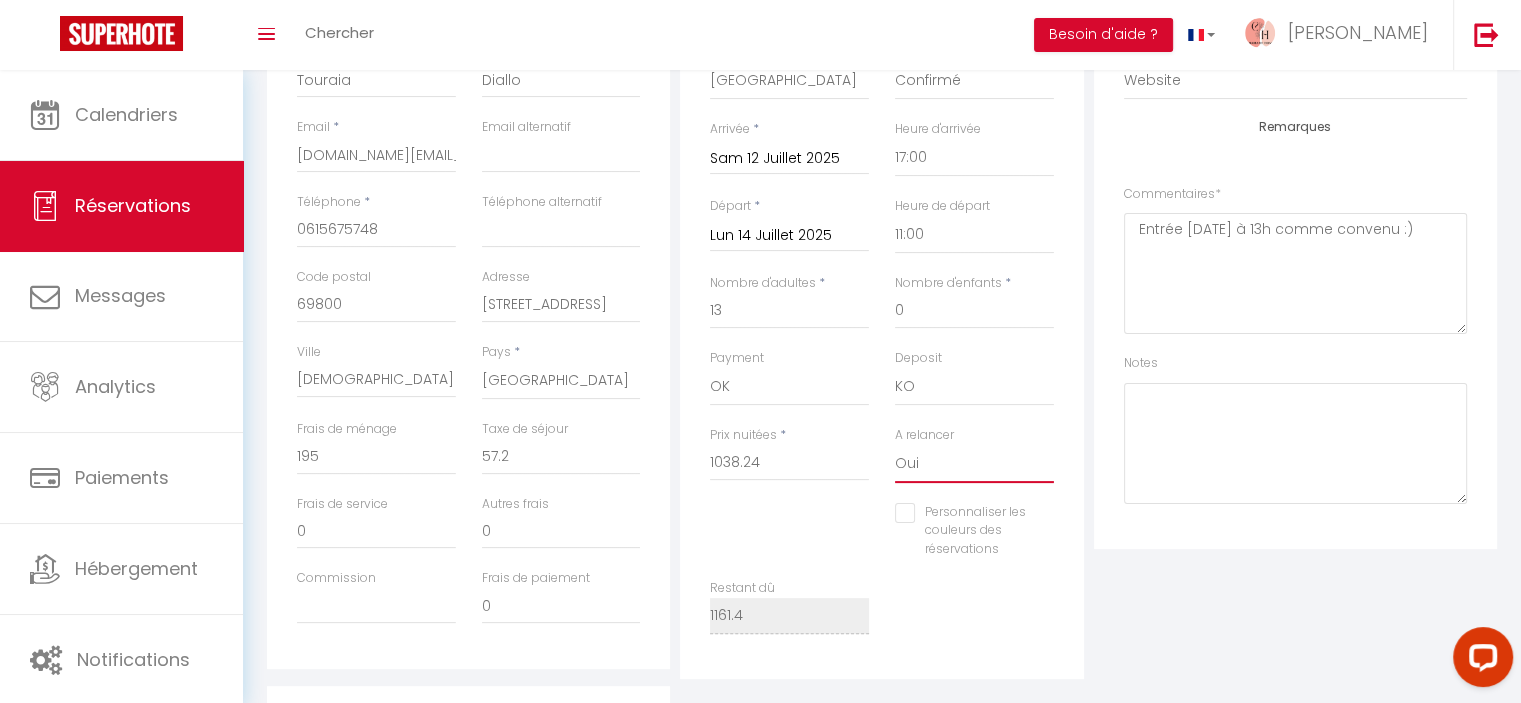 click on "Oui   Non" at bounding box center [974, 464] 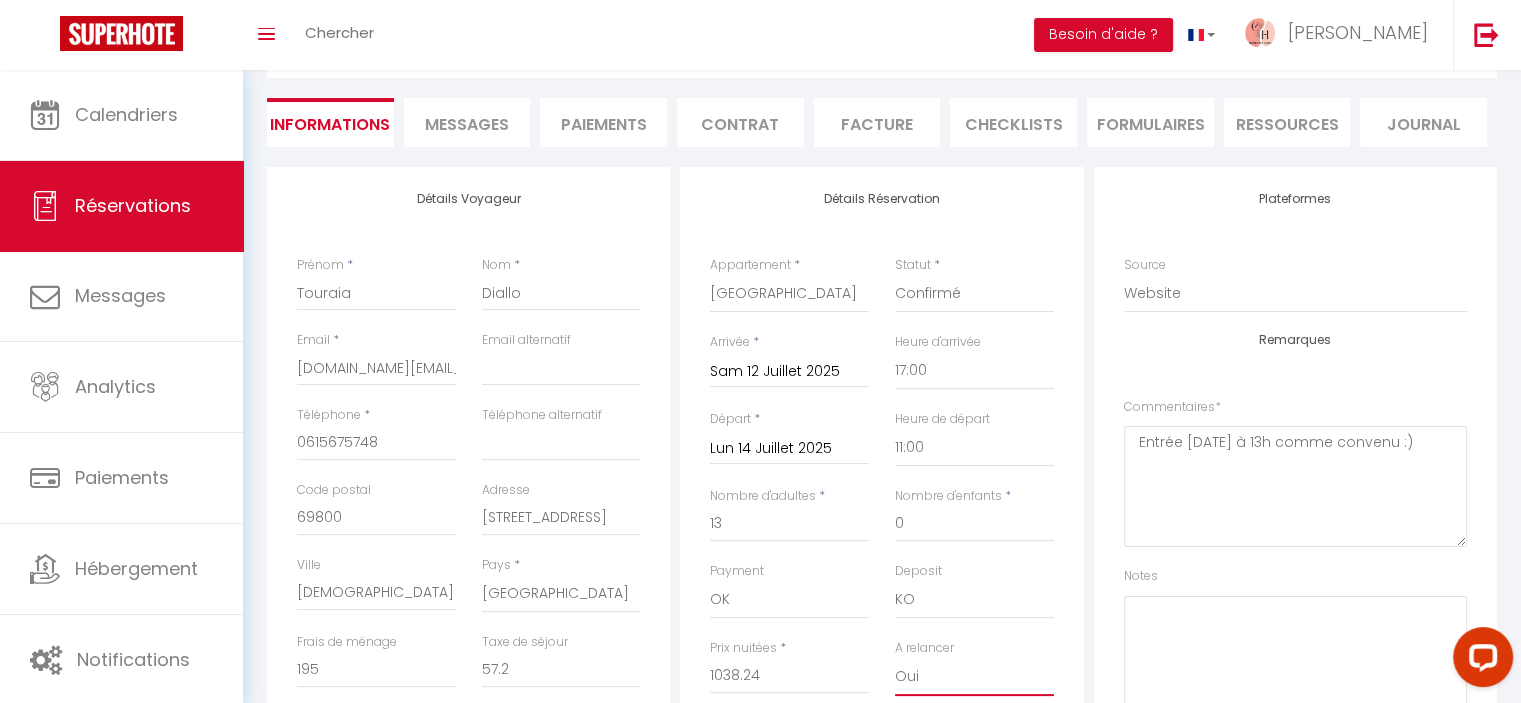 scroll, scrollTop: 0, scrollLeft: 0, axis: both 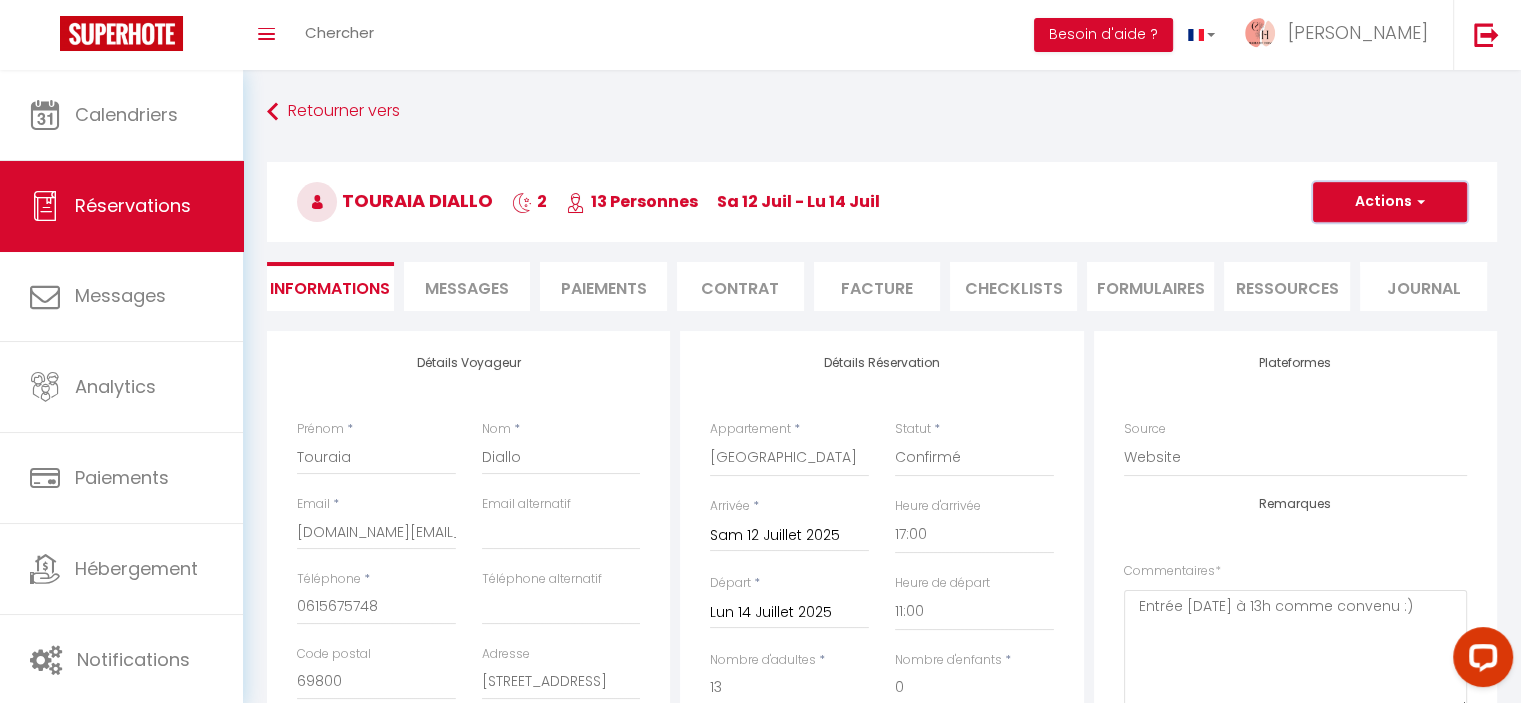 click on "Actions" at bounding box center [1390, 202] 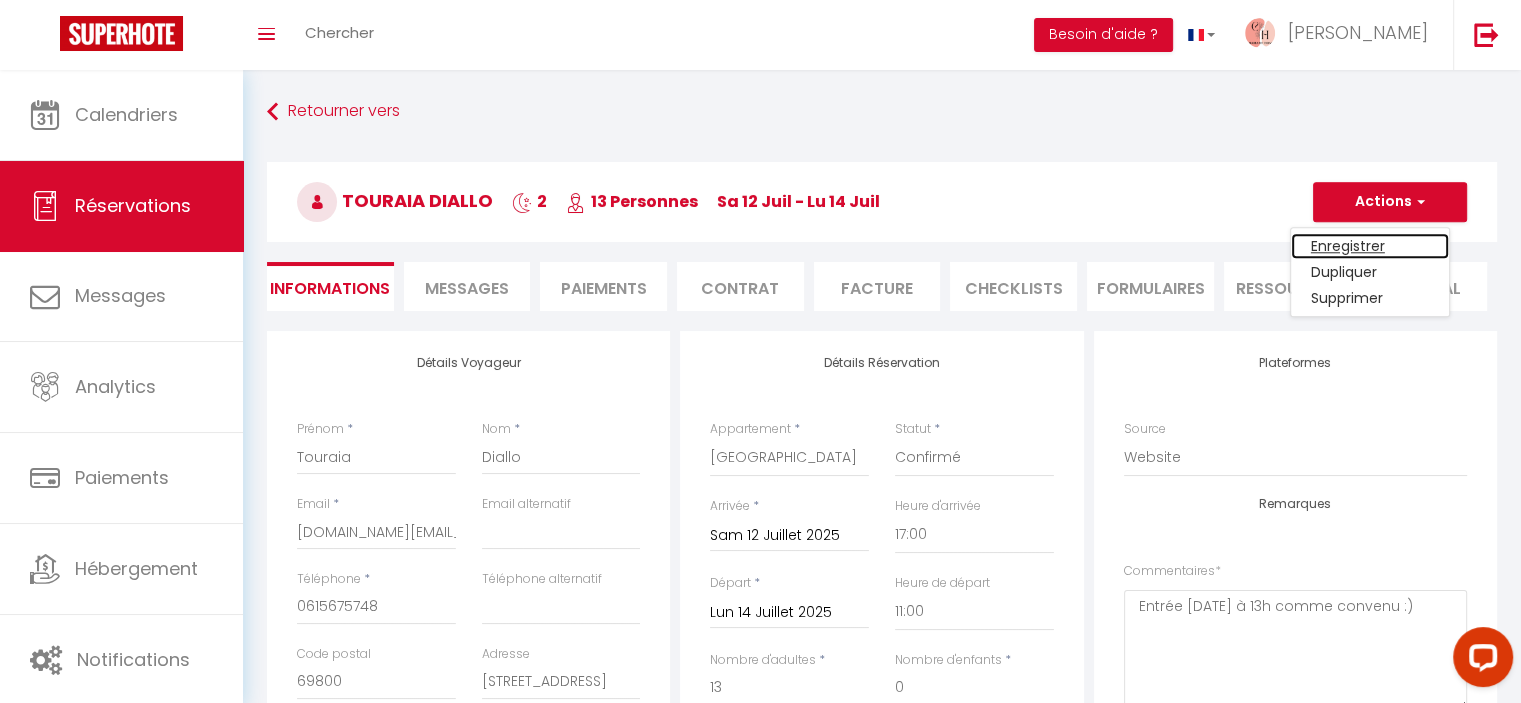 click on "Enregistrer" at bounding box center [1370, 246] 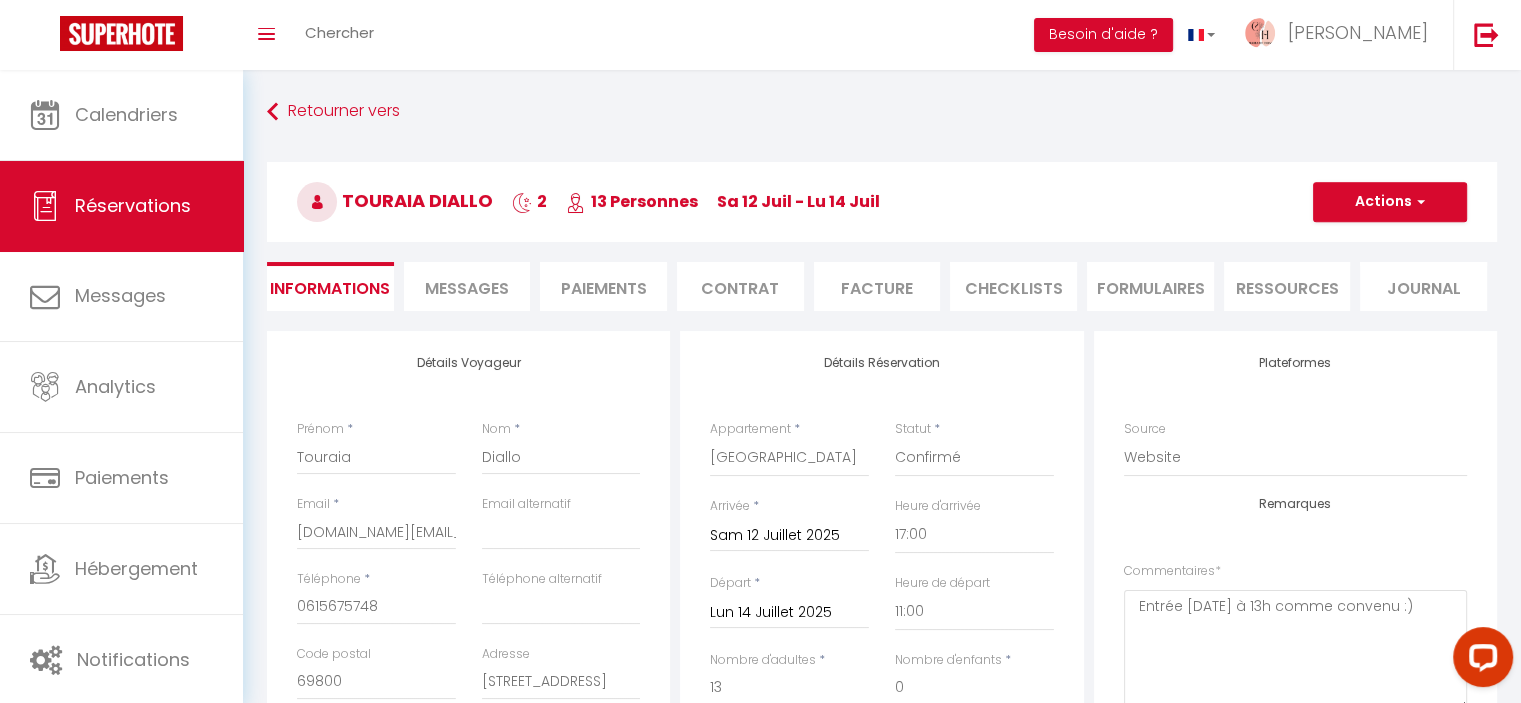 checkbox on "false" 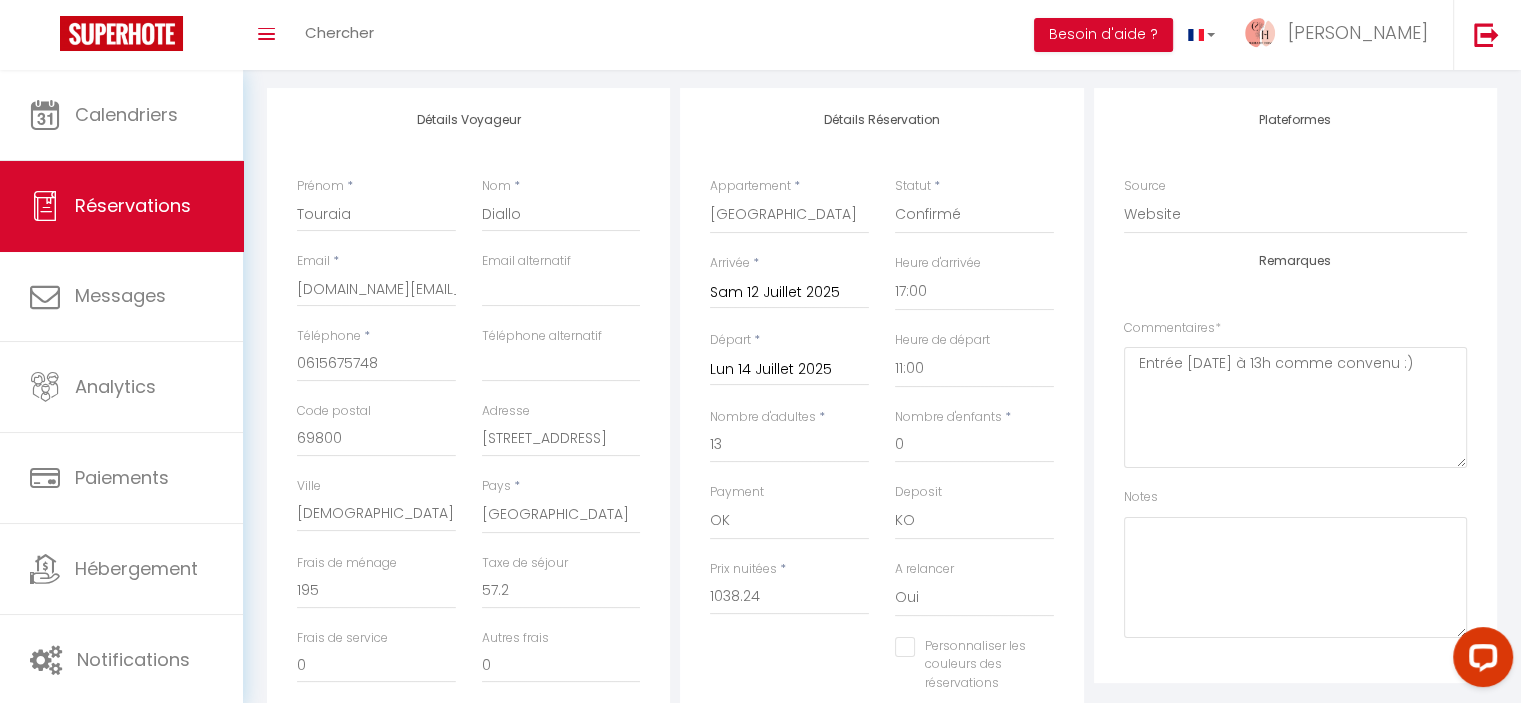 scroll, scrollTop: 0, scrollLeft: 0, axis: both 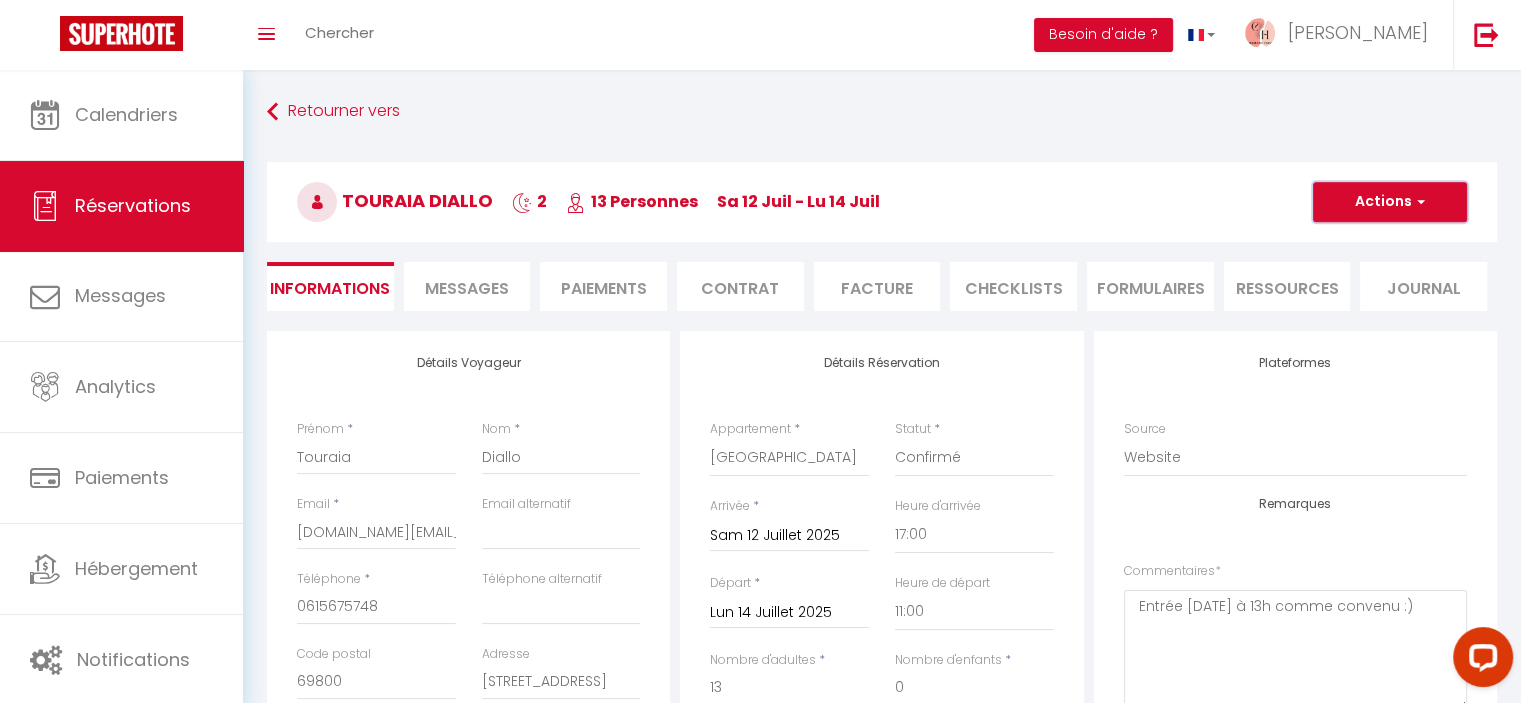 click on "Actions" at bounding box center (1390, 202) 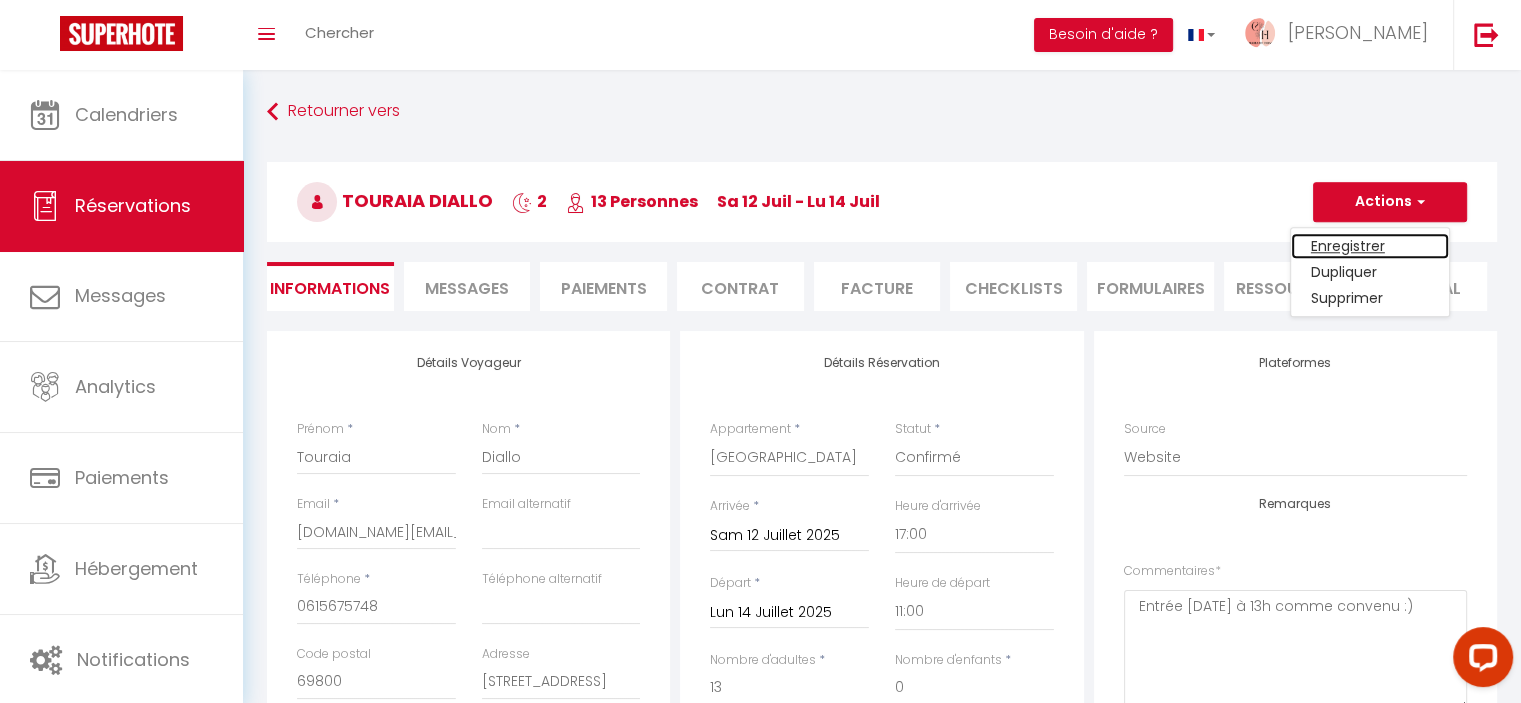 click on "Enregistrer" at bounding box center (1370, 246) 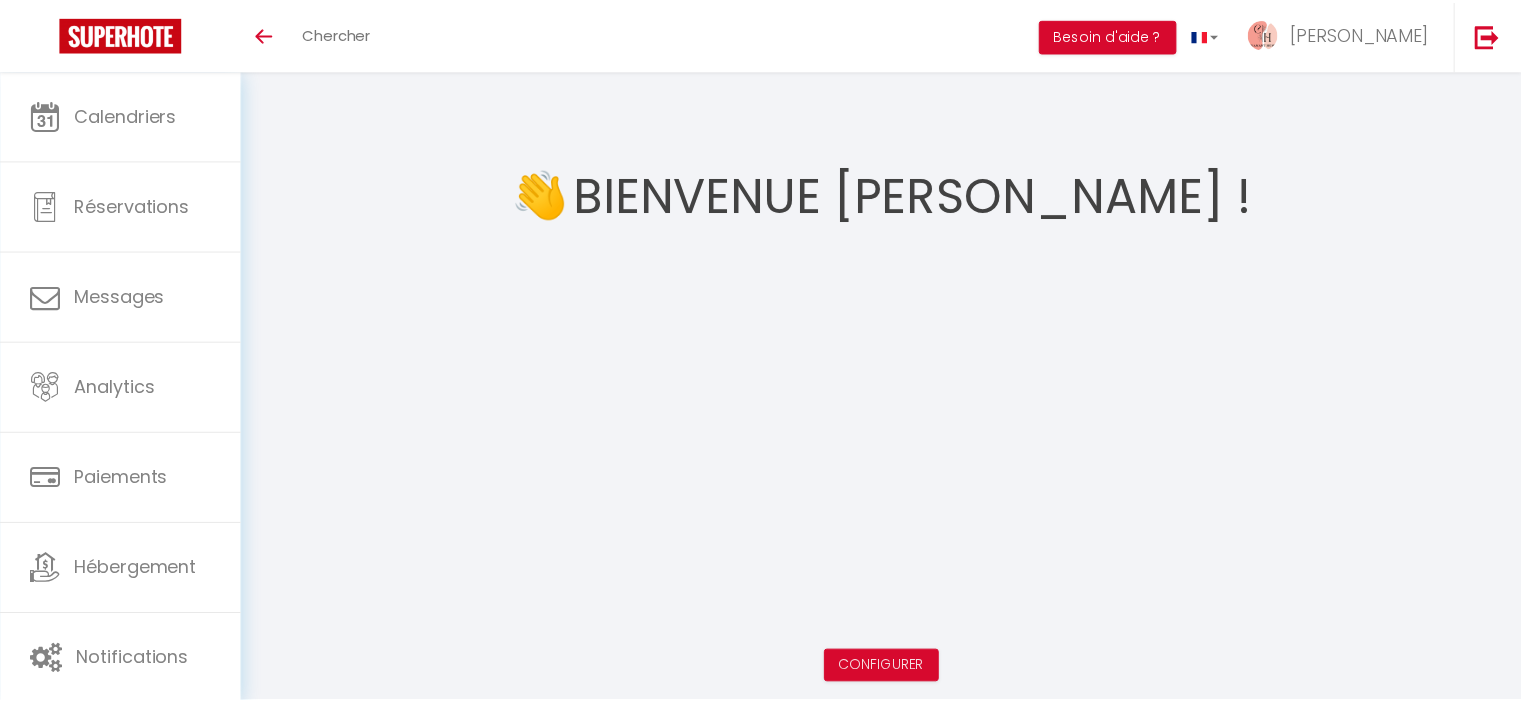 scroll, scrollTop: 0, scrollLeft: 0, axis: both 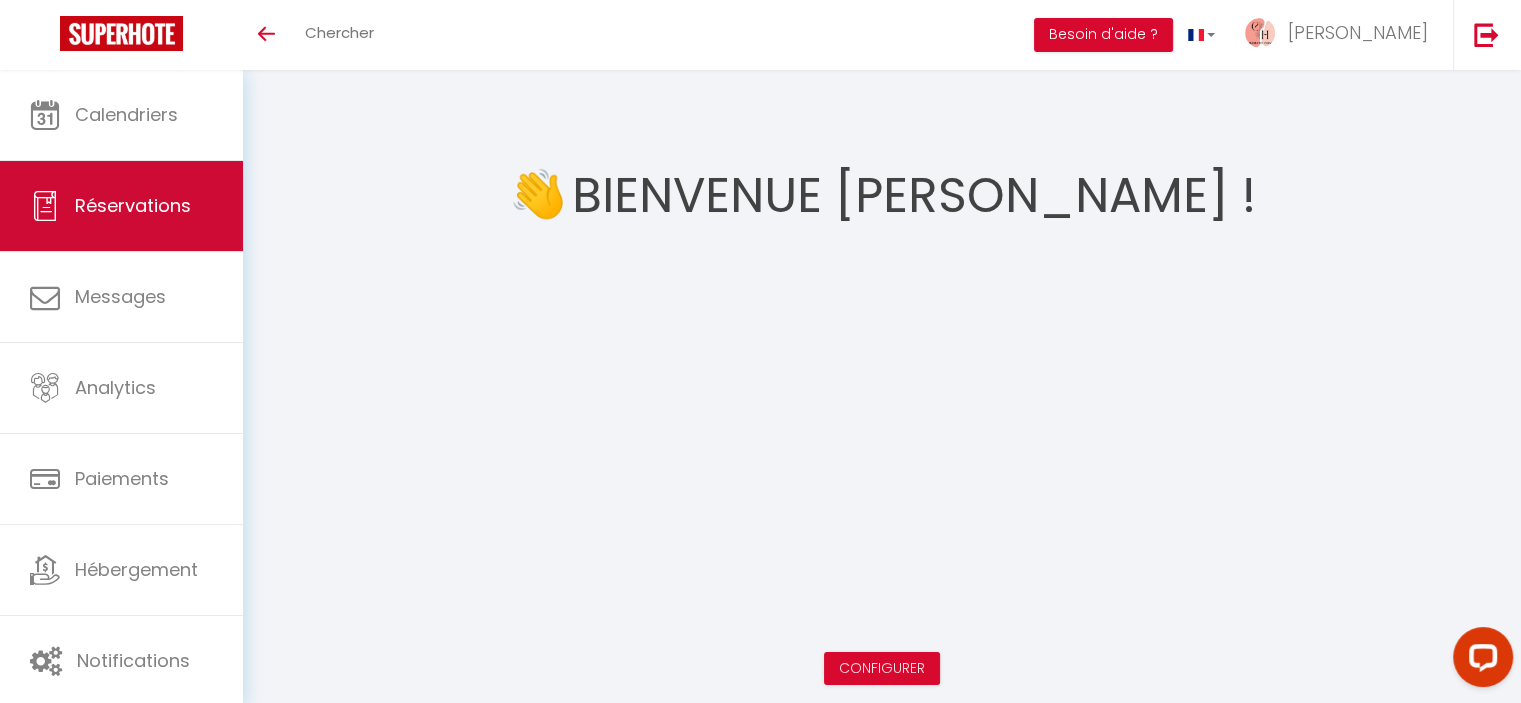click on "Réservations" at bounding box center (121, 206) 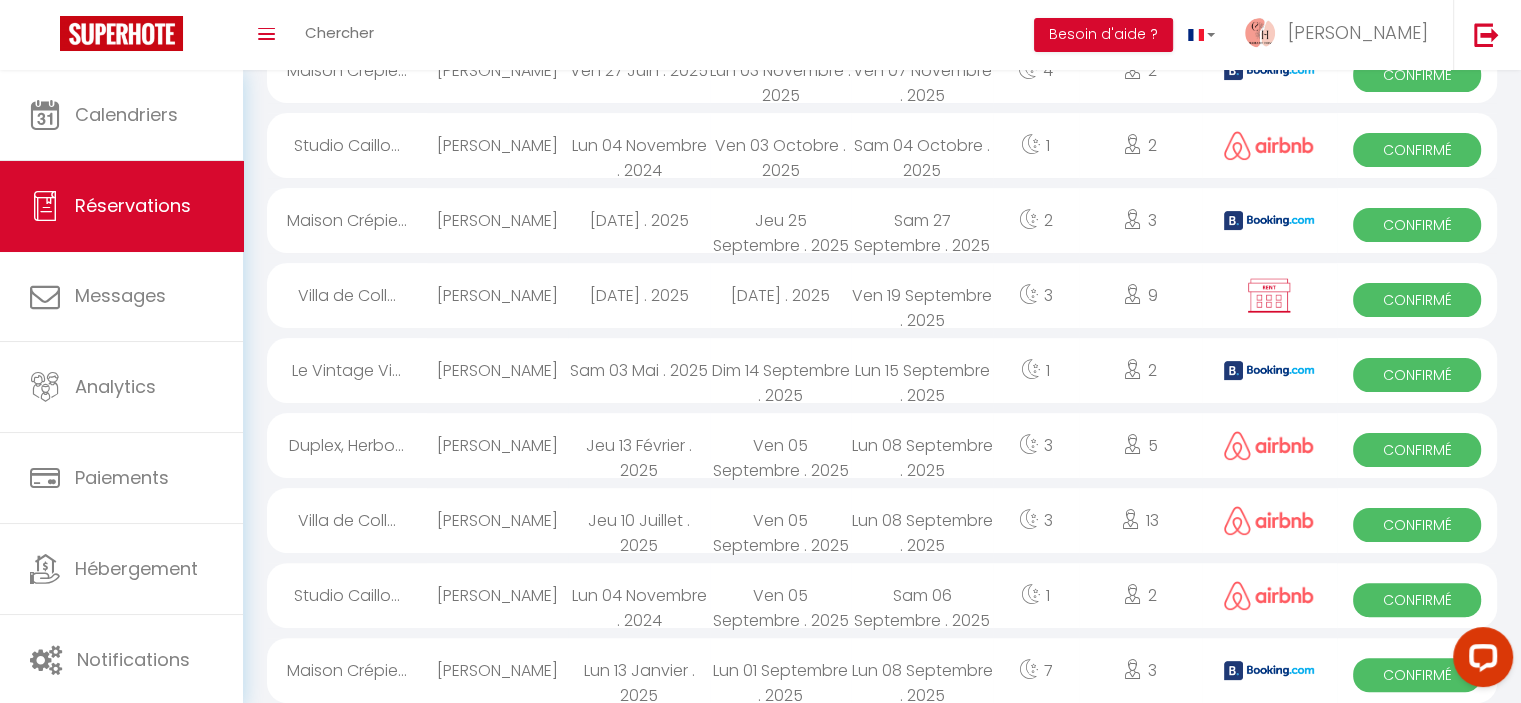 scroll, scrollTop: 0, scrollLeft: 0, axis: both 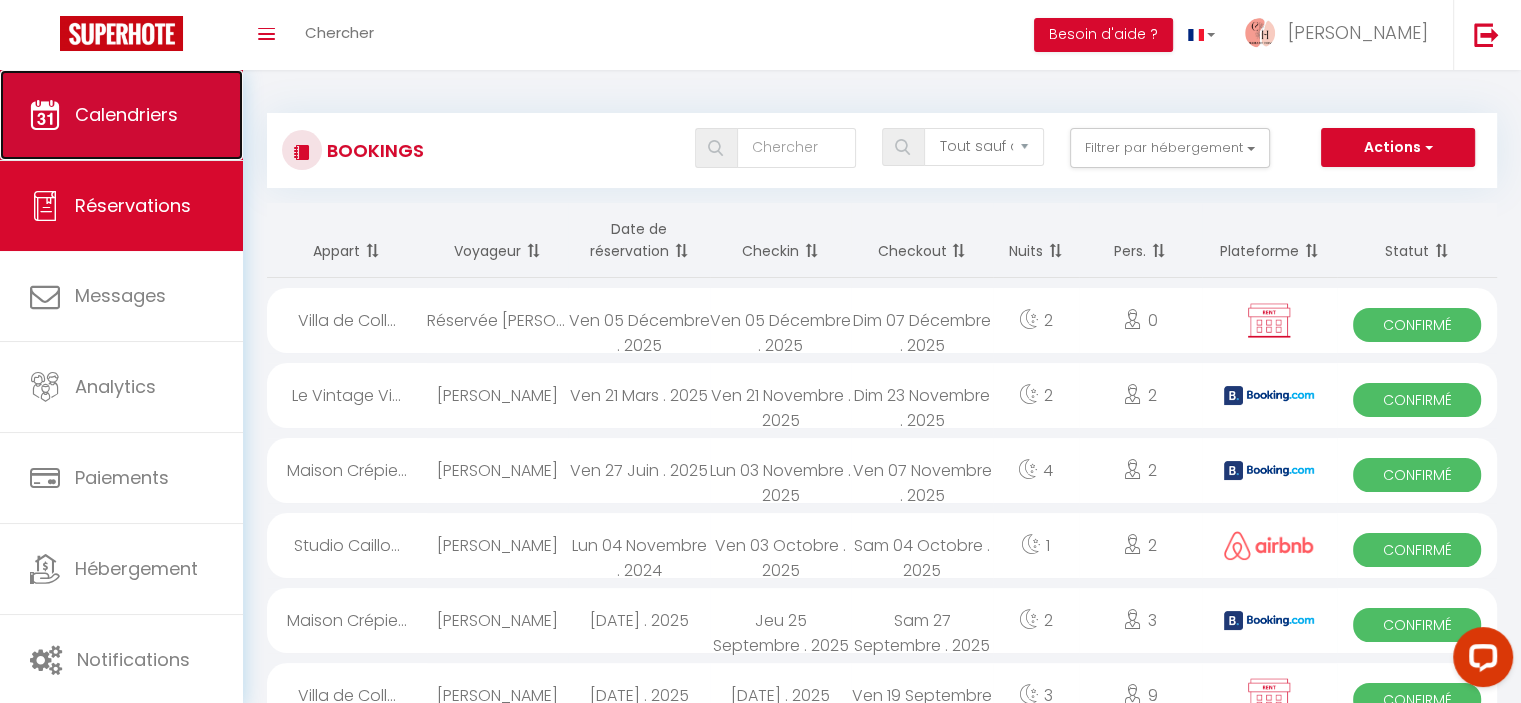 click on "Calendriers" at bounding box center [121, 115] 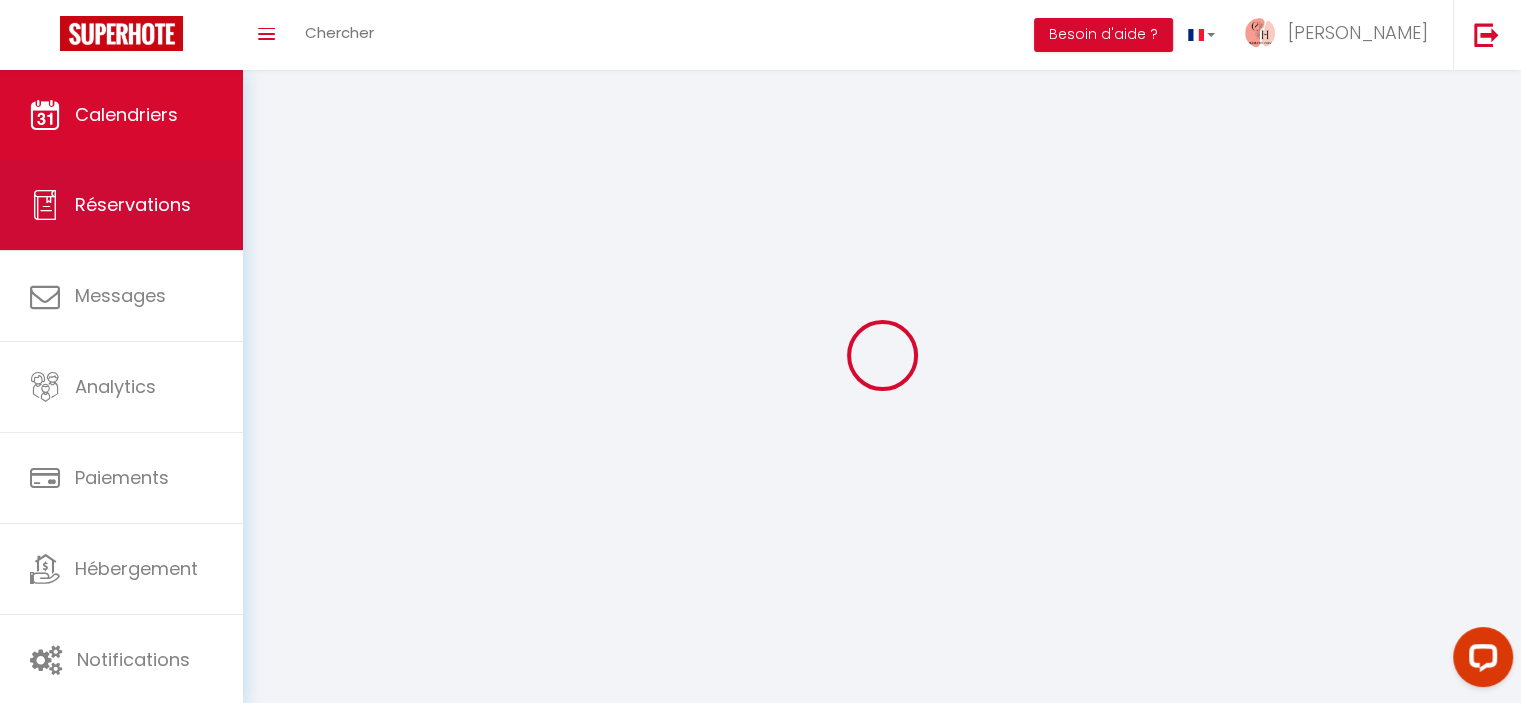 select 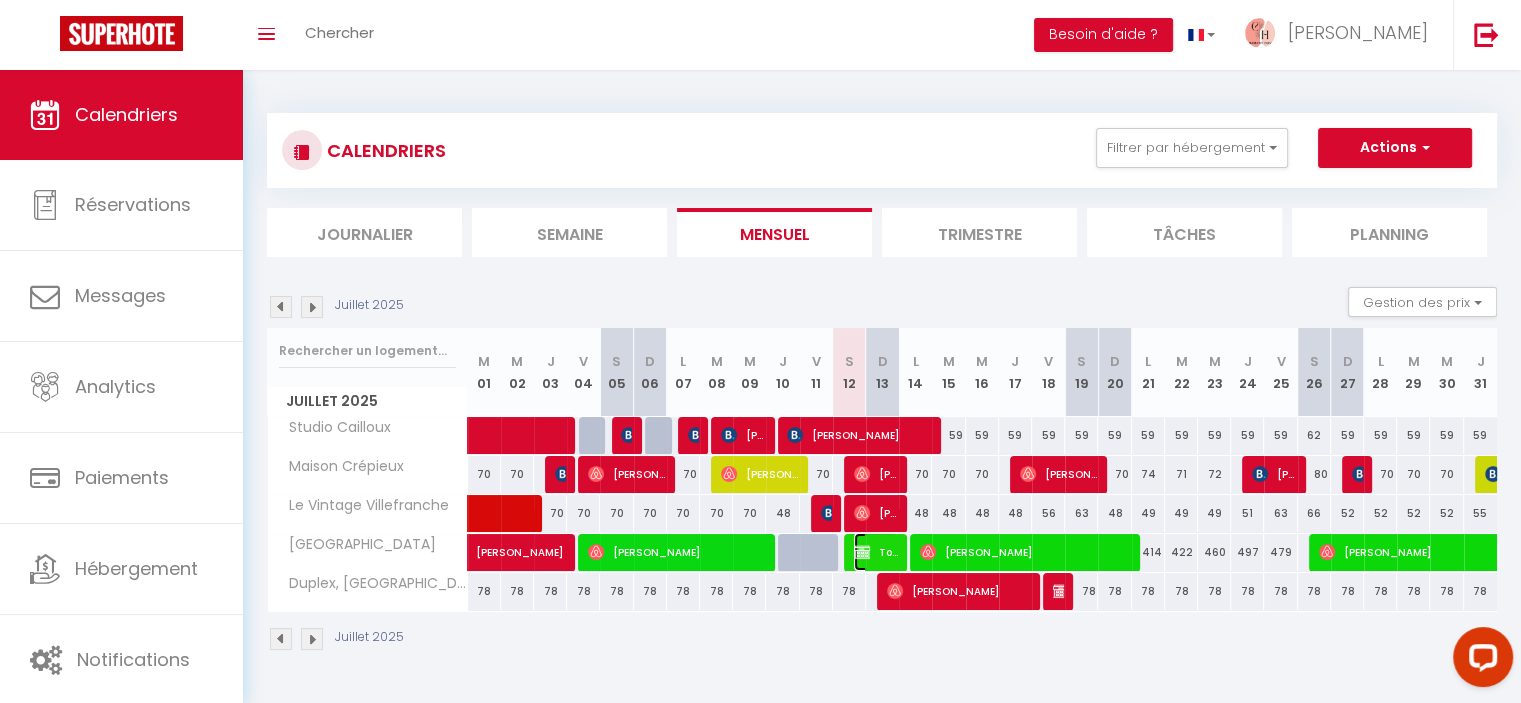 click on "Touraia Diallo" at bounding box center [876, 552] 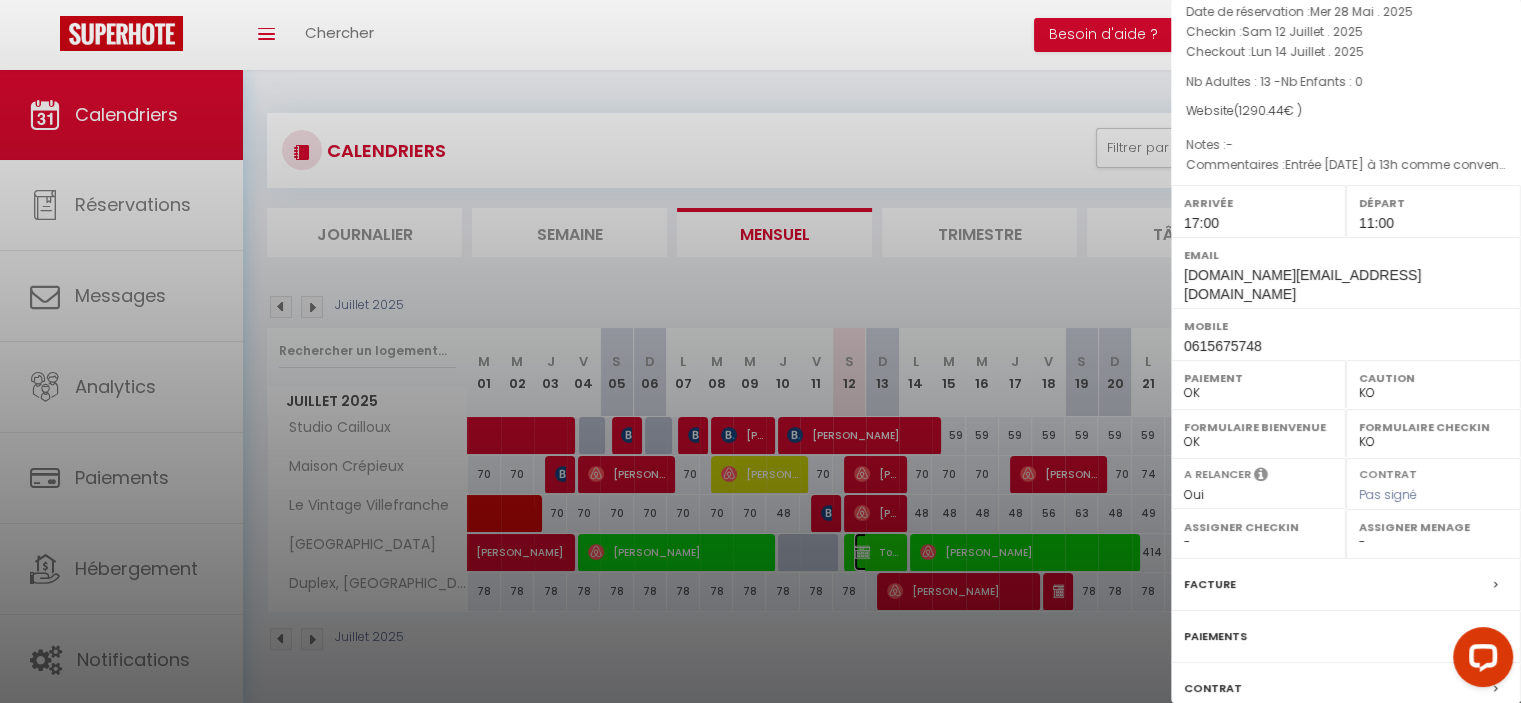 scroll, scrollTop: 225, scrollLeft: 0, axis: vertical 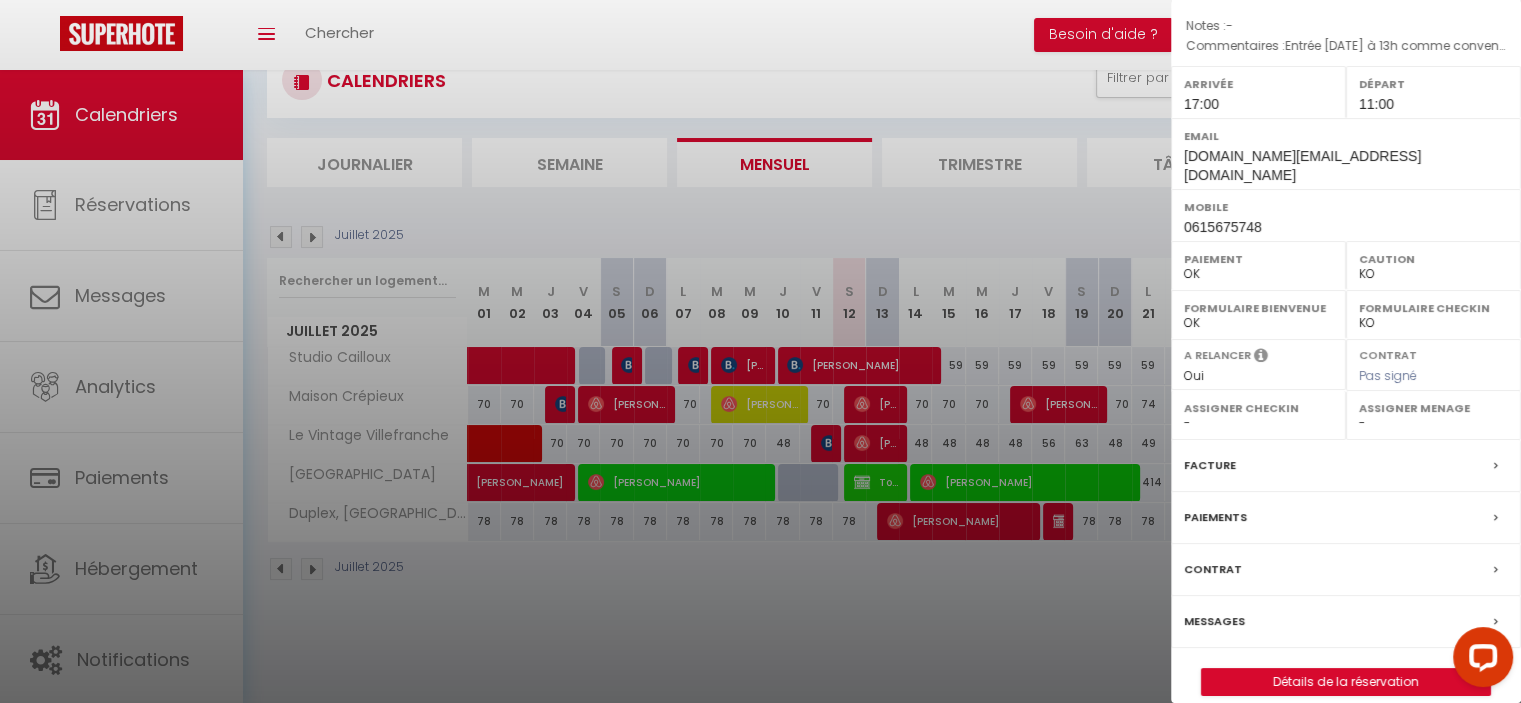 click on "Paiements" at bounding box center [1215, 517] 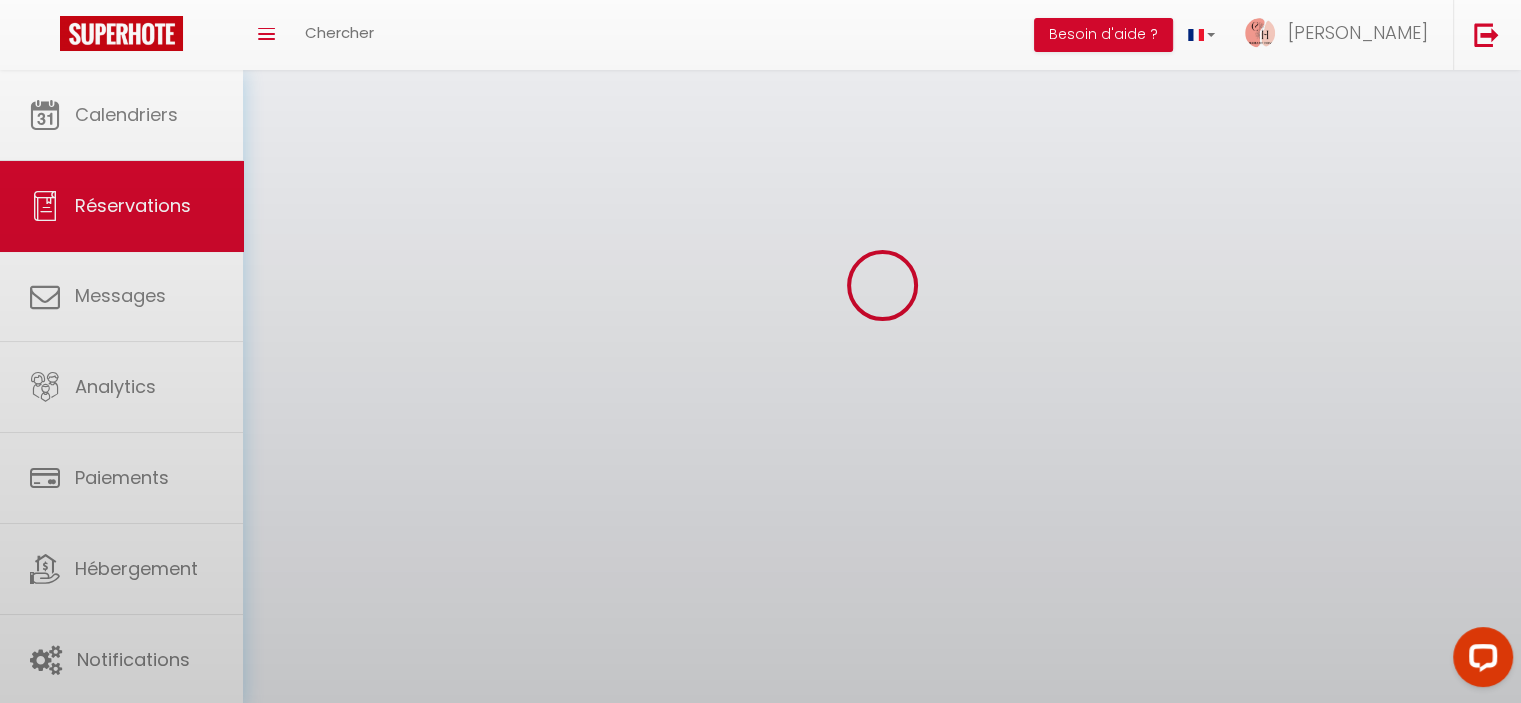 scroll, scrollTop: 0, scrollLeft: 0, axis: both 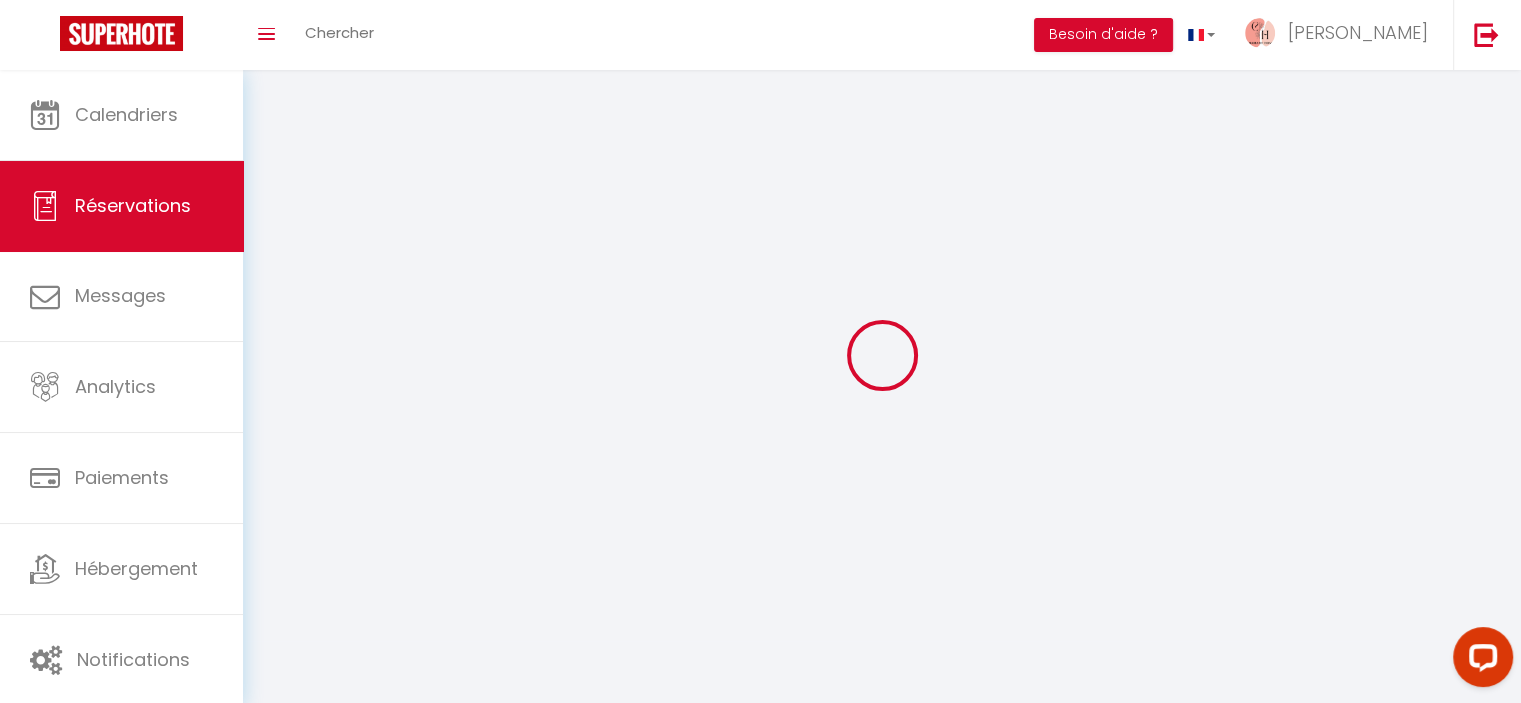 select 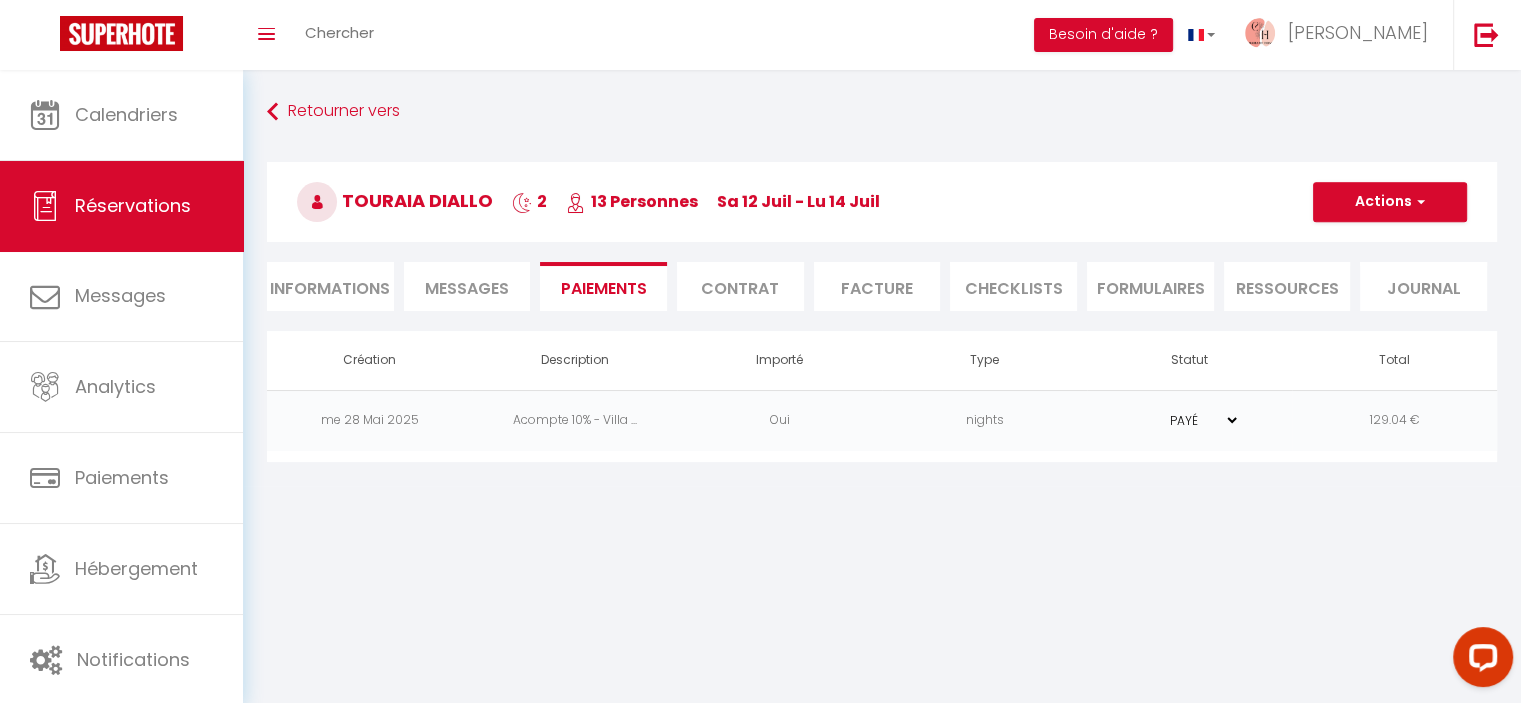click on "Messages" at bounding box center (467, 288) 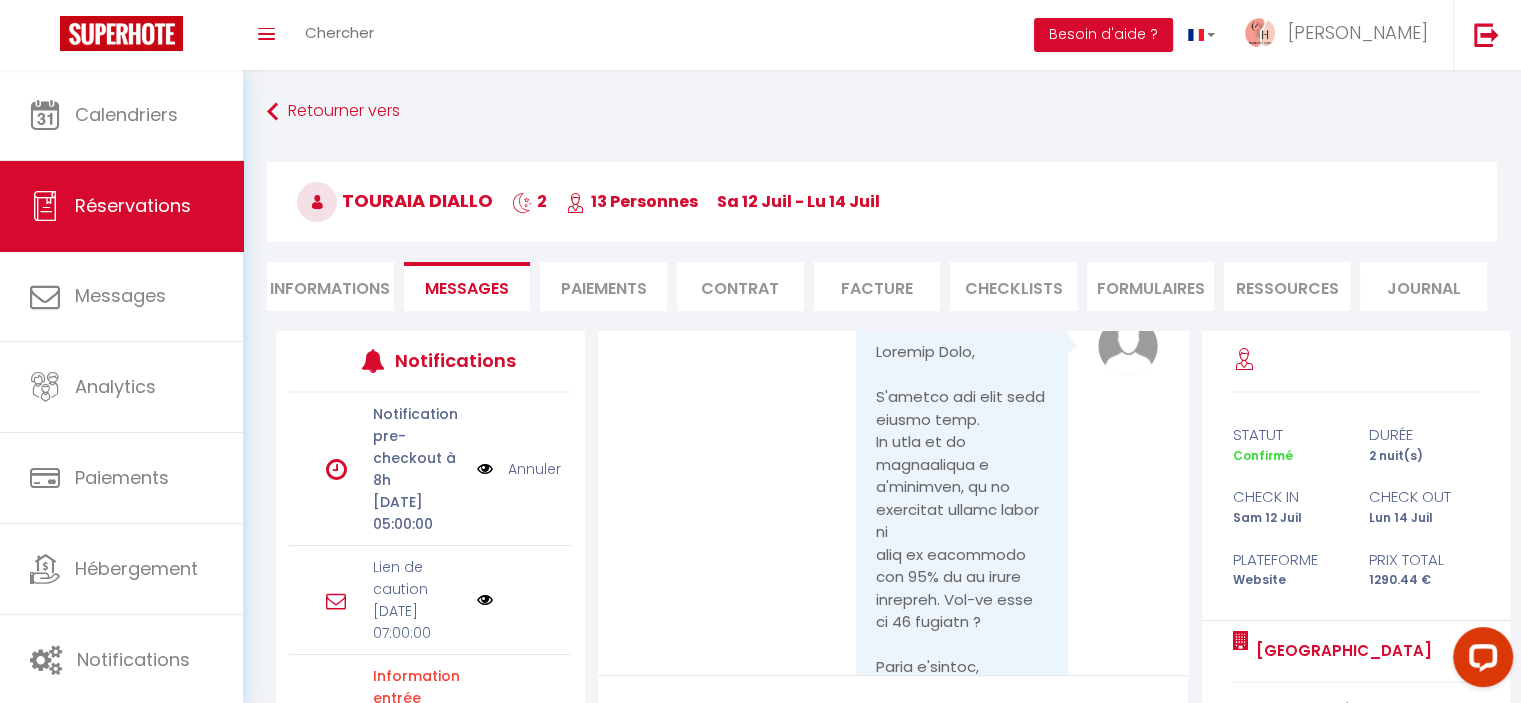 scroll, scrollTop: 2000, scrollLeft: 0, axis: vertical 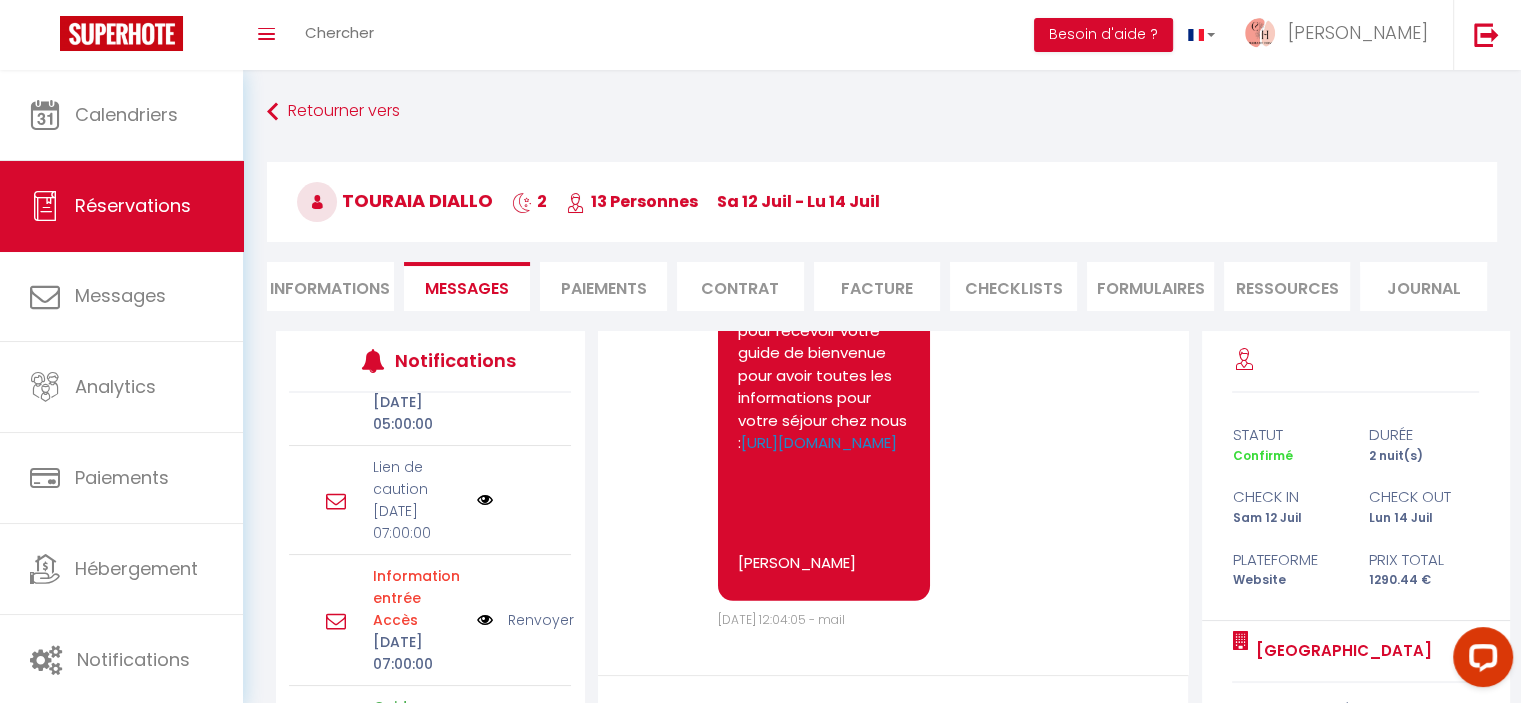 click at bounding box center [485, 500] 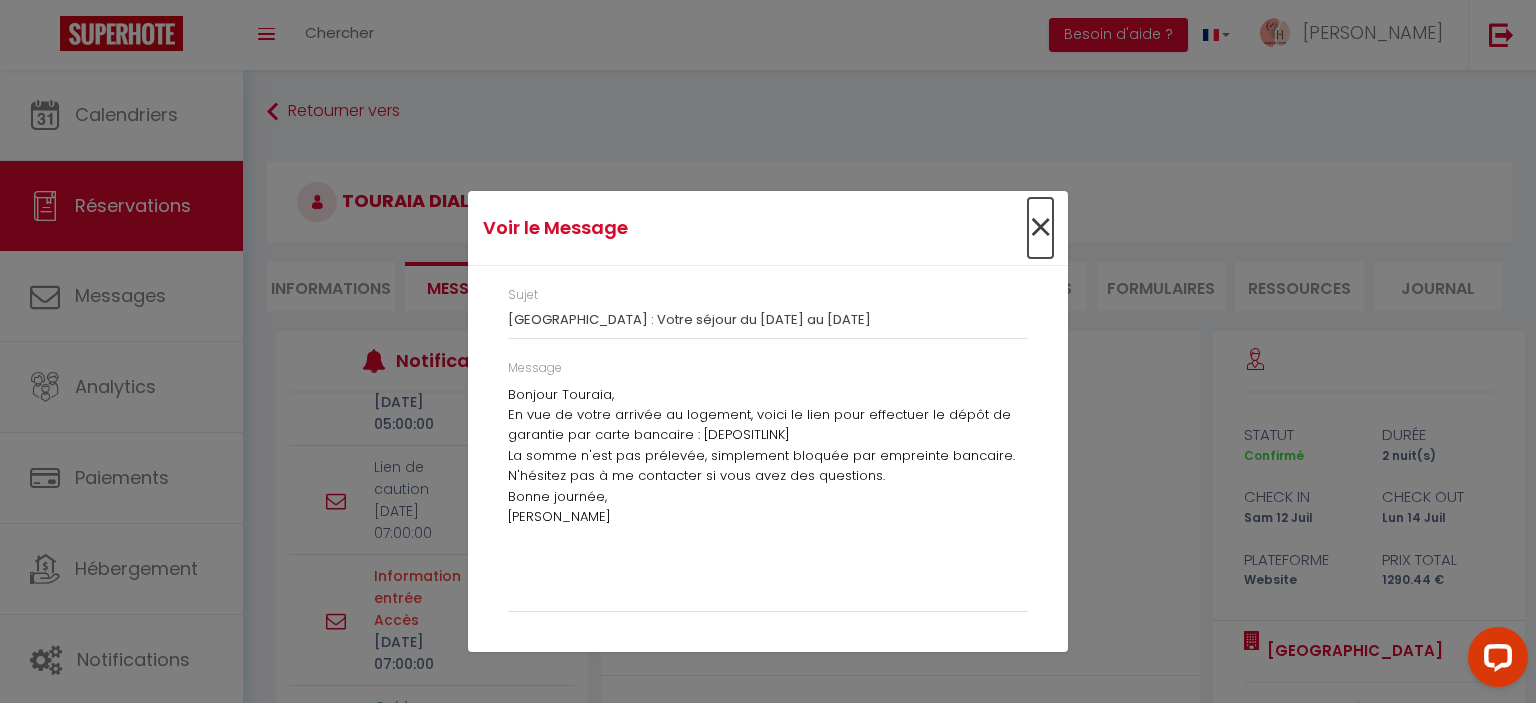 click on "×" at bounding box center (1040, 228) 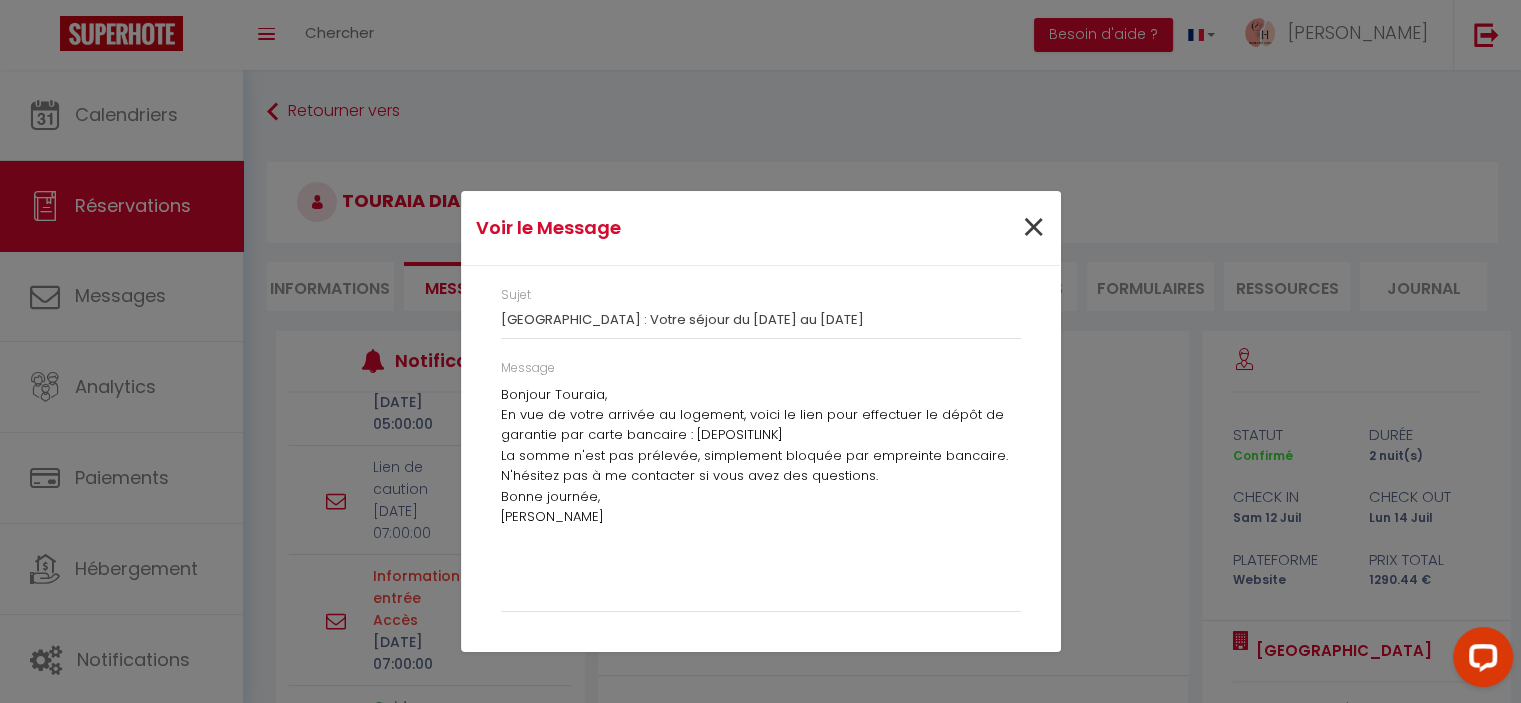 scroll, scrollTop: 6387, scrollLeft: 0, axis: vertical 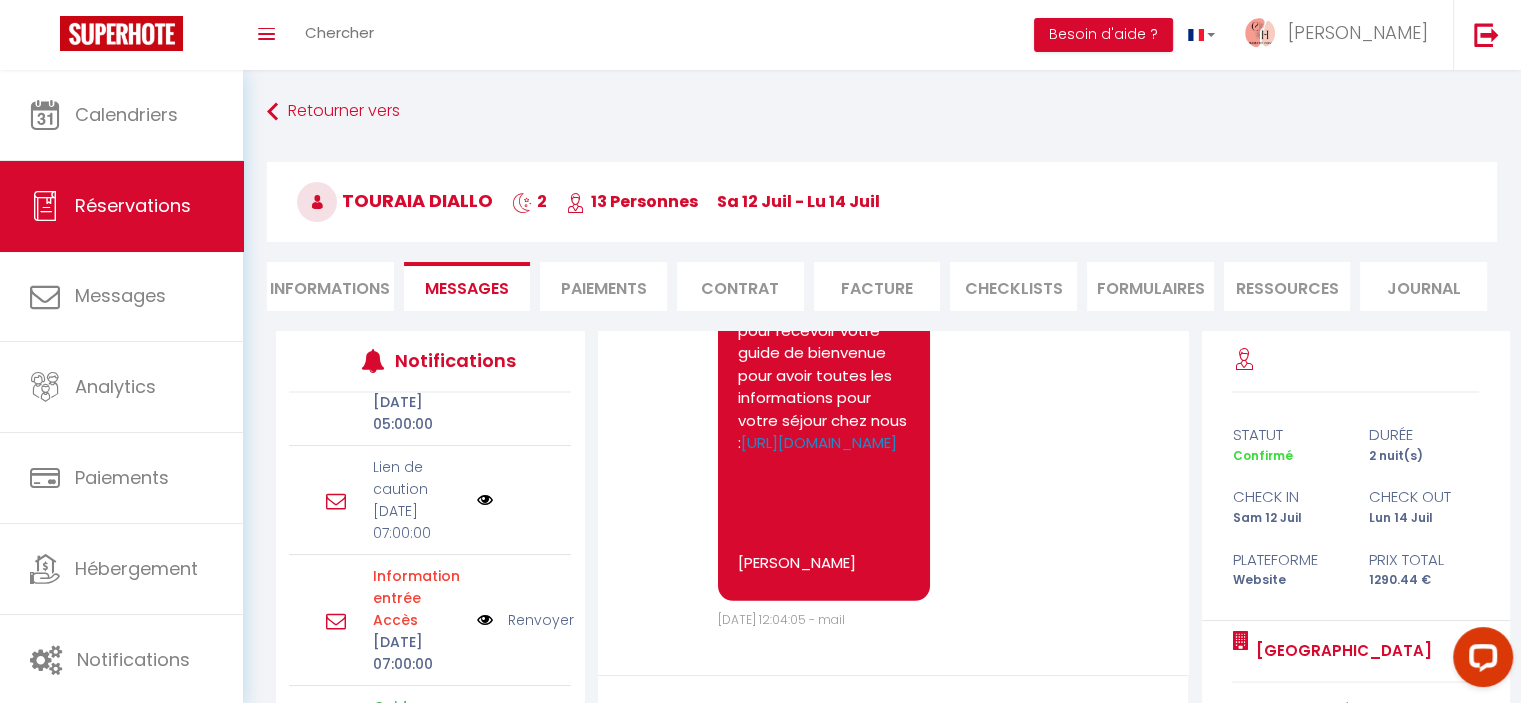 click on "Sam 12 Juillet 2025 07:00:00" at bounding box center [418, 522] 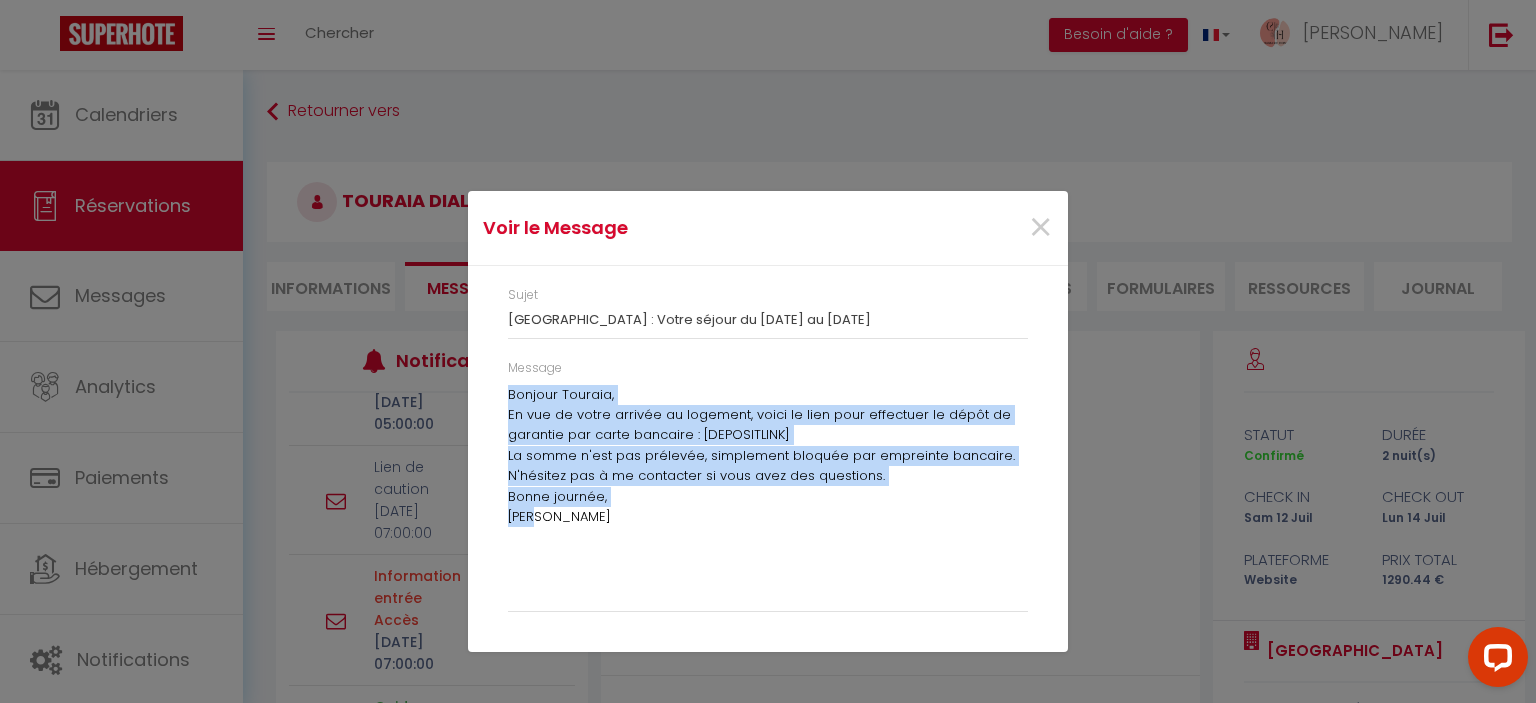 drag, startPoint x: 631, startPoint y: 530, endPoint x: 506, endPoint y: 395, distance: 183.98369 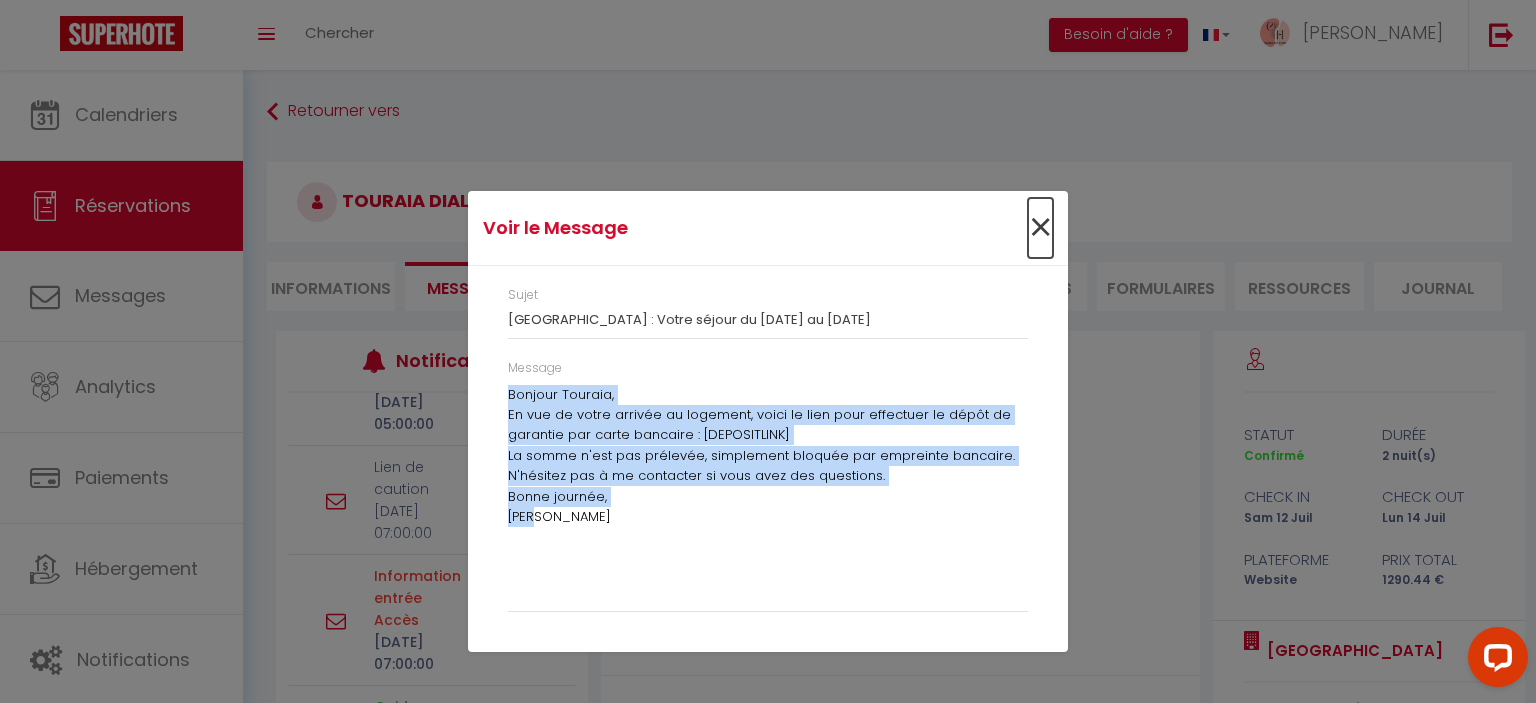 click on "×" at bounding box center (1040, 228) 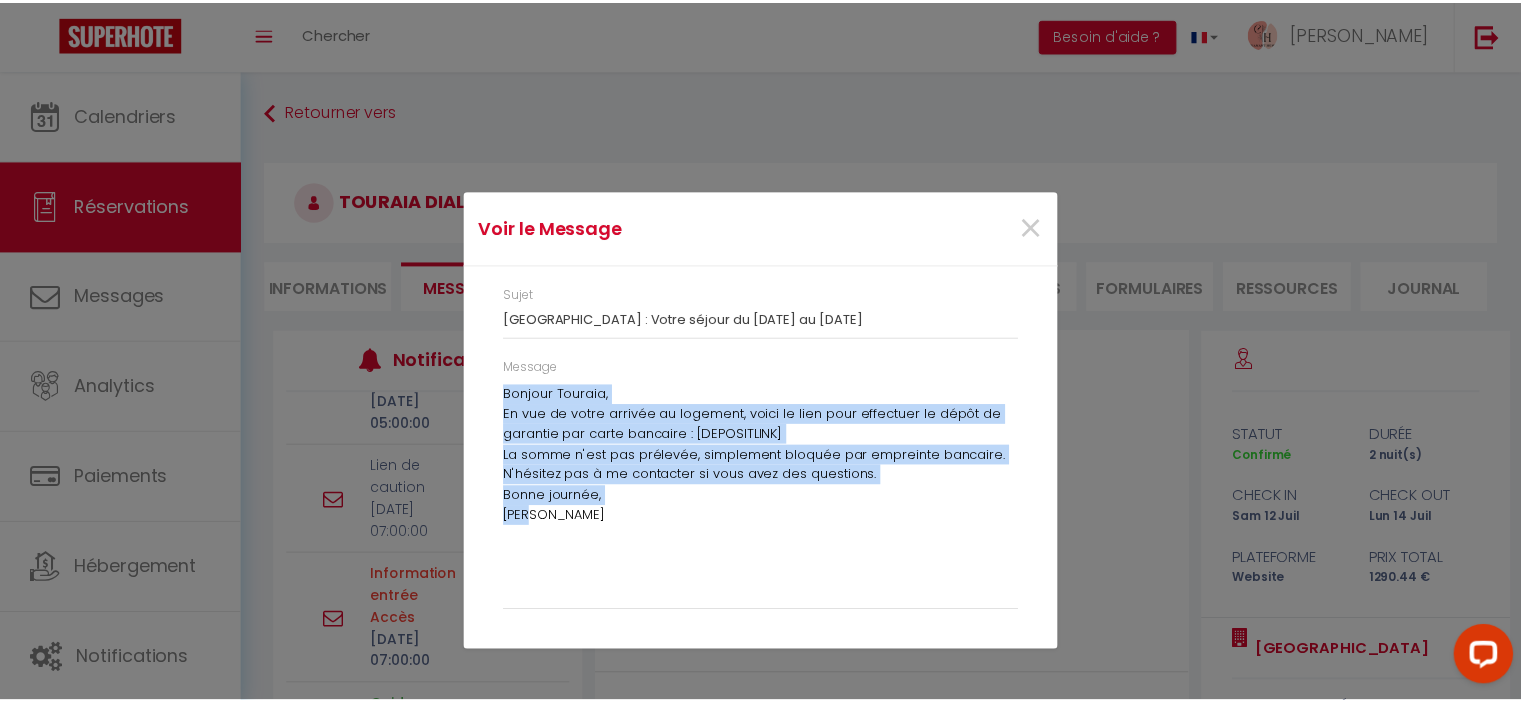 scroll, scrollTop: 6387, scrollLeft: 0, axis: vertical 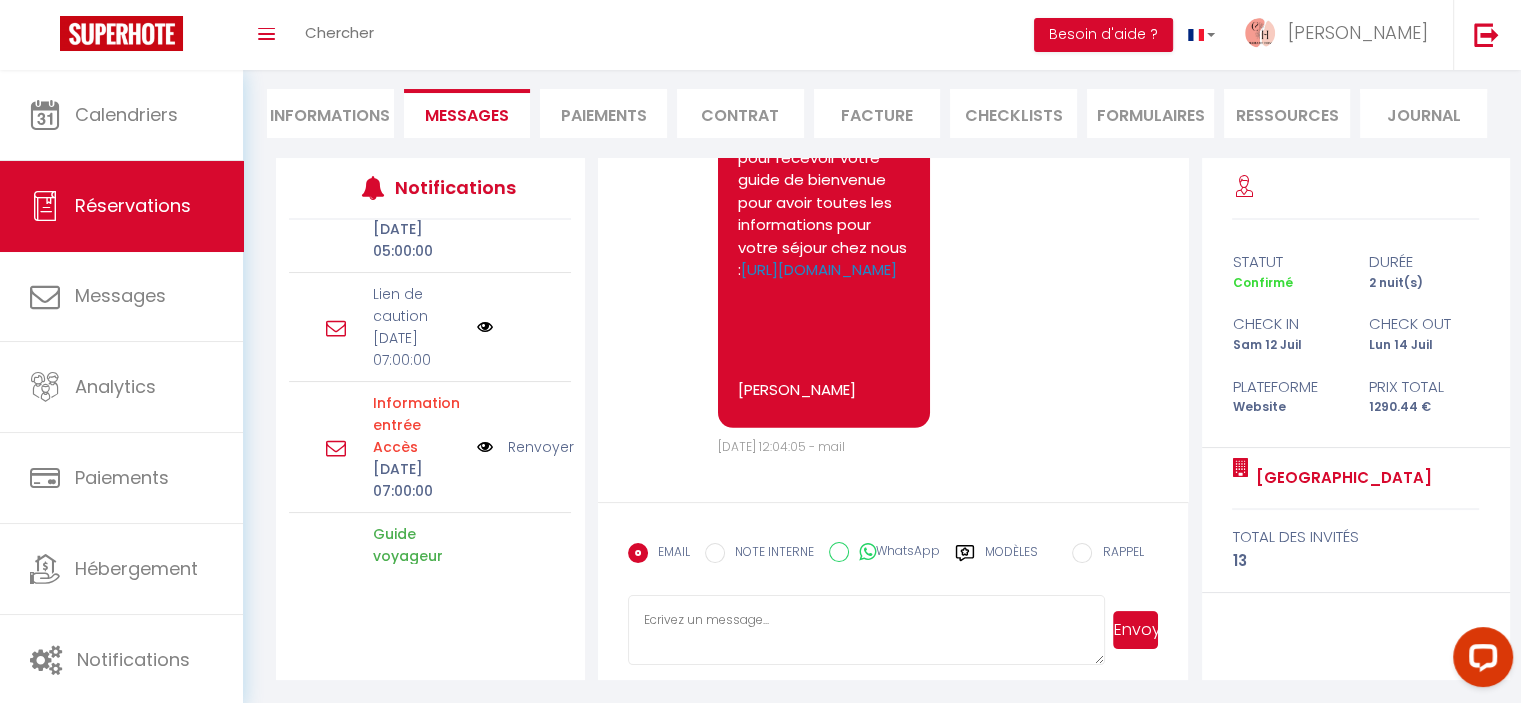 drag, startPoint x: 788, startPoint y: 610, endPoint x: 738, endPoint y: 621, distance: 51.1957 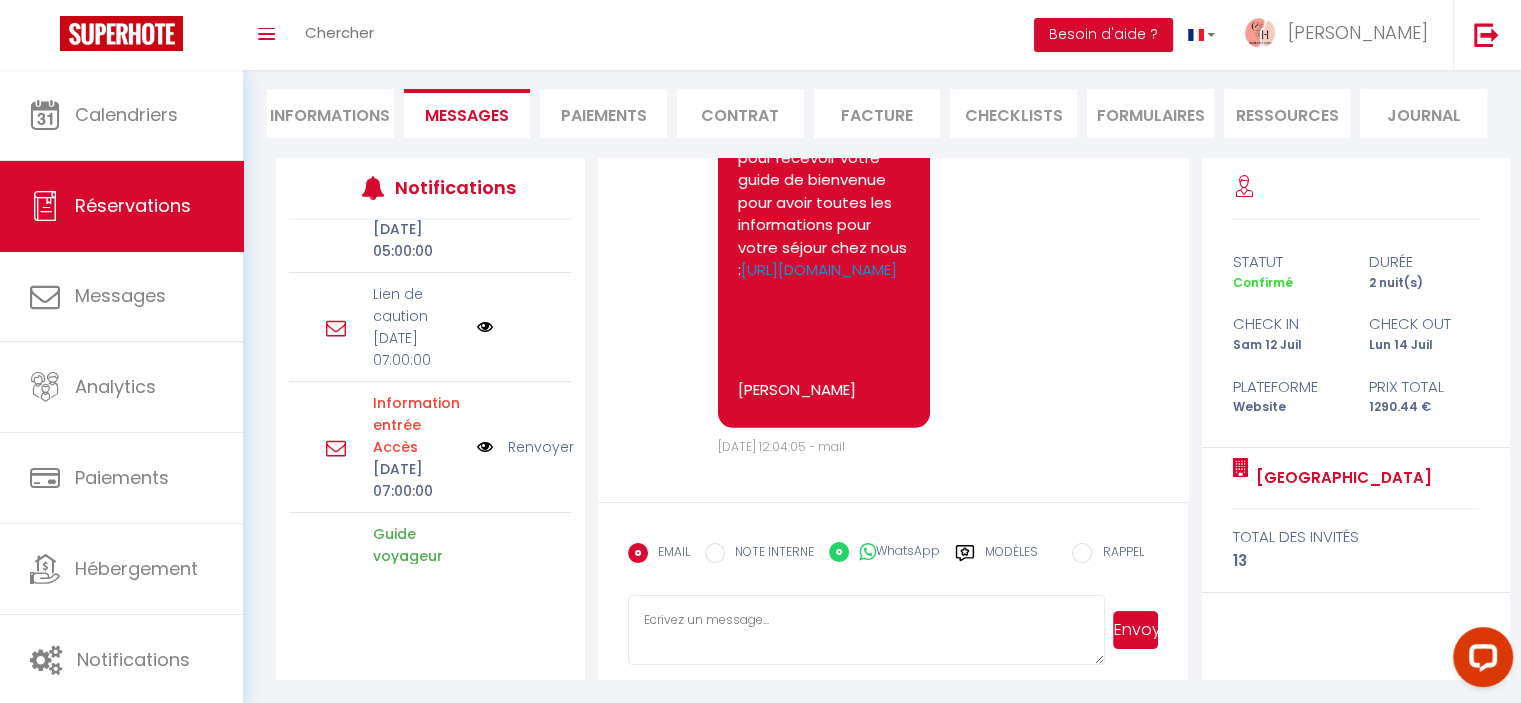 radio on "false" 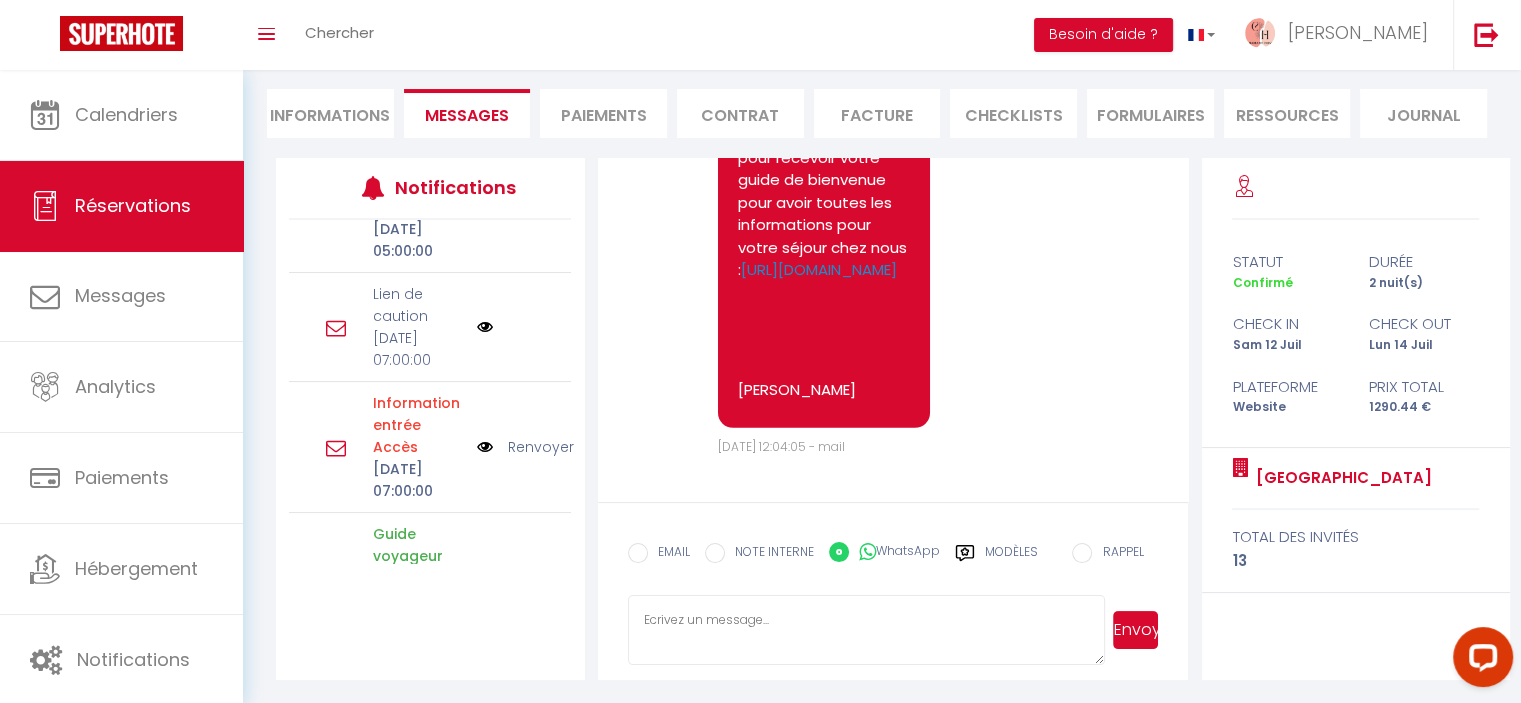 paste on "Bonjour Touraia,
En vue de votre arrivée au logement, voici le lien pour effectuer le dépôt de garantie par carte bancaire : [DEPOSITLINK]
La somme n'est pas prélevée, simplement bloquée par empreinte bancaire.
N'hésitez pas à me contacter si vous avez des questions.
Bonne journée,
Lina" 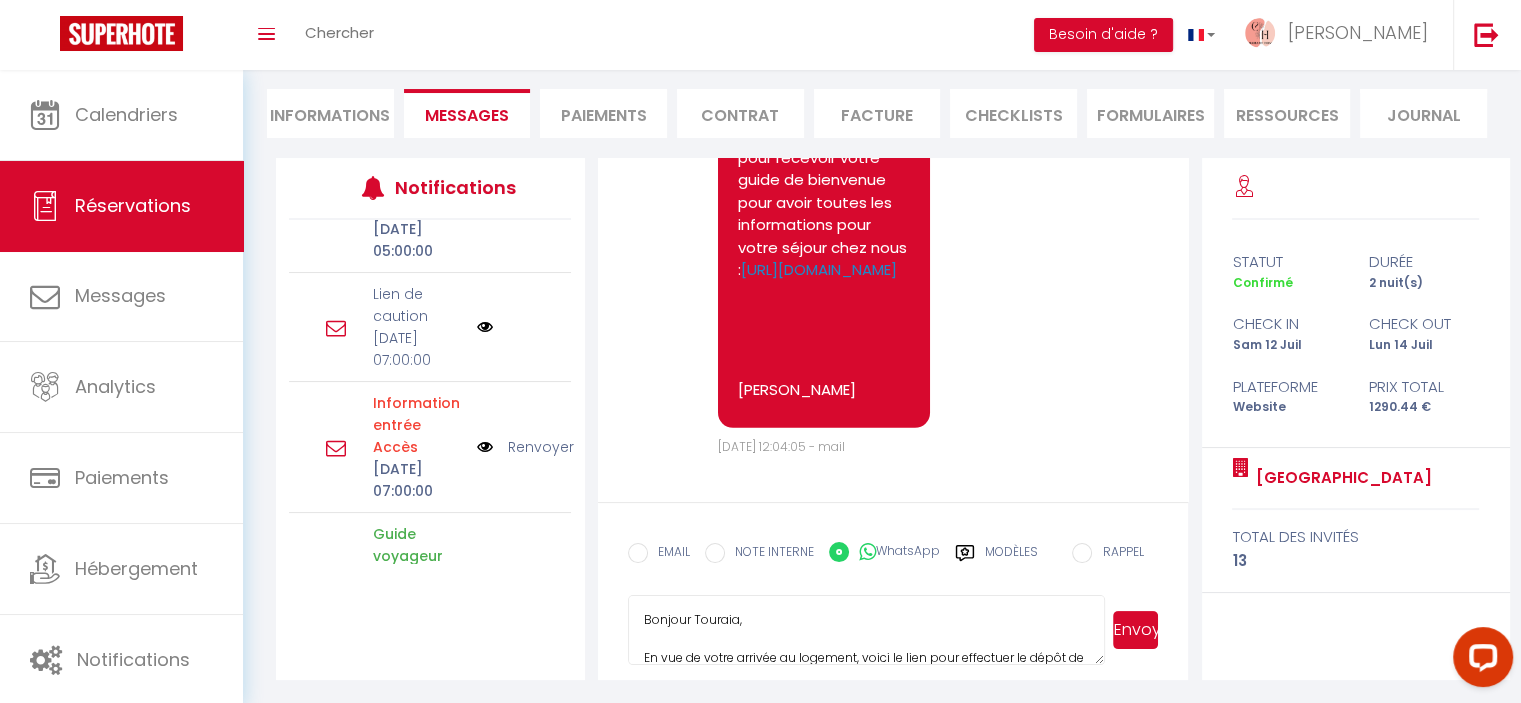 scroll, scrollTop: 191, scrollLeft: 0, axis: vertical 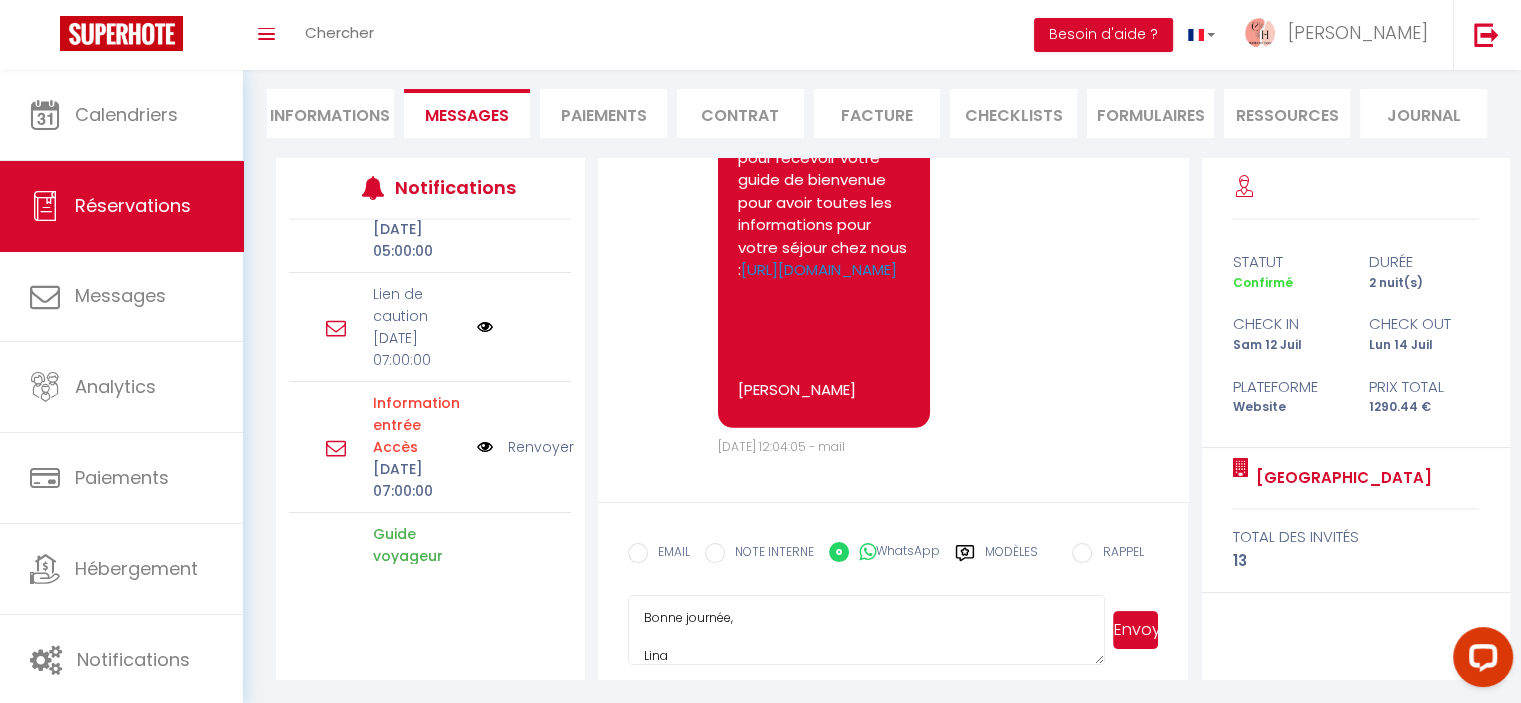 type on "Bonjour Touraia,
En vue de votre arrivée au logement, voici le lien pour effectuer le dépôt de garantie par carte bancaire : [DEPOSITLINK]
La somme n'est pas prélevée, simplement bloquée par empreinte bancaire.
N'hésitez pas à me contacter si vous avez des questions.
Bonne journée,
Lina" 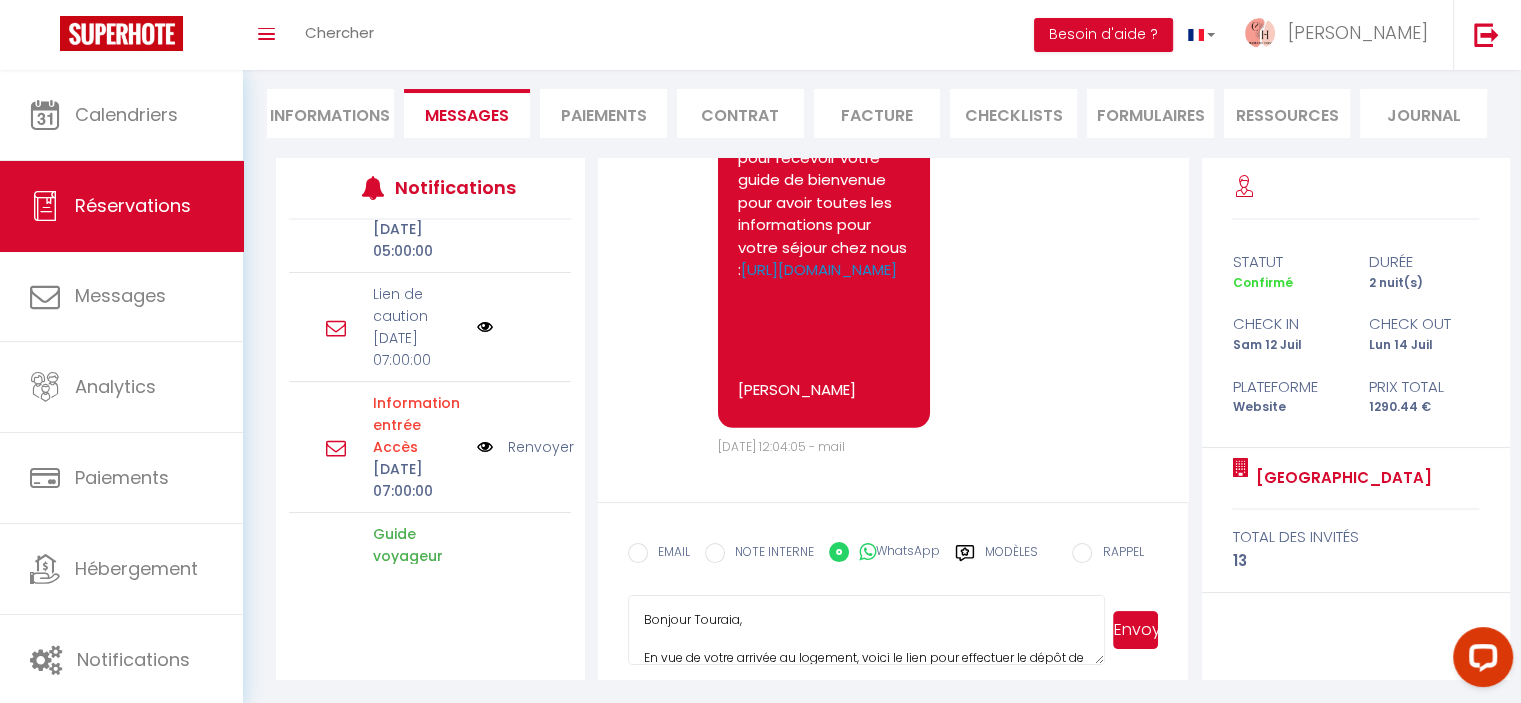 drag, startPoint x: 716, startPoint y: 663, endPoint x: 612, endPoint y: 524, distance: 173.60011 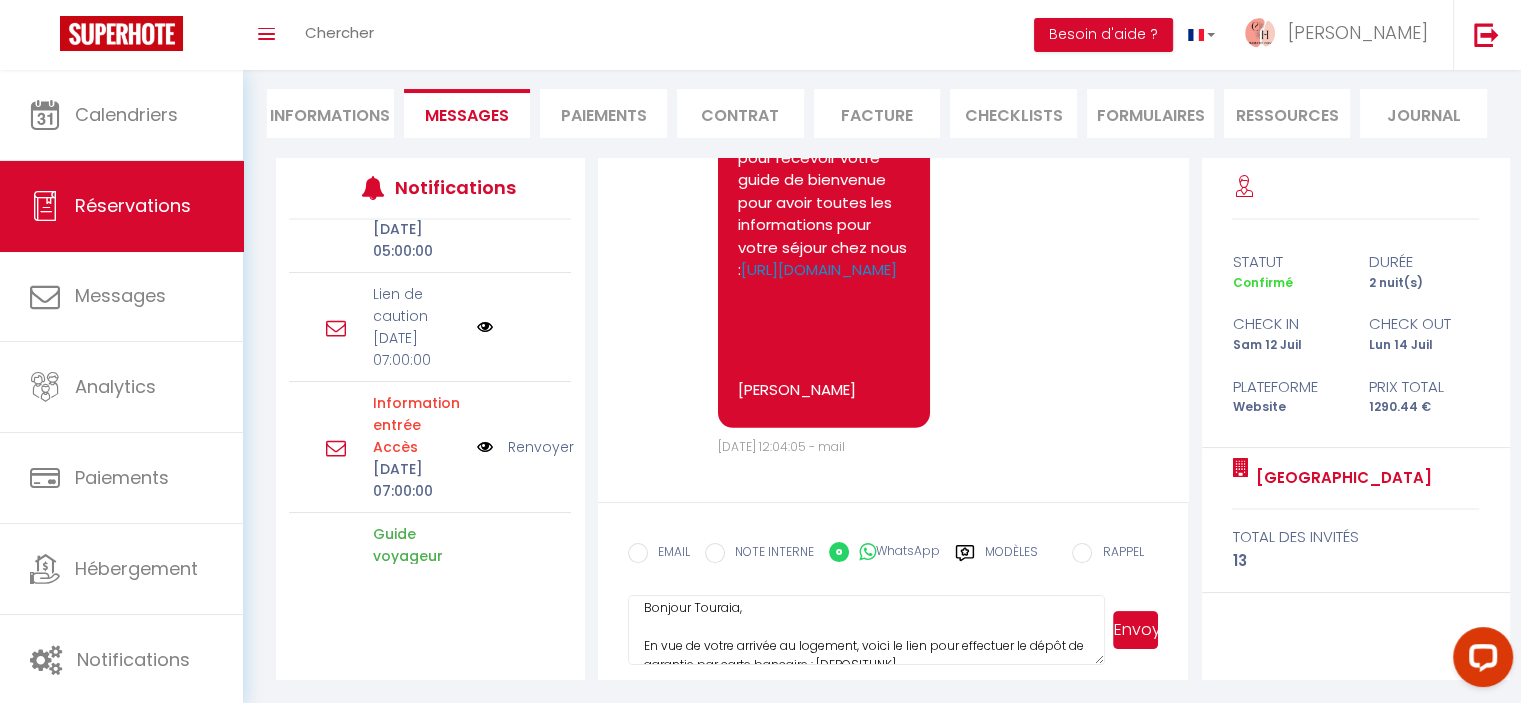 scroll, scrollTop: 0, scrollLeft: 0, axis: both 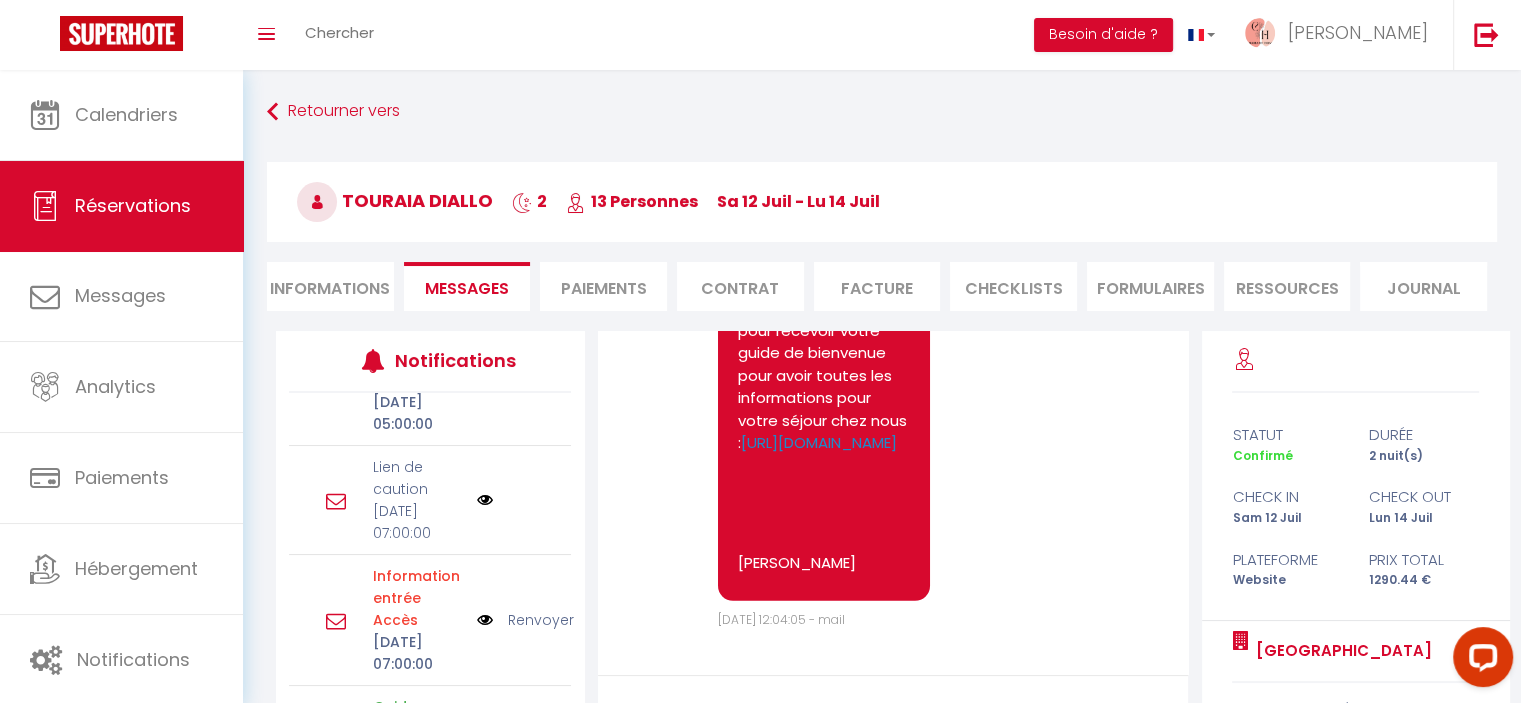click on "Paiements" at bounding box center [603, 286] 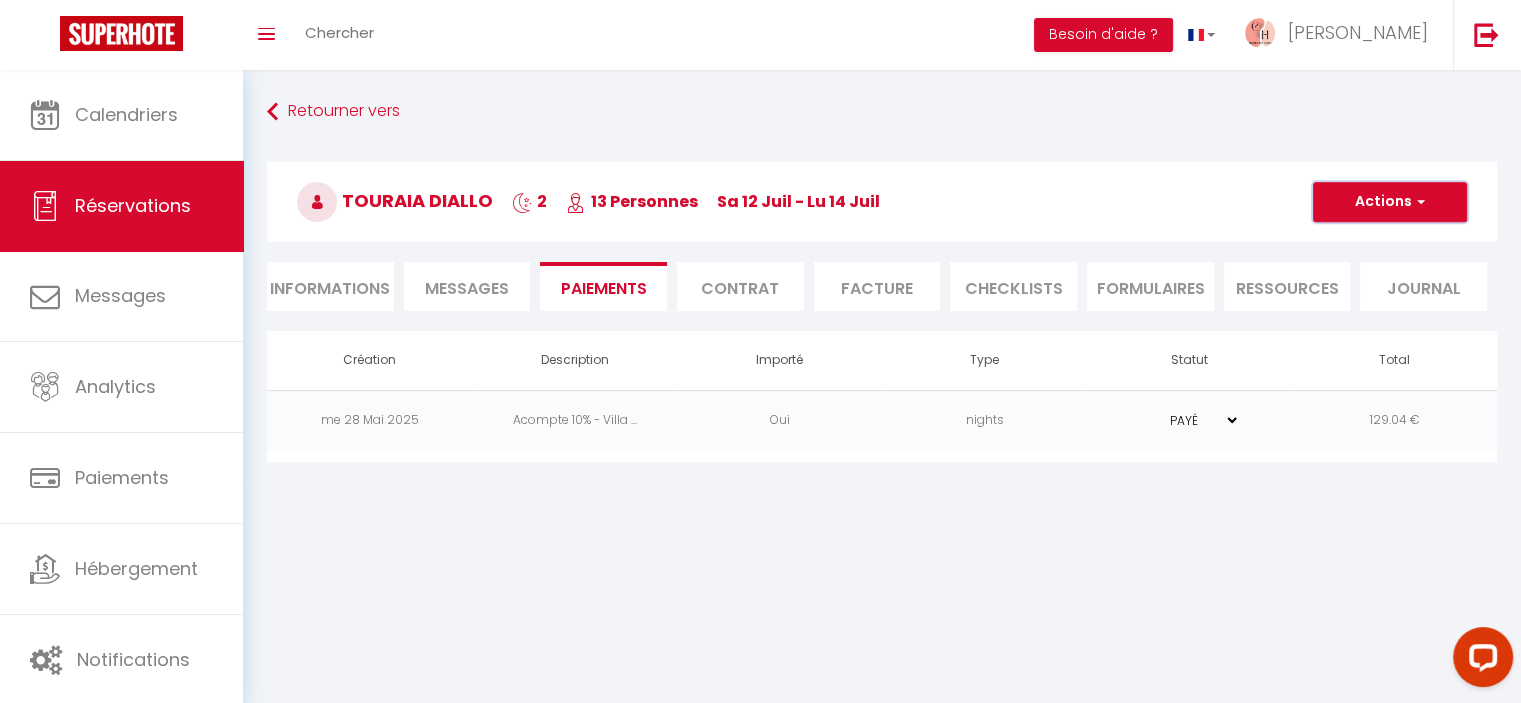 click on "Actions" at bounding box center [1390, 202] 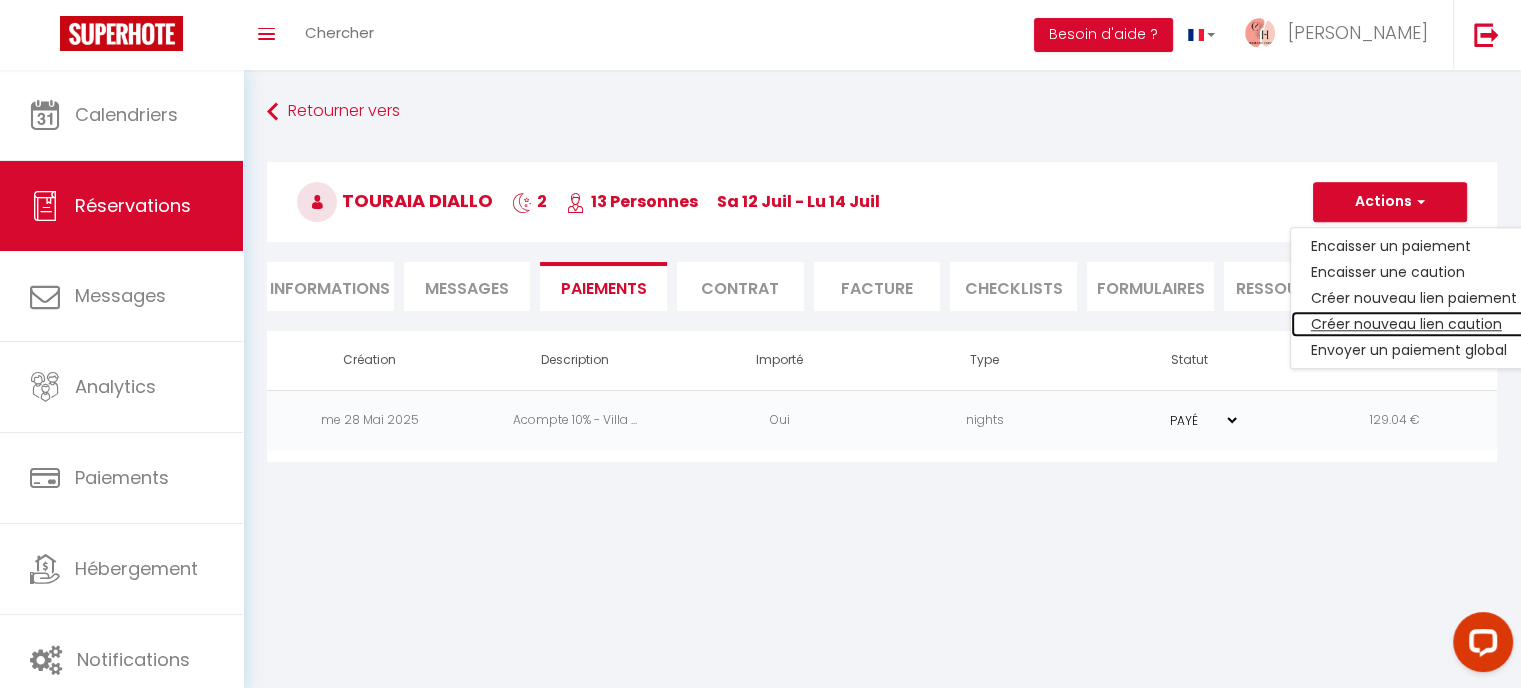 click on "Créer nouveau lien caution" at bounding box center (1414, 324) 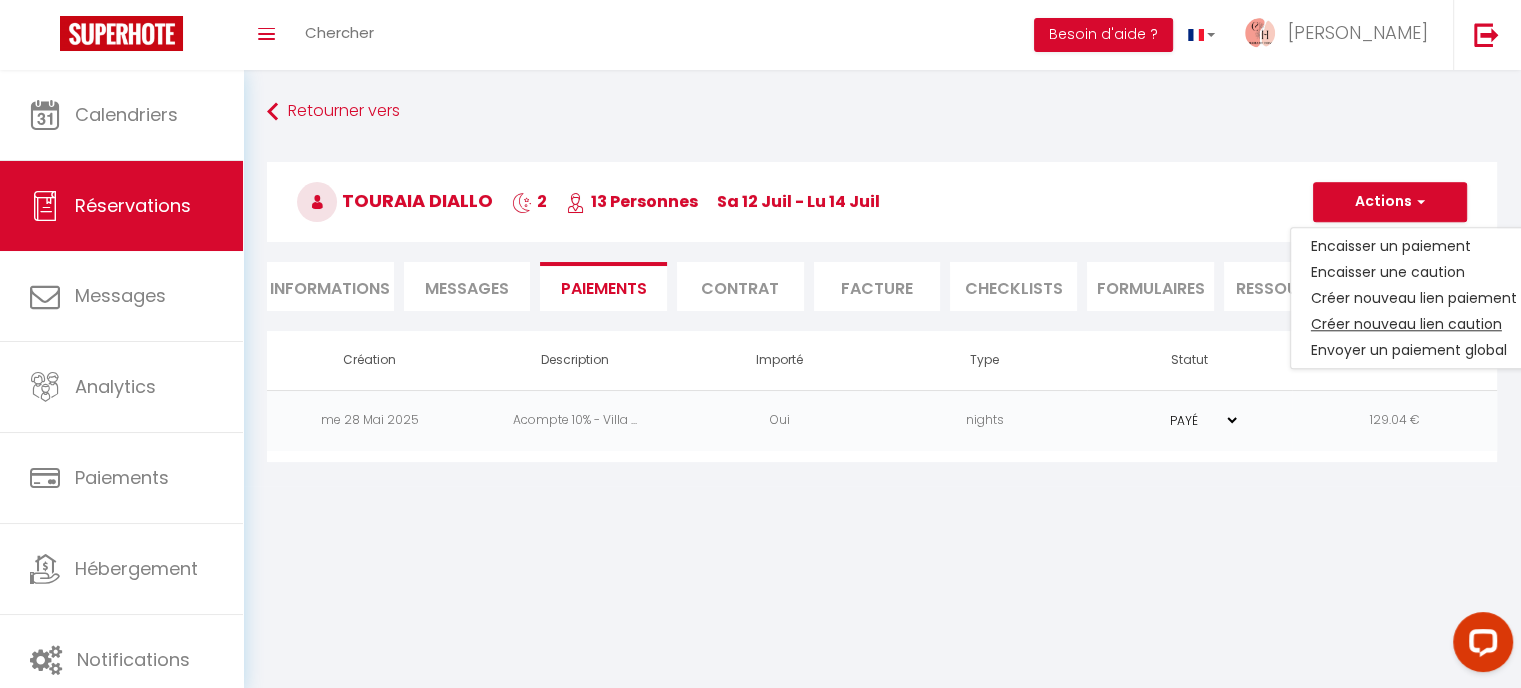 select on "nights" 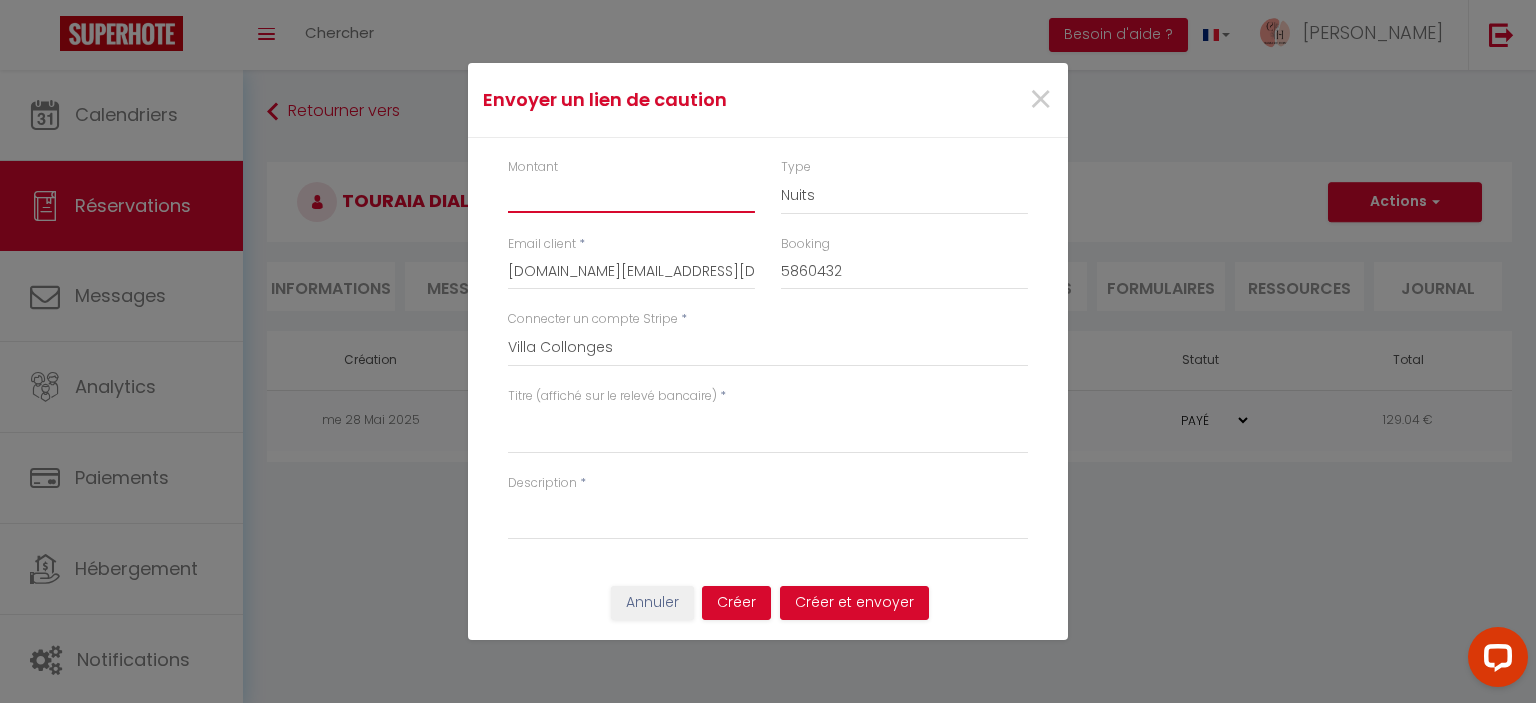 click on "Montant" at bounding box center (631, 195) 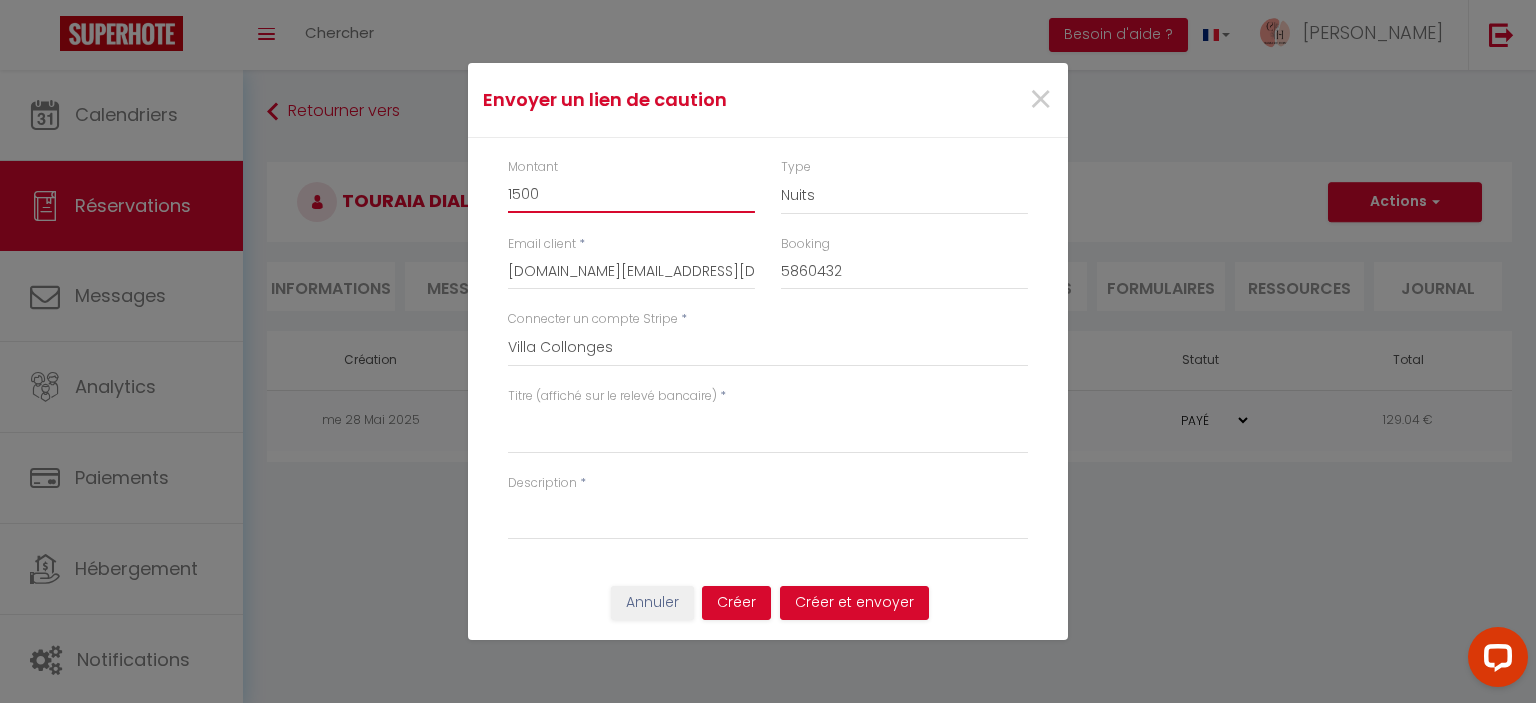 type on "1500" 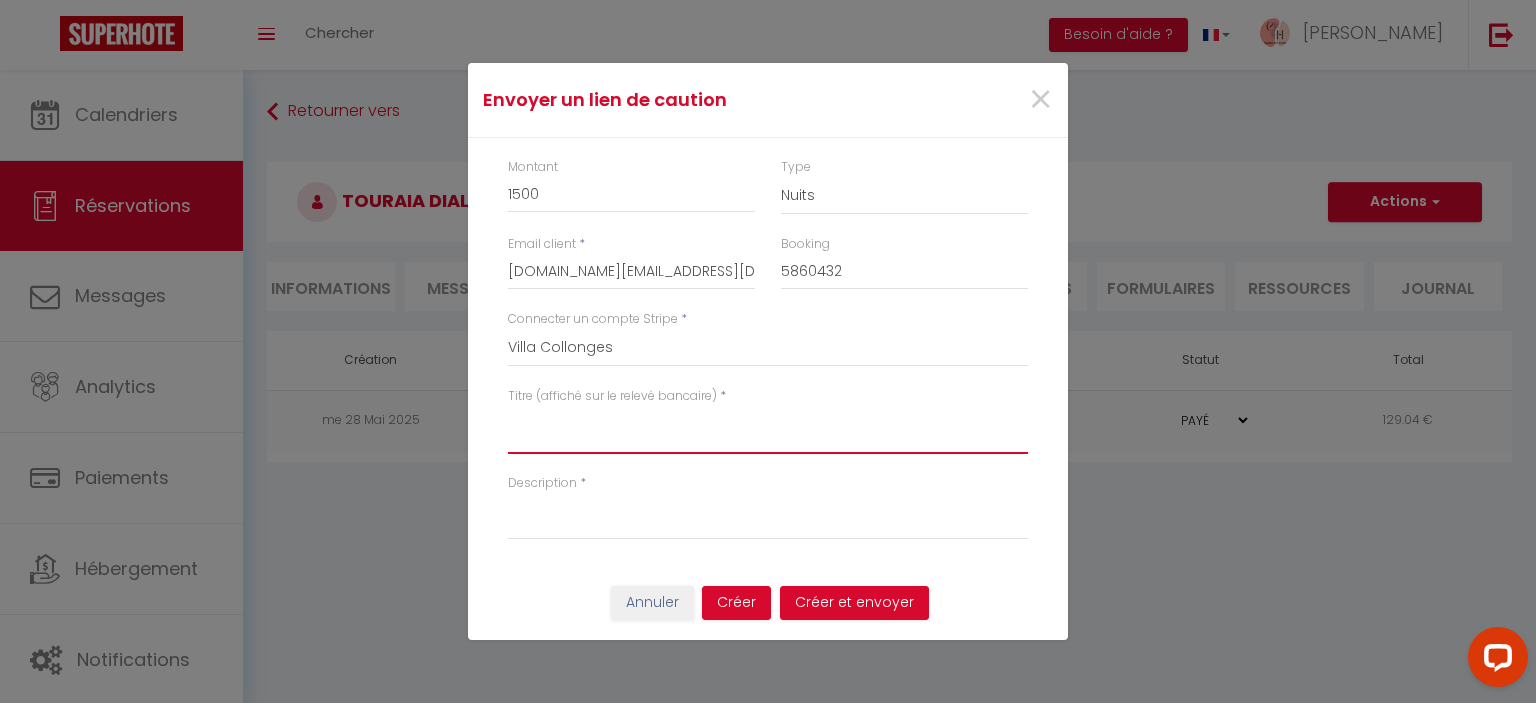 click on "Titre (affiché sur le relevé bancaire)" at bounding box center (768, 430) 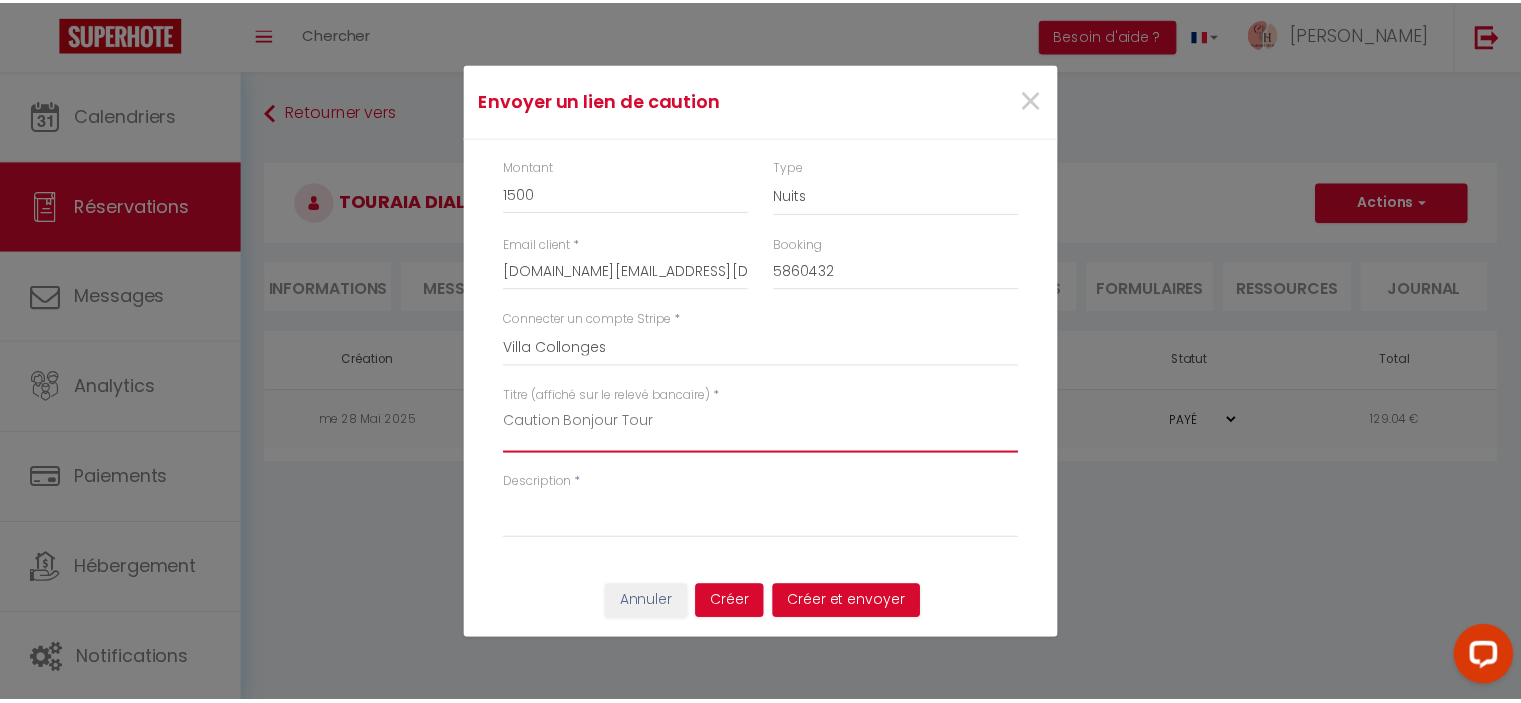 scroll, scrollTop: 0, scrollLeft: 0, axis: both 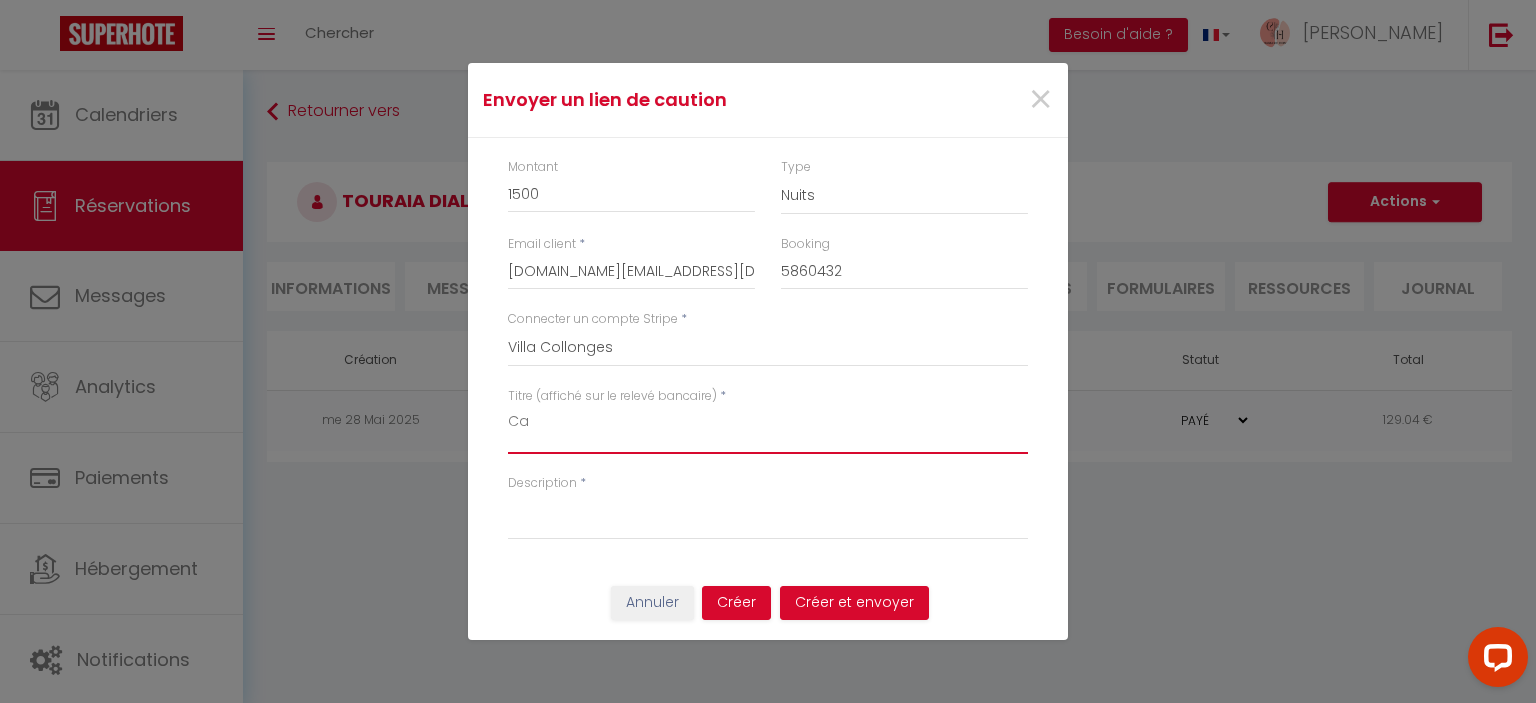 type on "C" 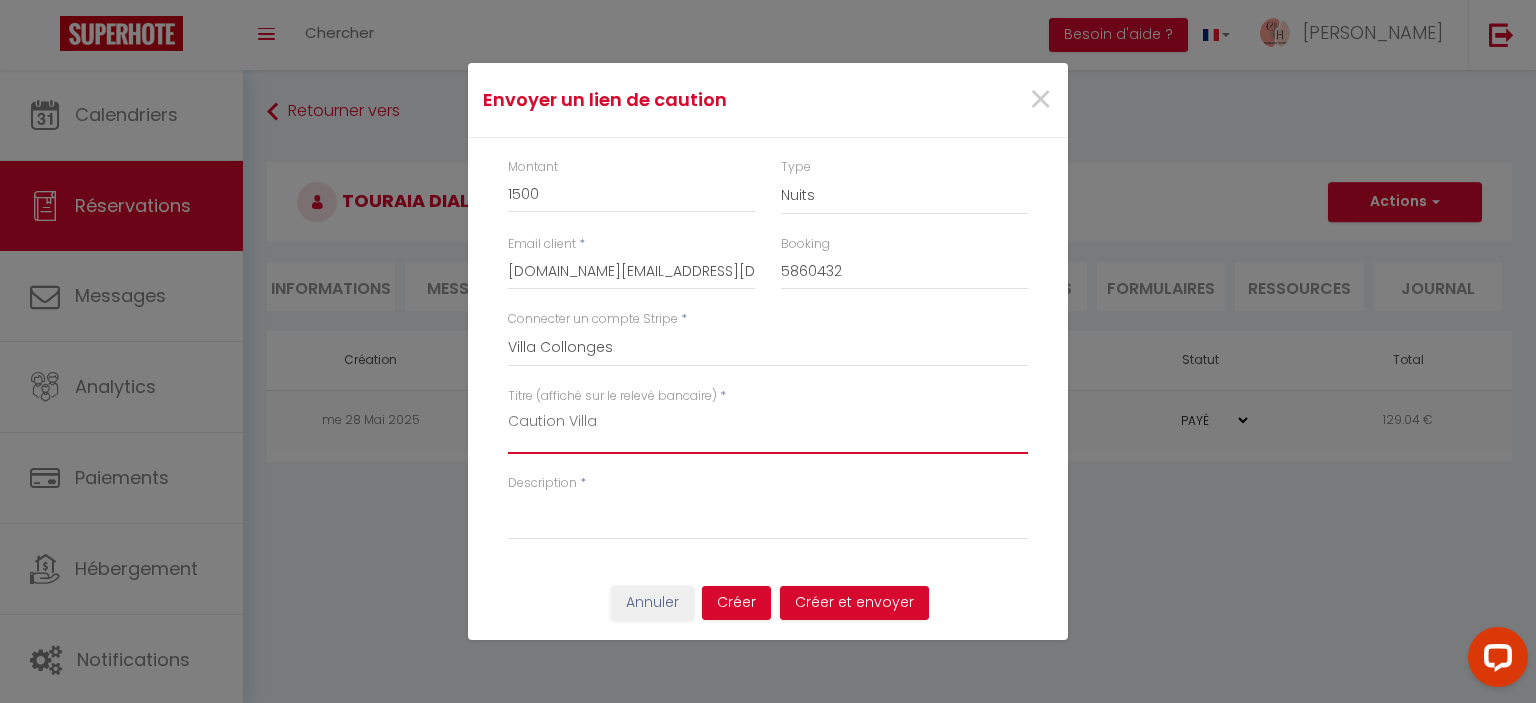 drag, startPoint x: 610, startPoint y: 423, endPoint x: 468, endPoint y: 420, distance: 142.0317 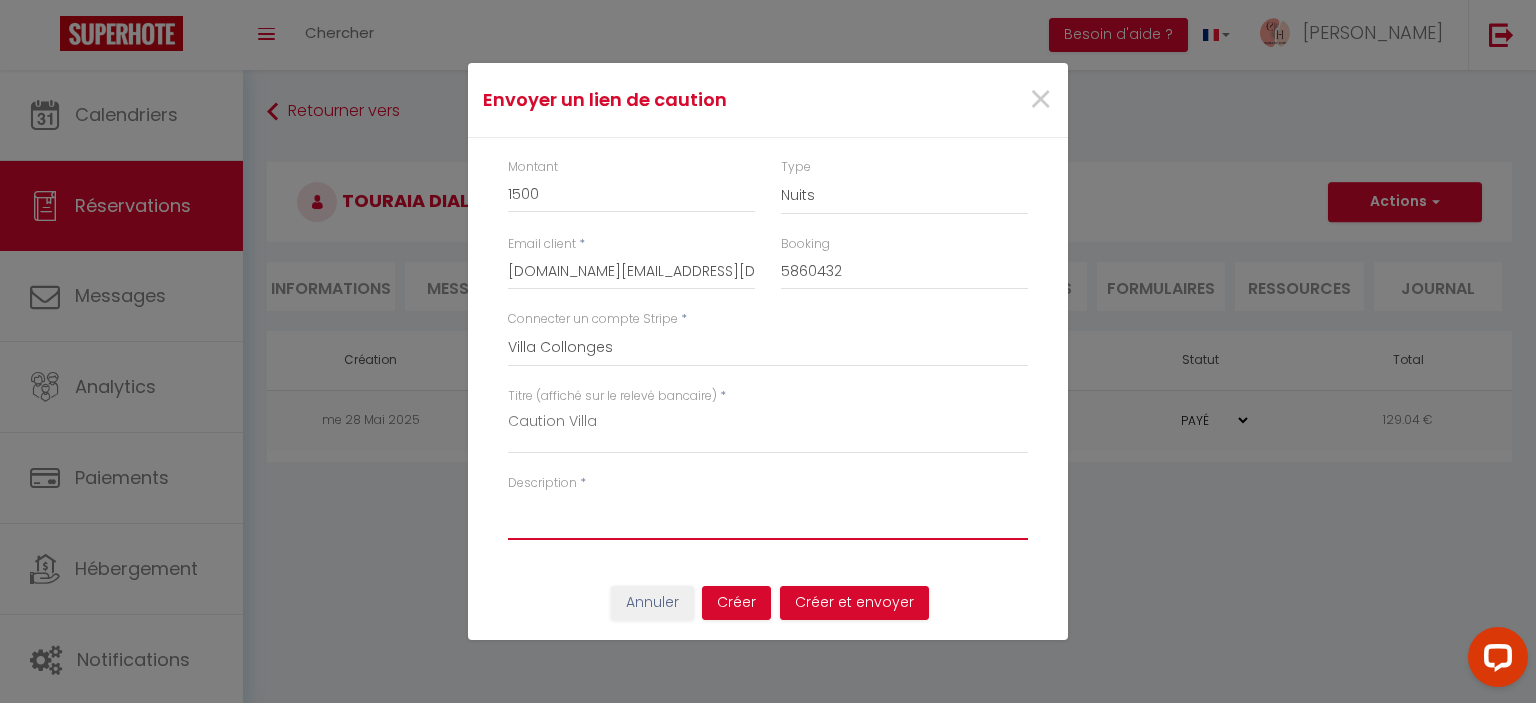 click on "Description" at bounding box center [768, 516] 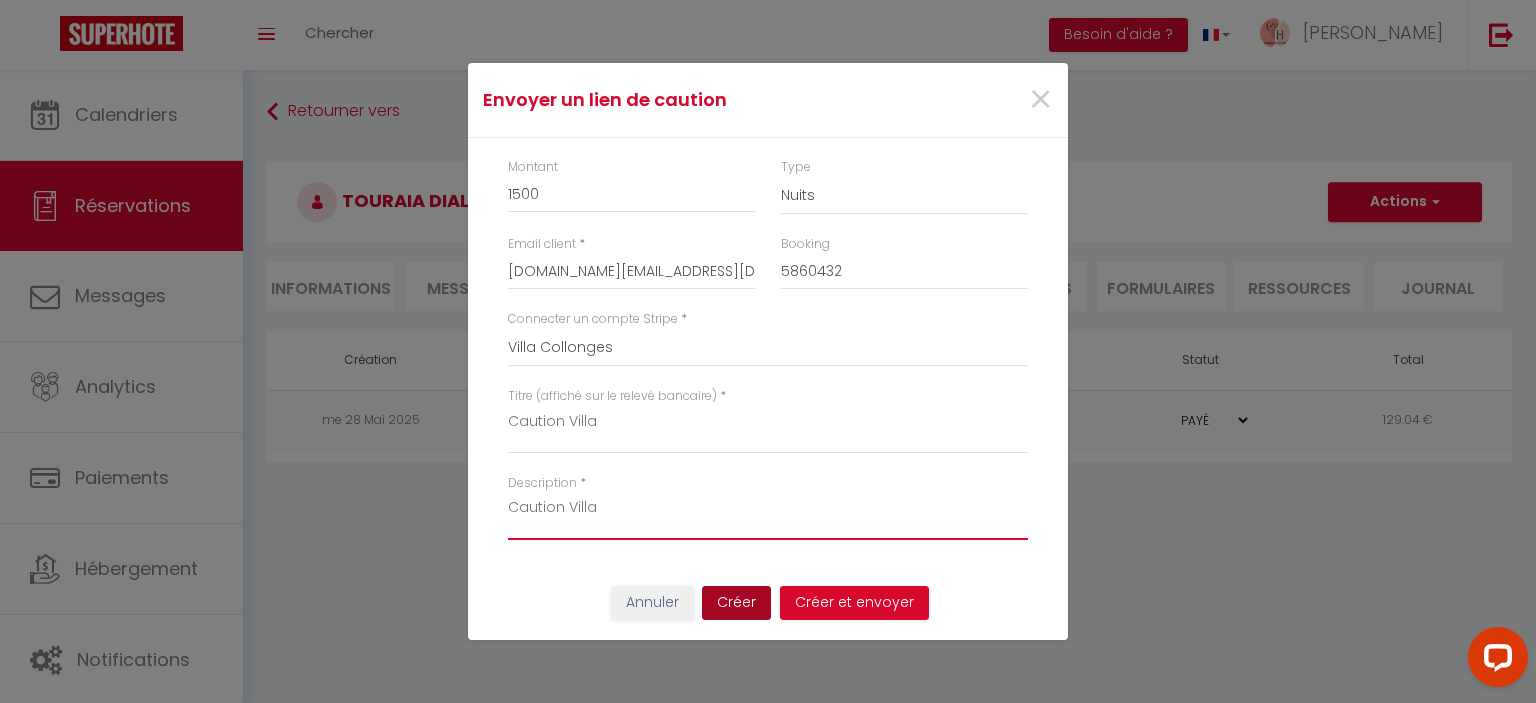 type on "Caution Villa" 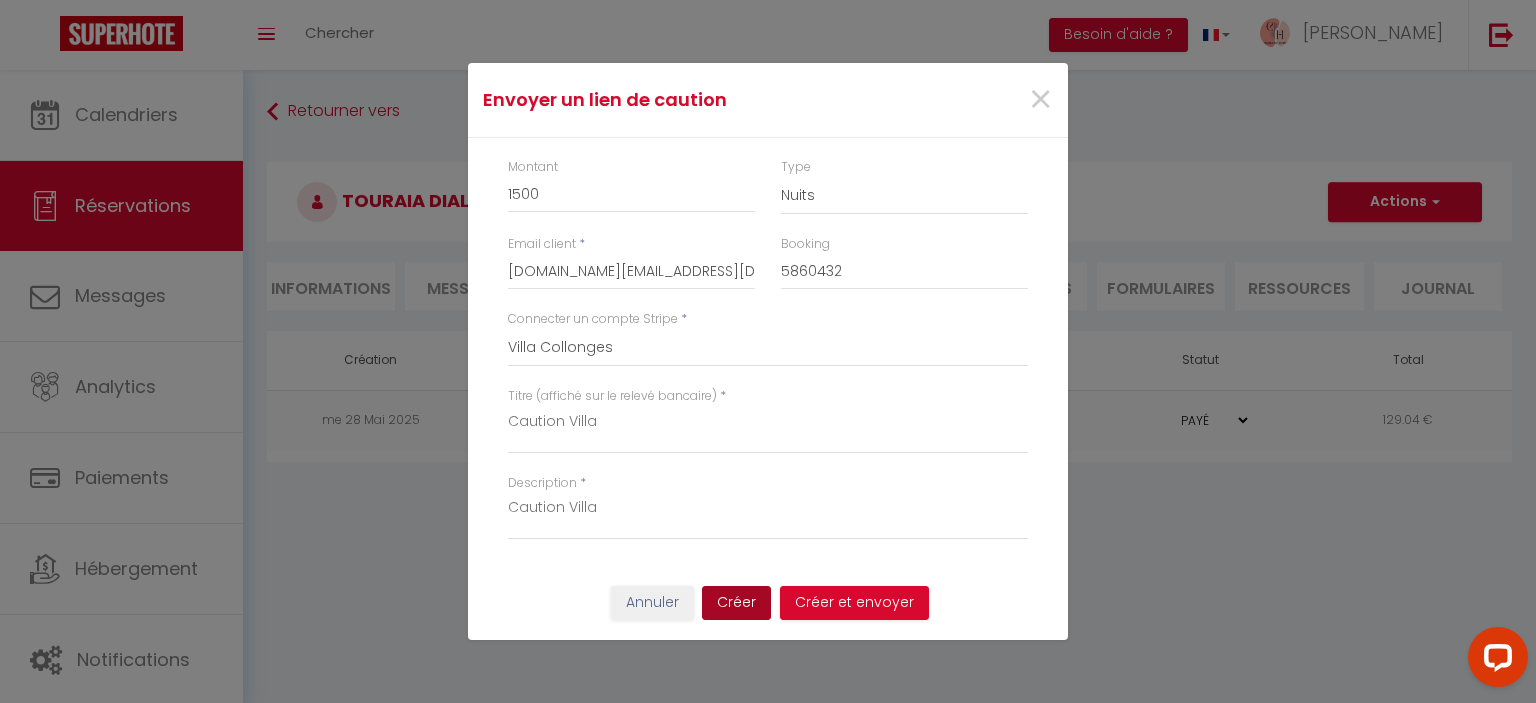 click on "Créer" at bounding box center (736, 603) 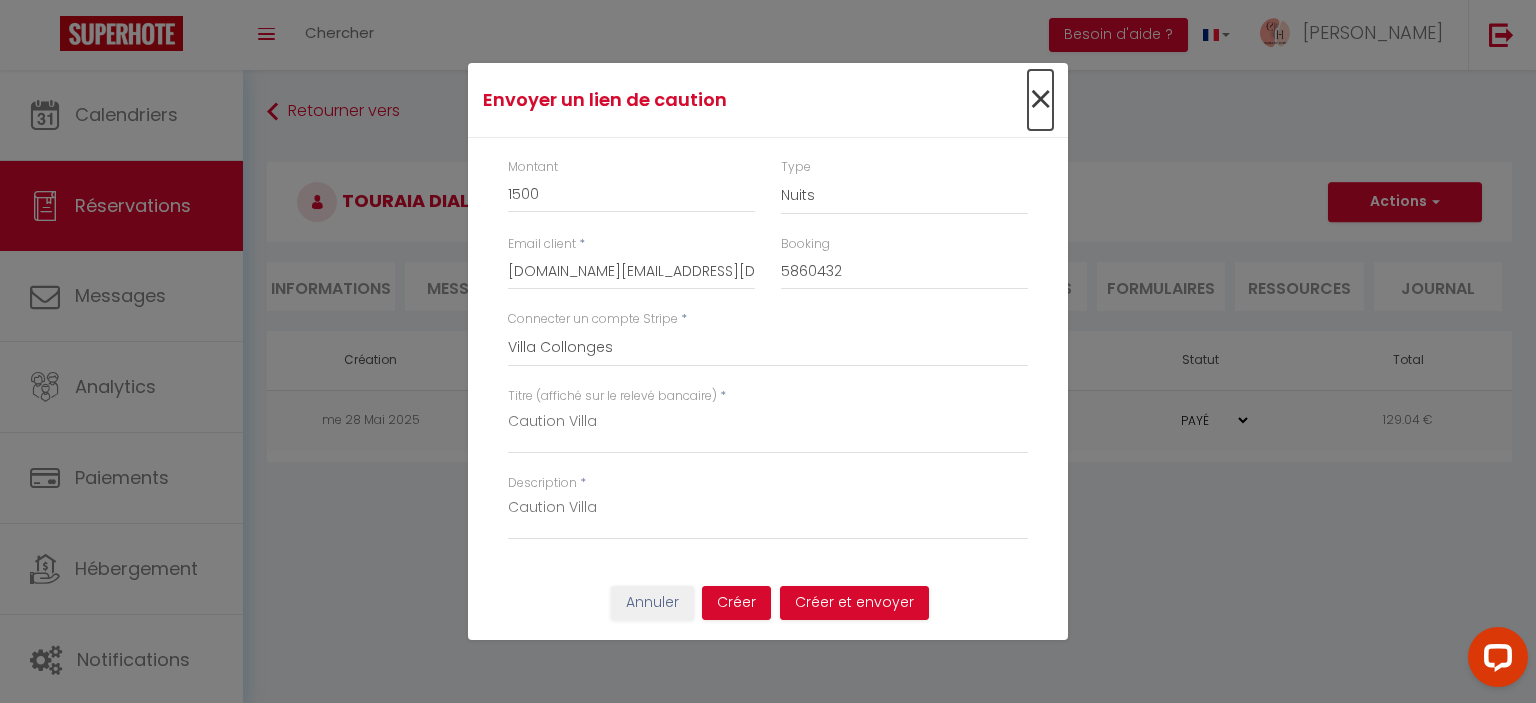 click on "×" at bounding box center (1040, 100) 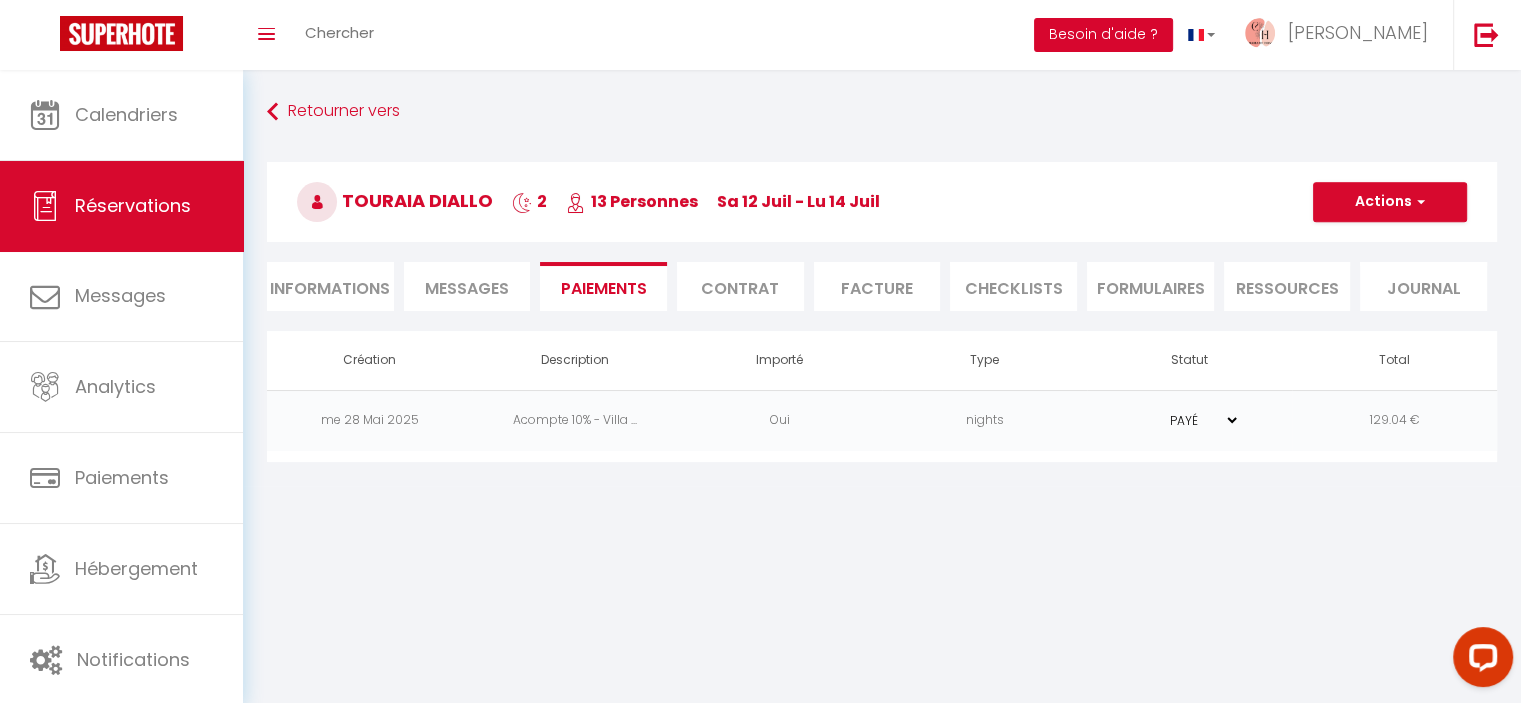 click on "Besoin d'aide ?" at bounding box center (1103, 35) 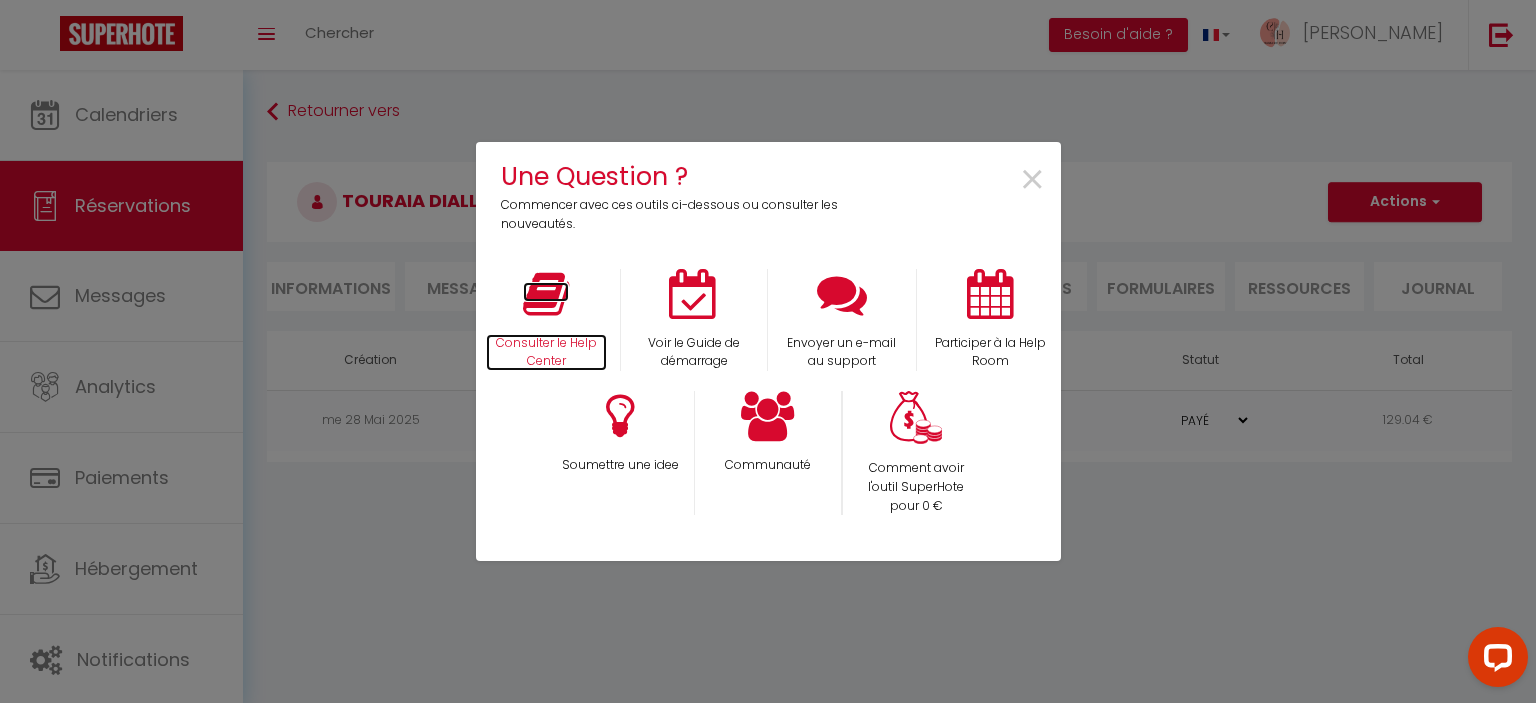 click on "Consulter le Help Center" at bounding box center (547, 353) 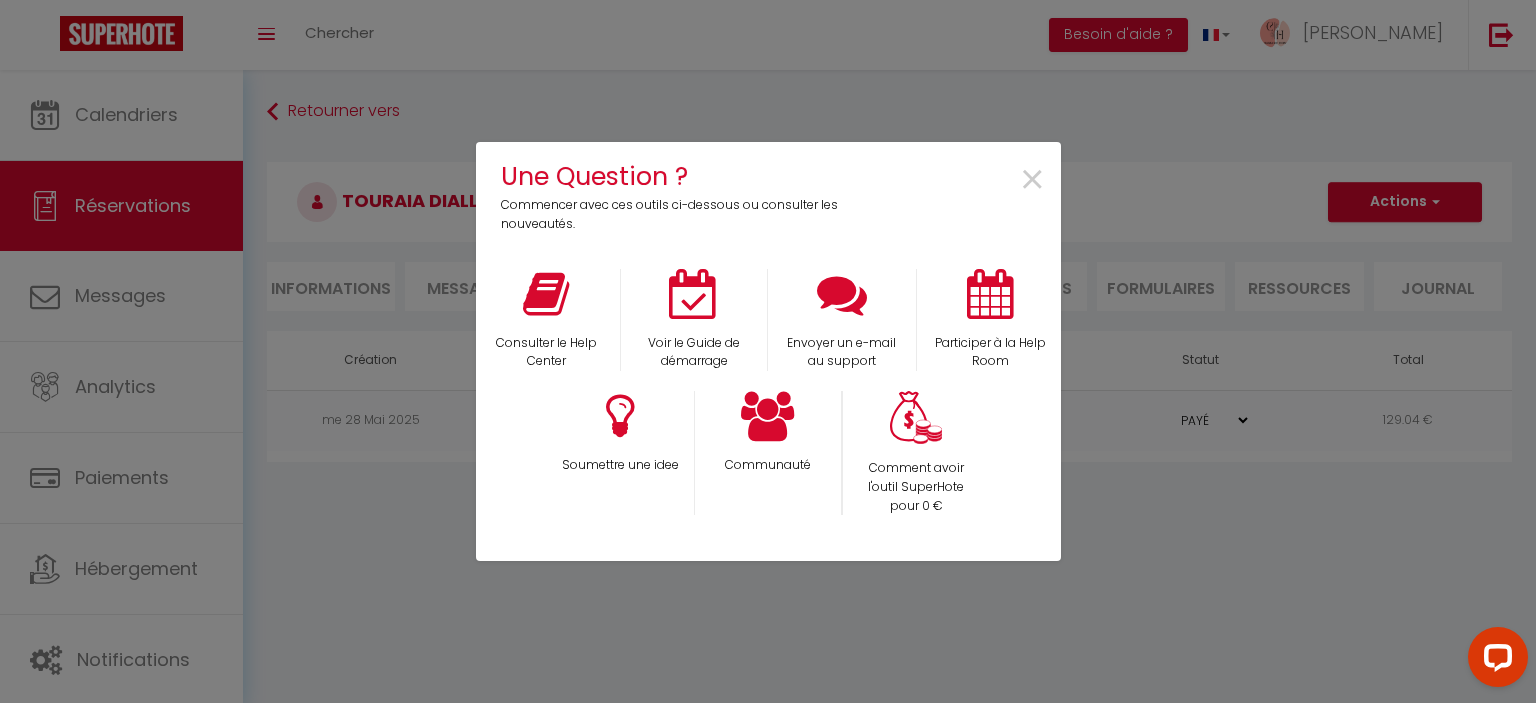 click at bounding box center [768, 745] 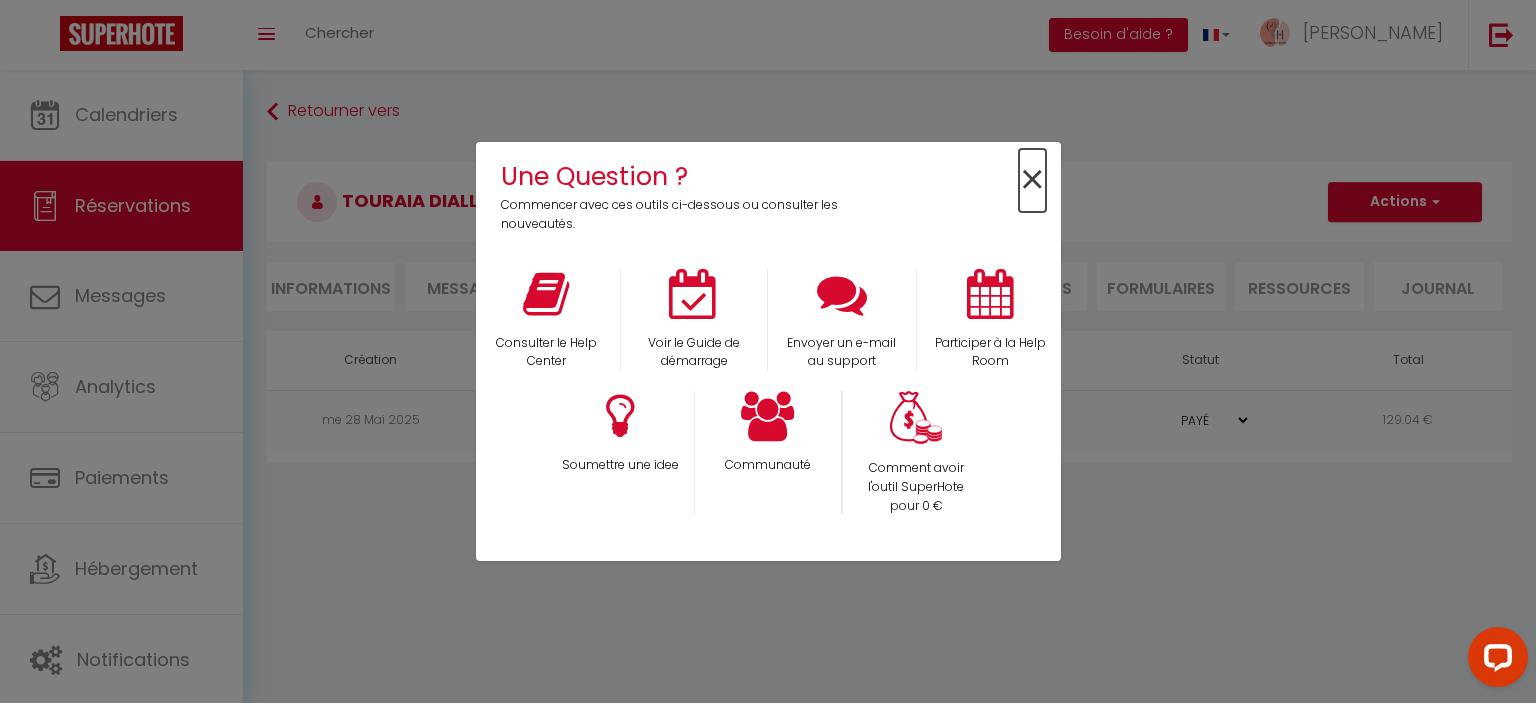 click on "×" at bounding box center [1032, 180] 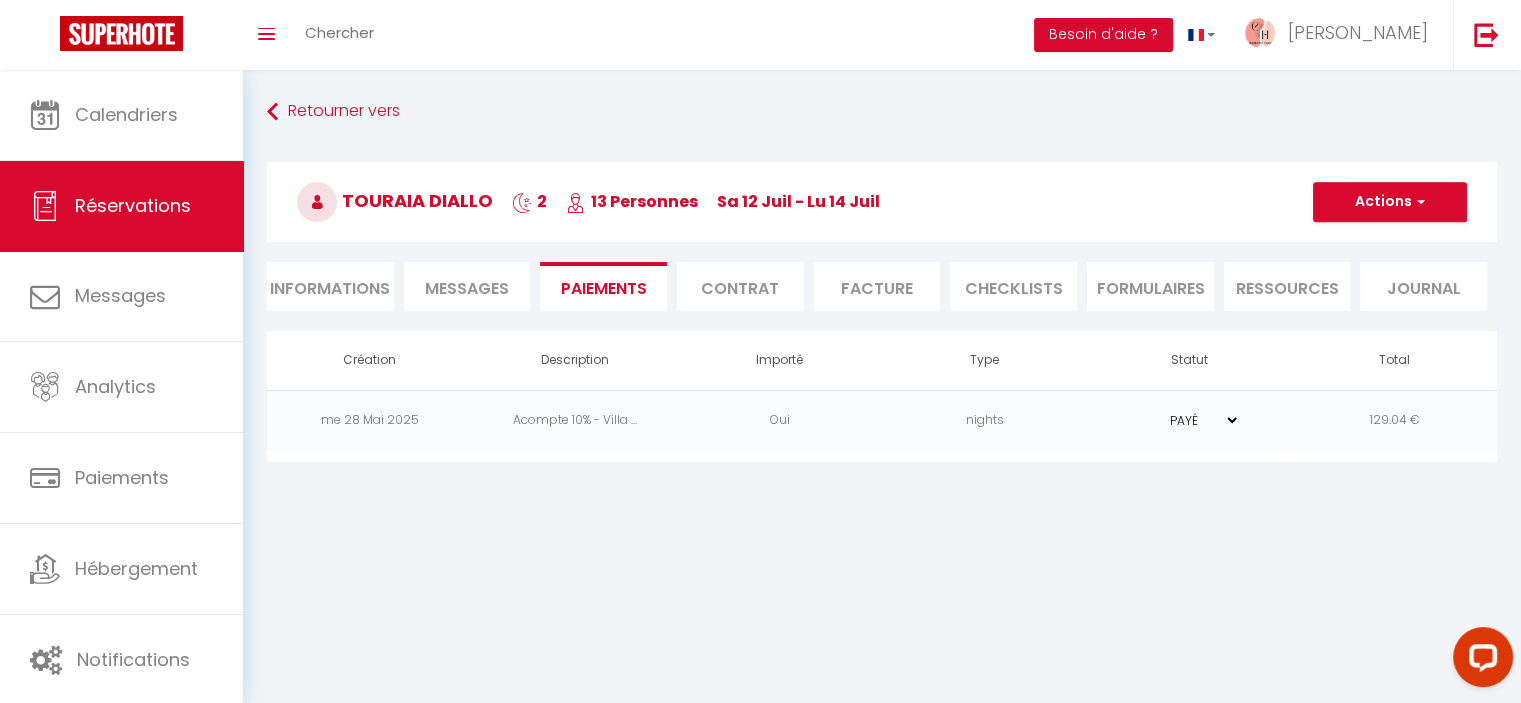 click on "FORMULAIRES" at bounding box center (1150, 286) 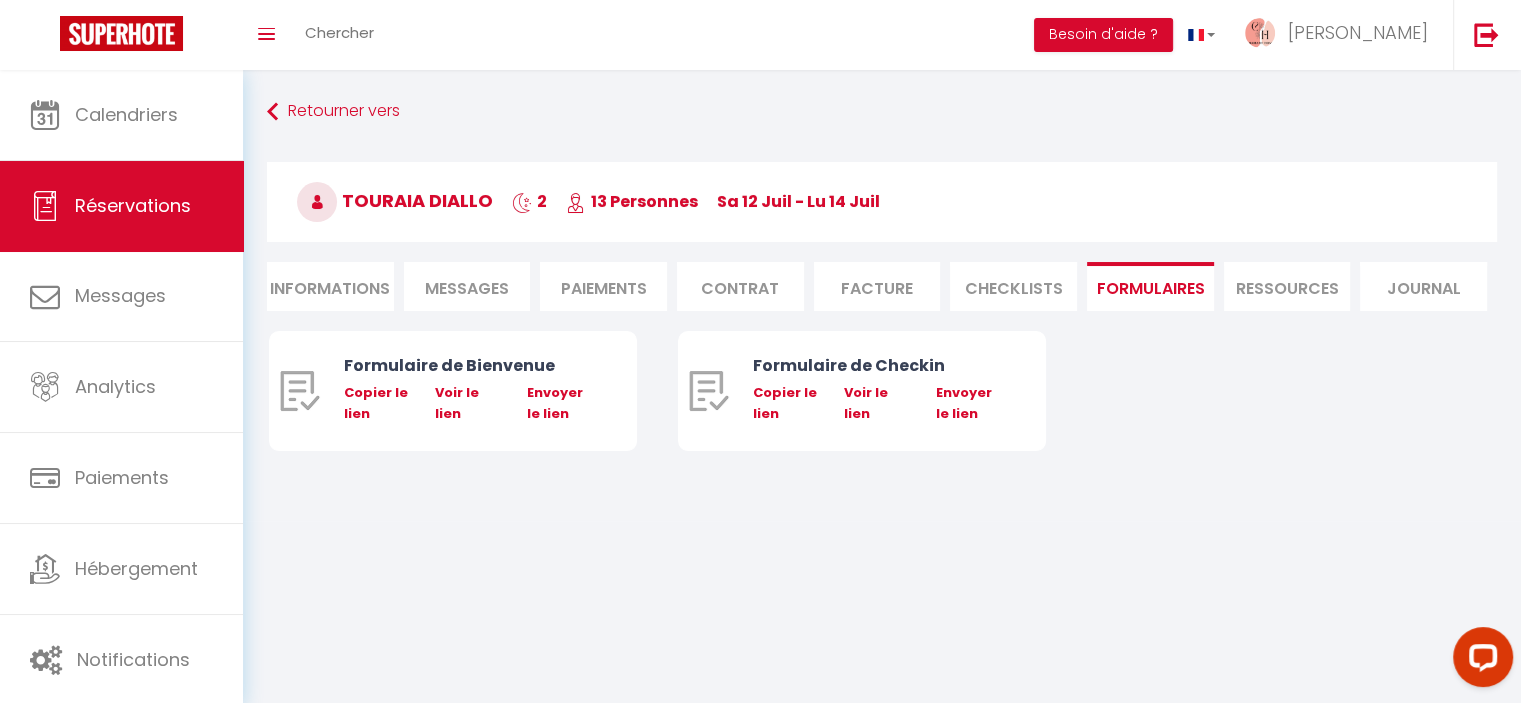 click on "CHECKLISTS" at bounding box center [1013, 286] 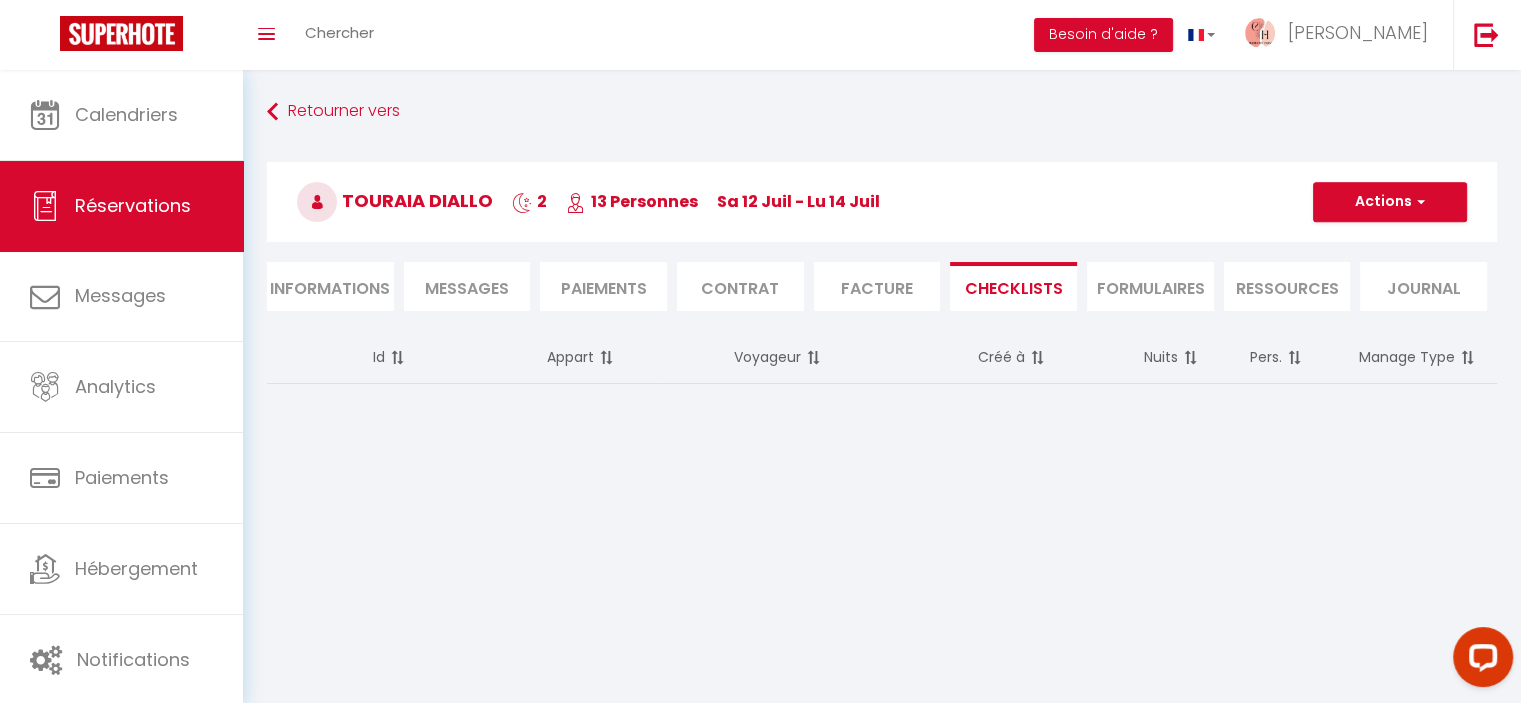 click on "Facture" at bounding box center [877, 286] 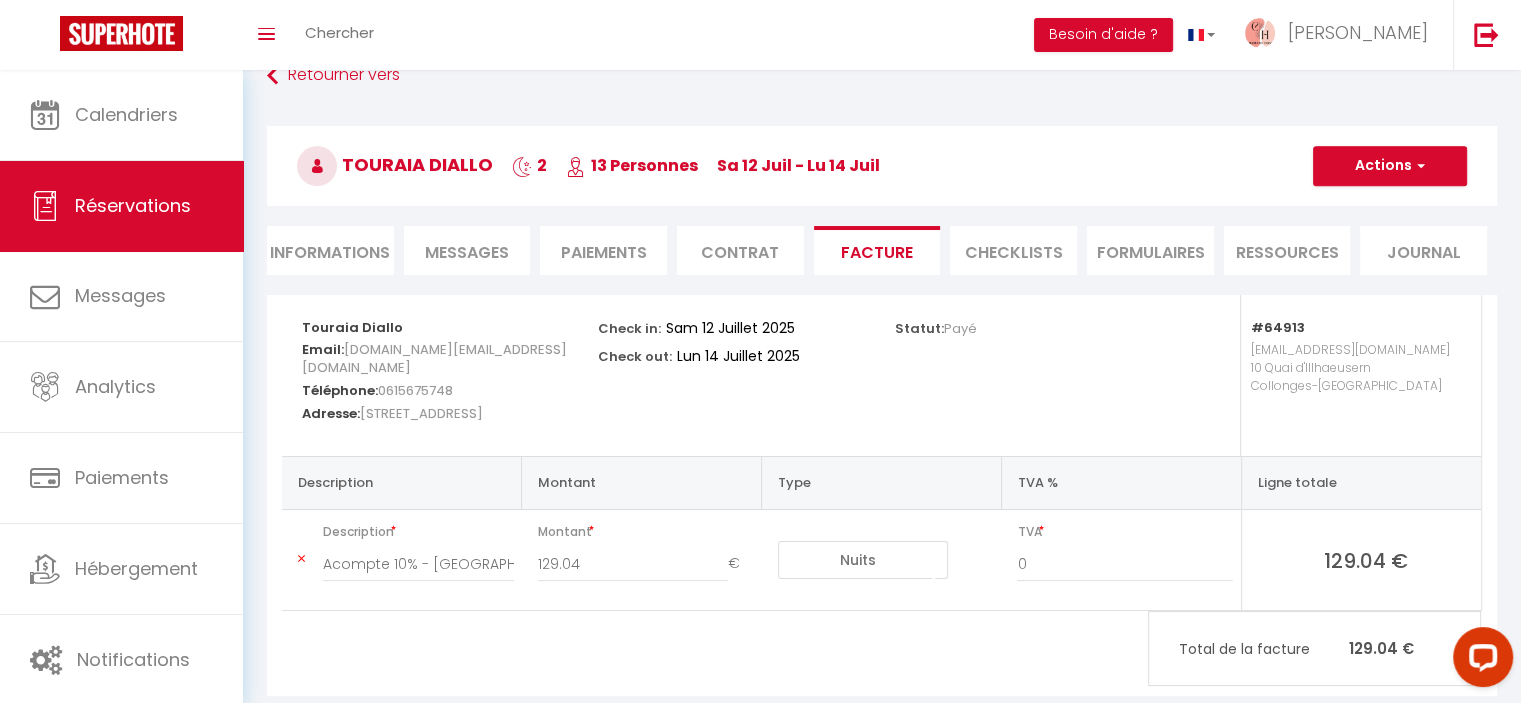 scroll, scrollTop: 0, scrollLeft: 0, axis: both 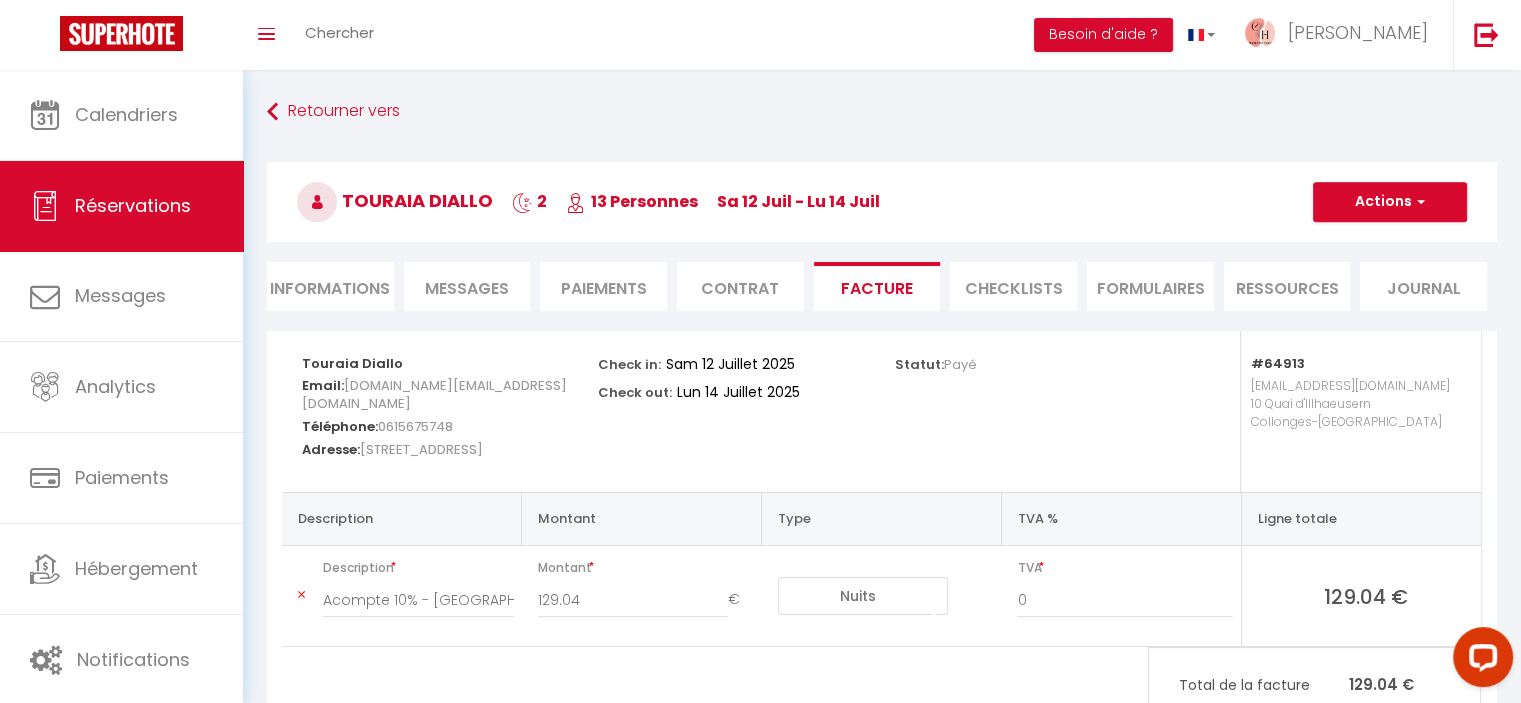 click on "Contrat" at bounding box center [740, 286] 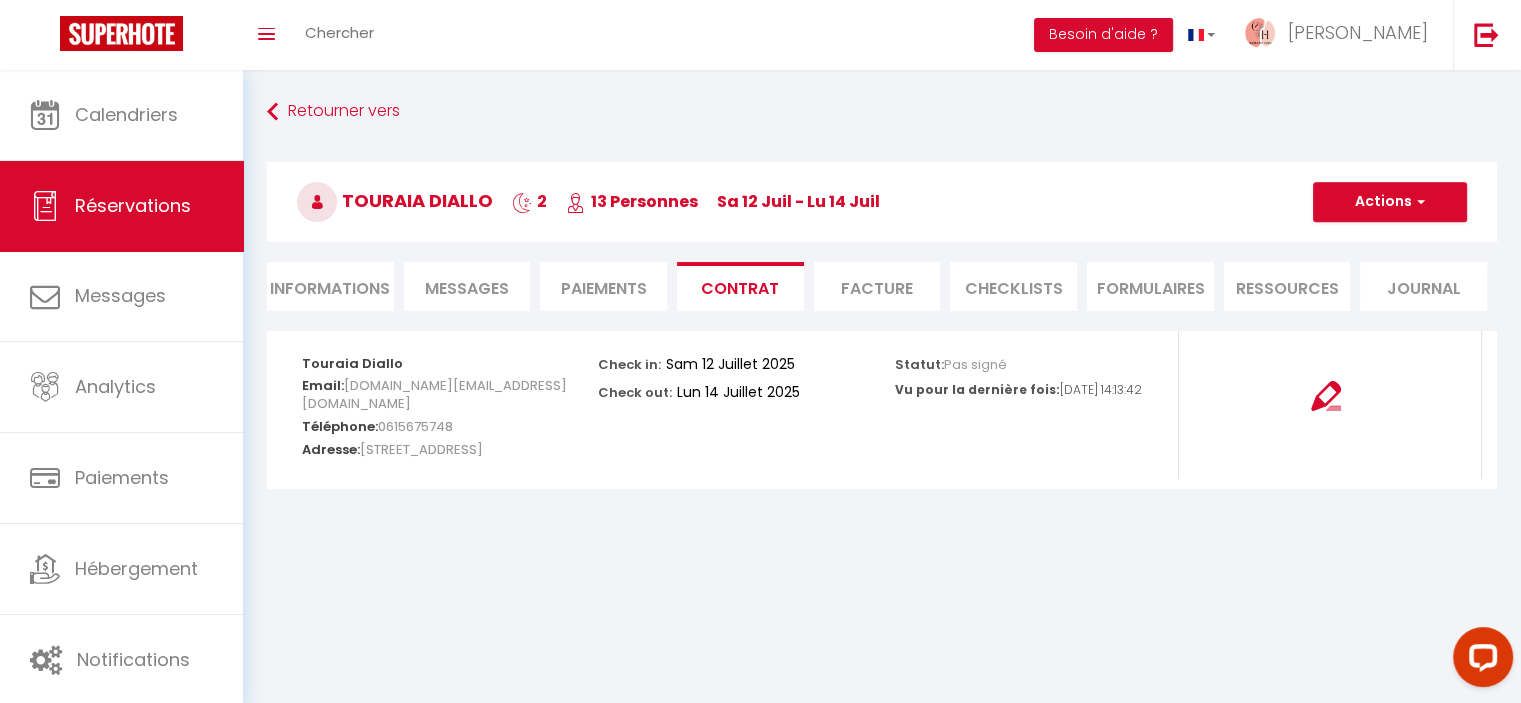 click on "Paiements" at bounding box center [603, 286] 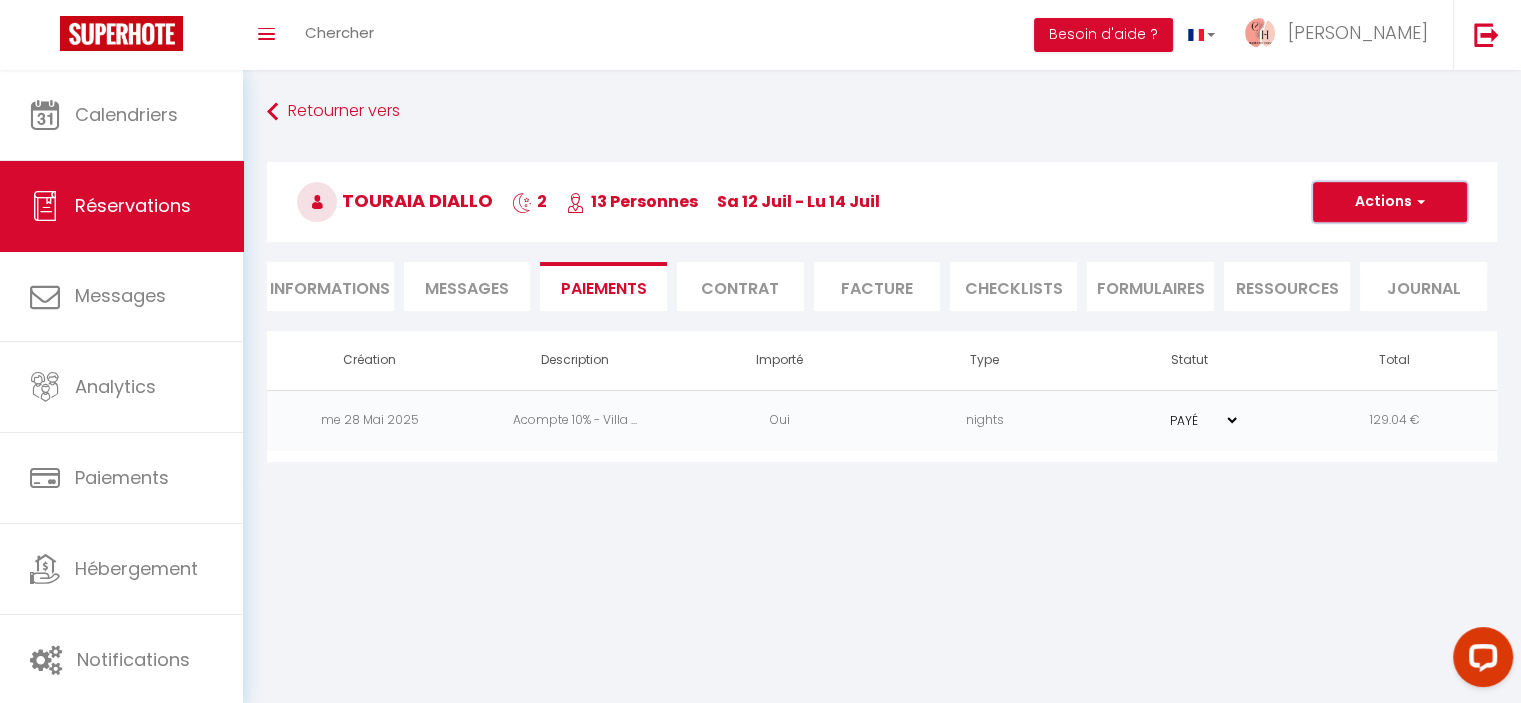click on "Actions" at bounding box center [1390, 202] 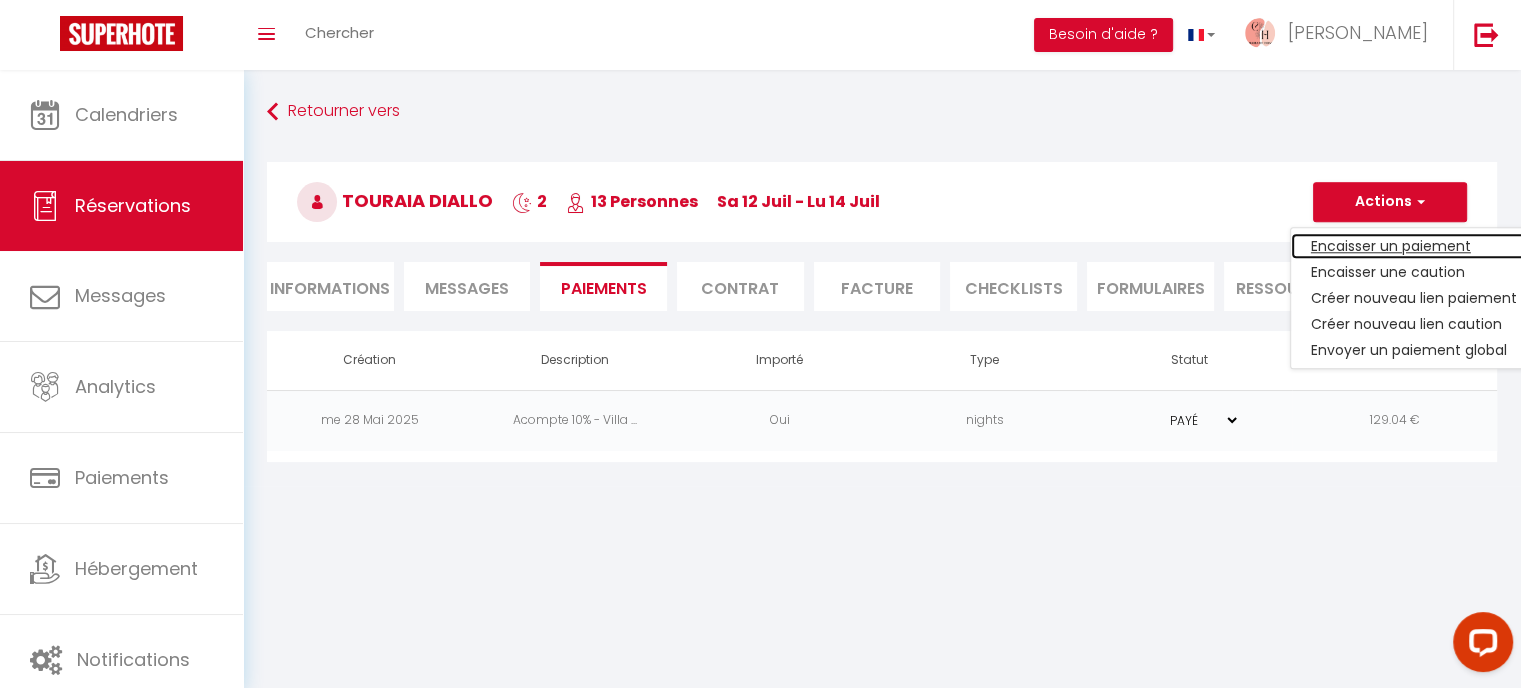 click on "Encaisser un paiement" at bounding box center (1414, 246) 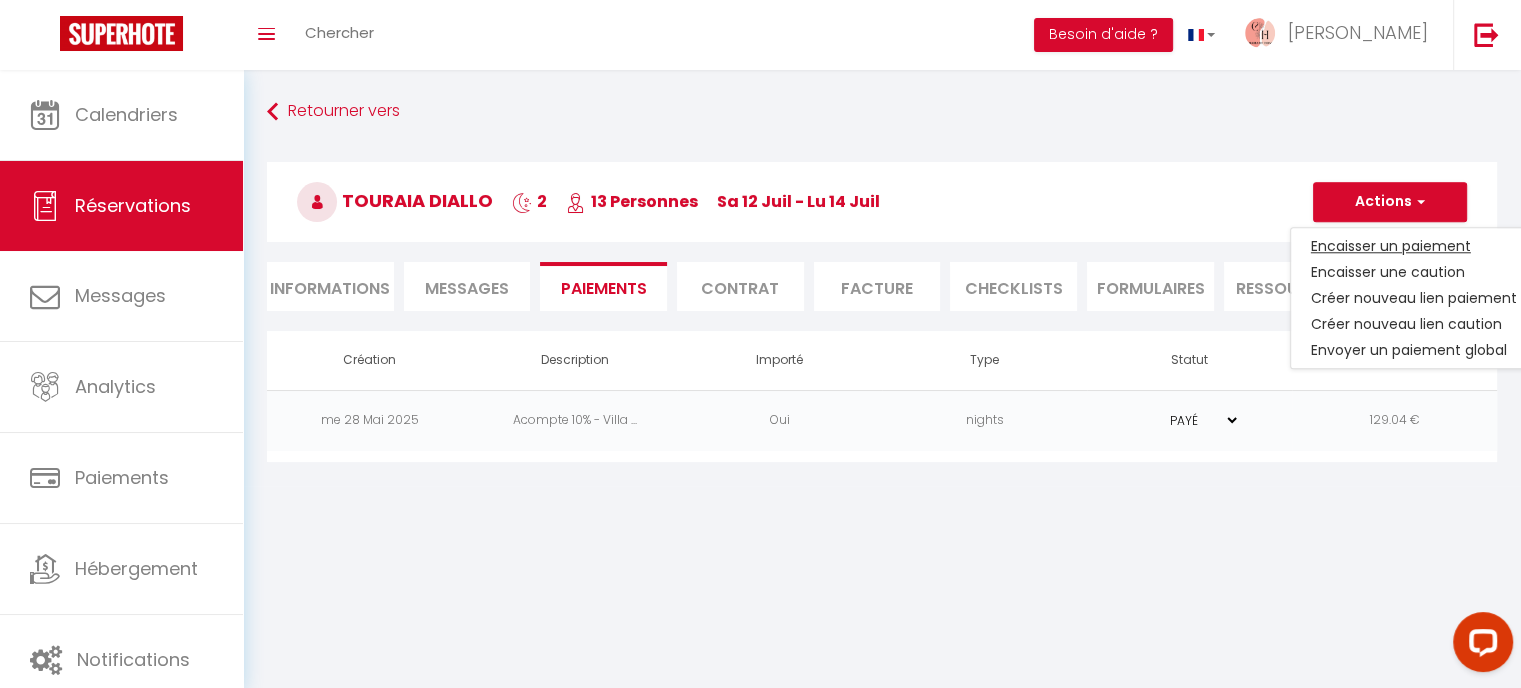 type 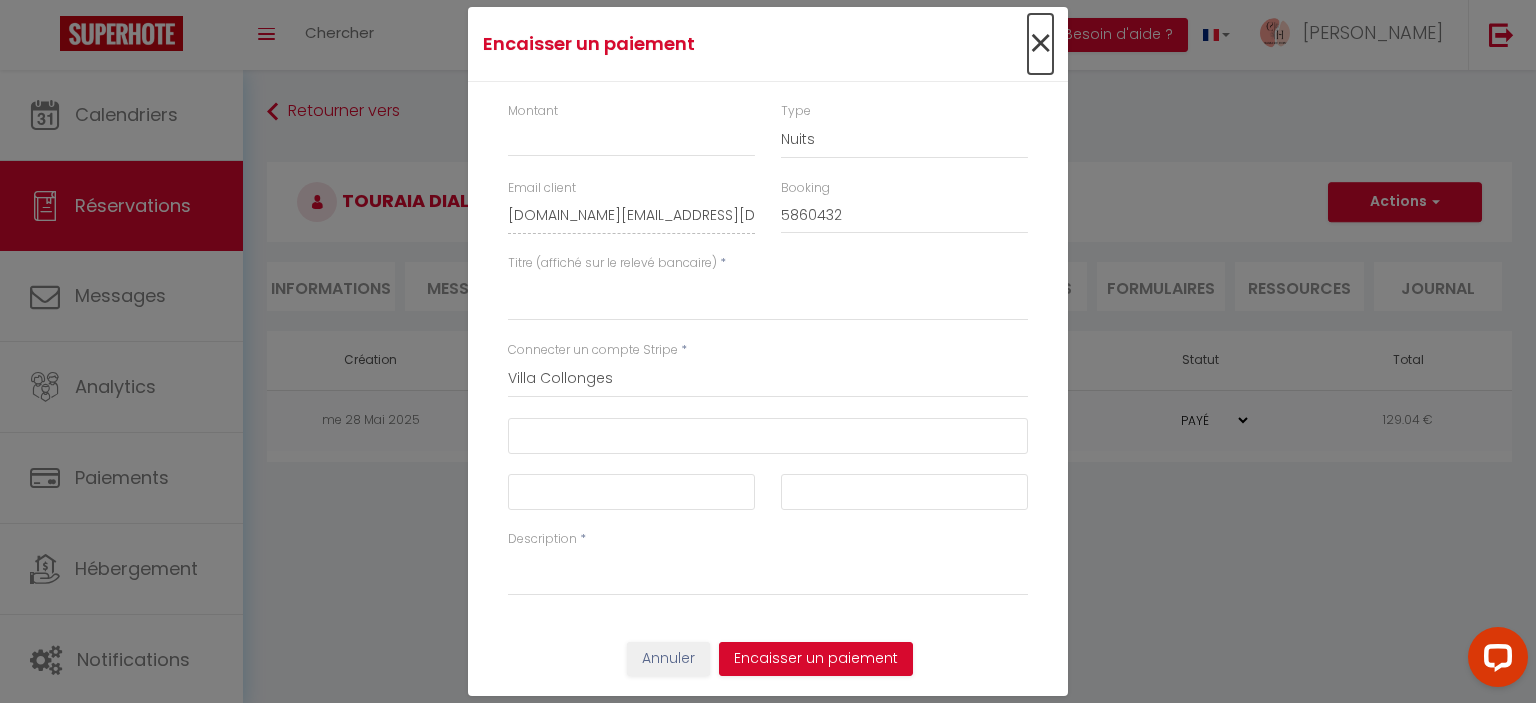 click on "×" at bounding box center [1040, 44] 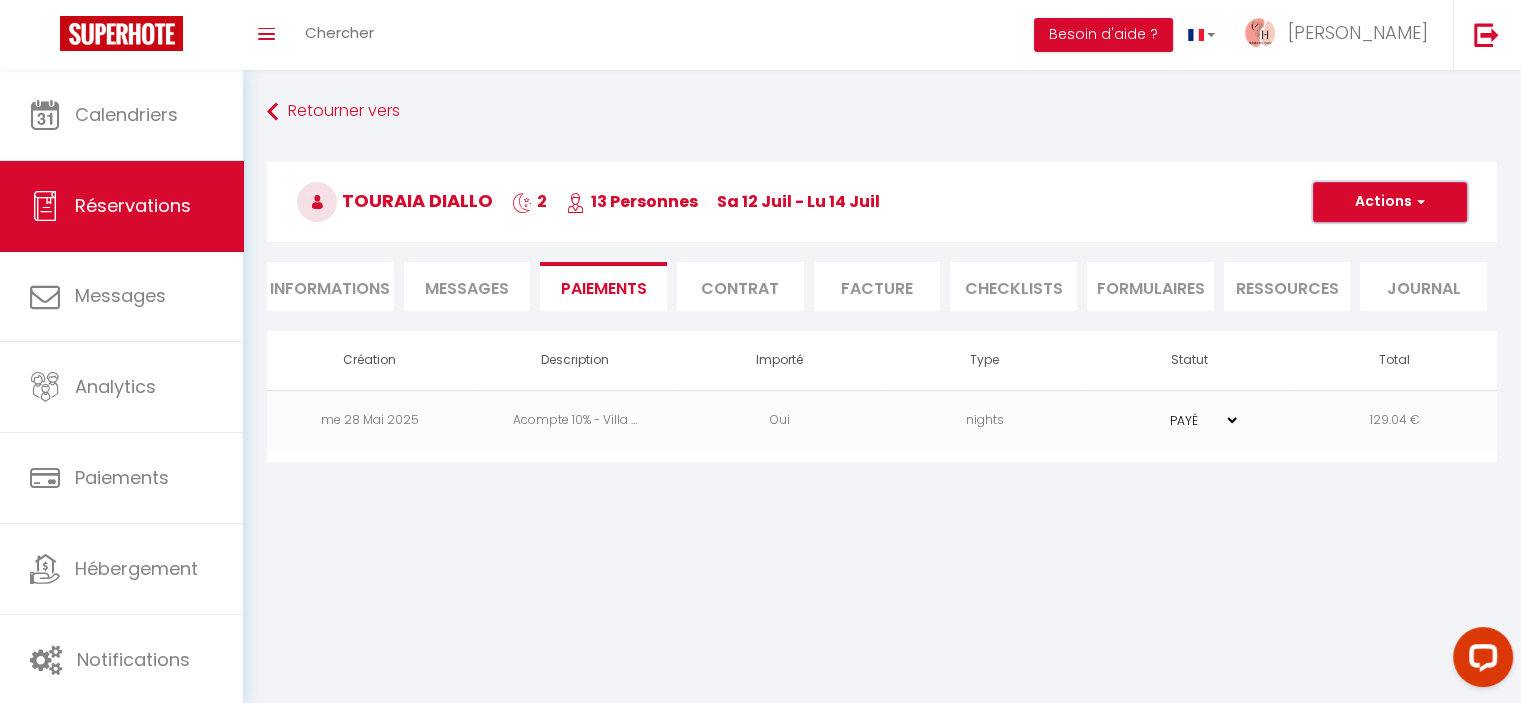 click at bounding box center [1418, 202] 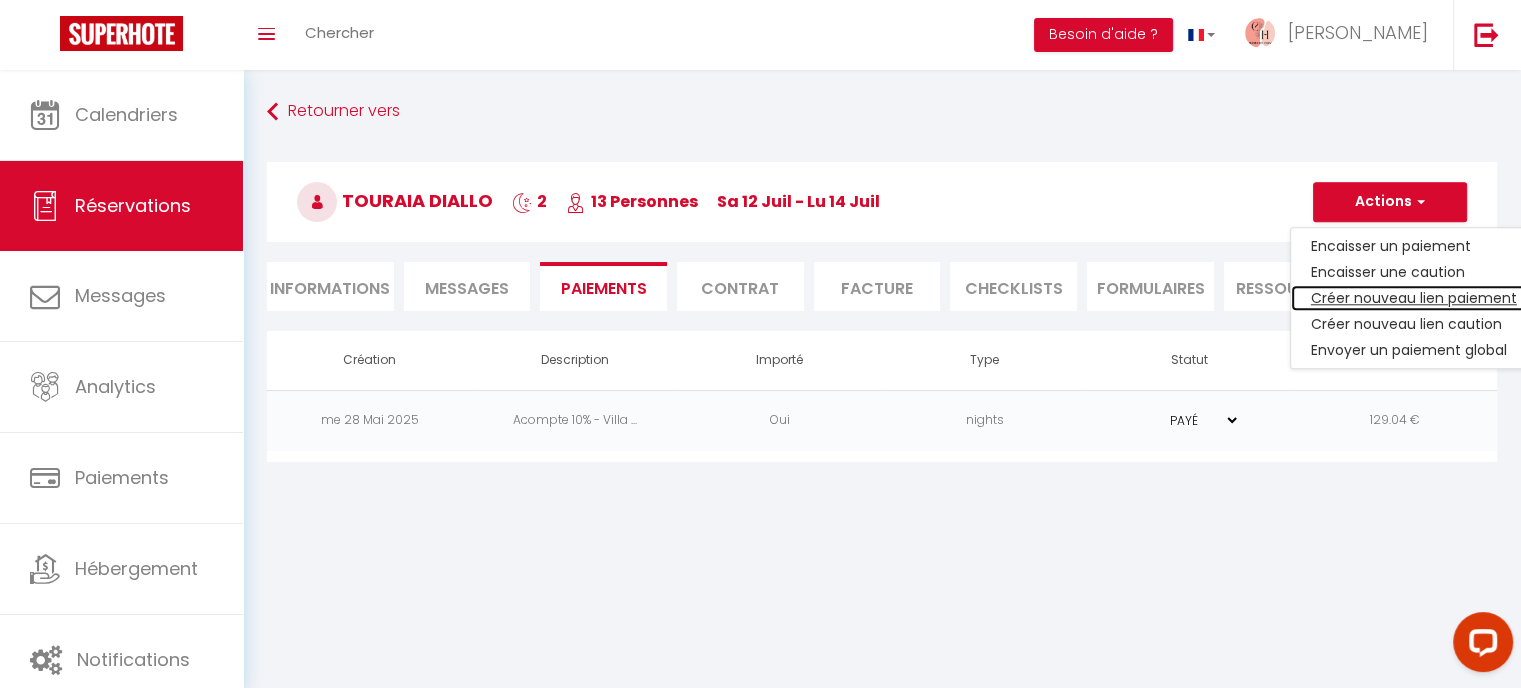 click on "Créer nouveau lien paiement" at bounding box center (1414, 298) 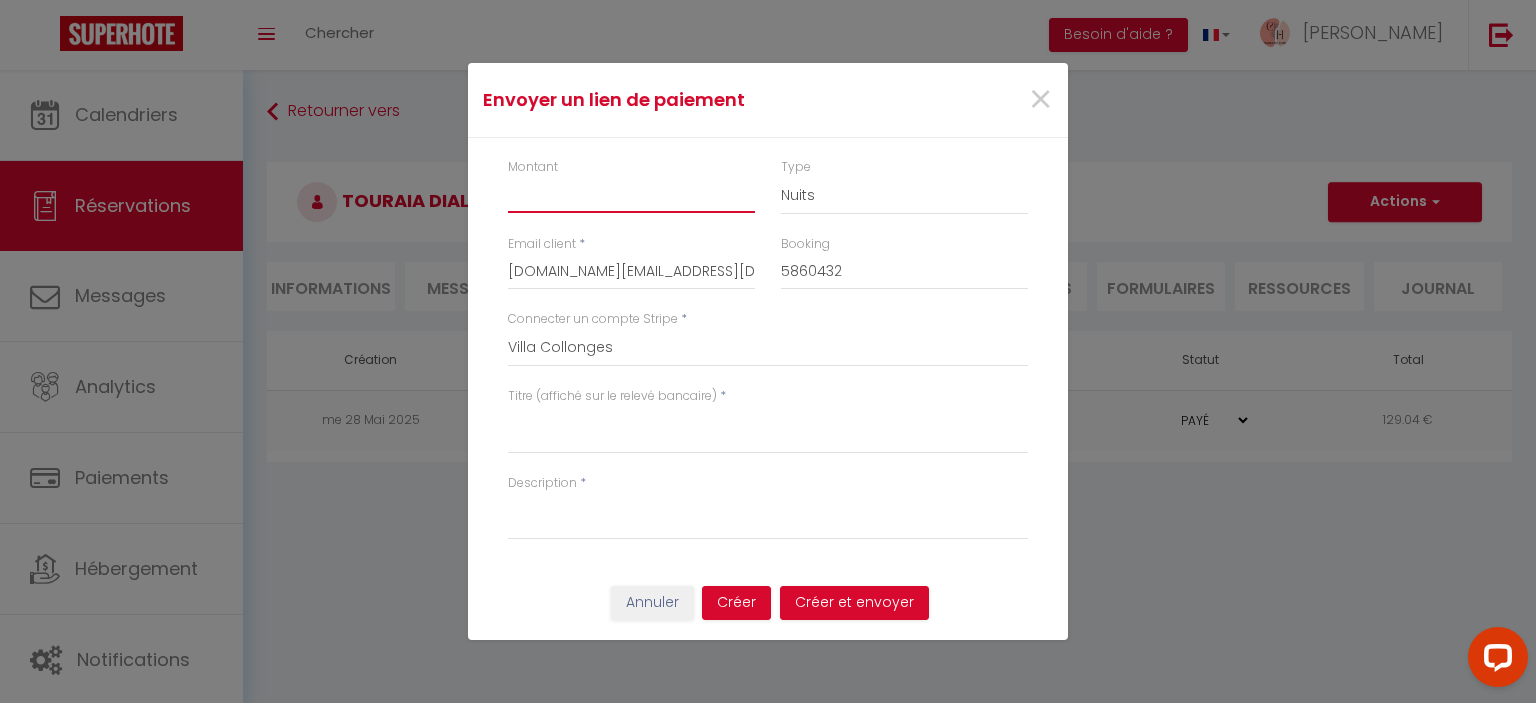click on "Montant" at bounding box center (631, 195) 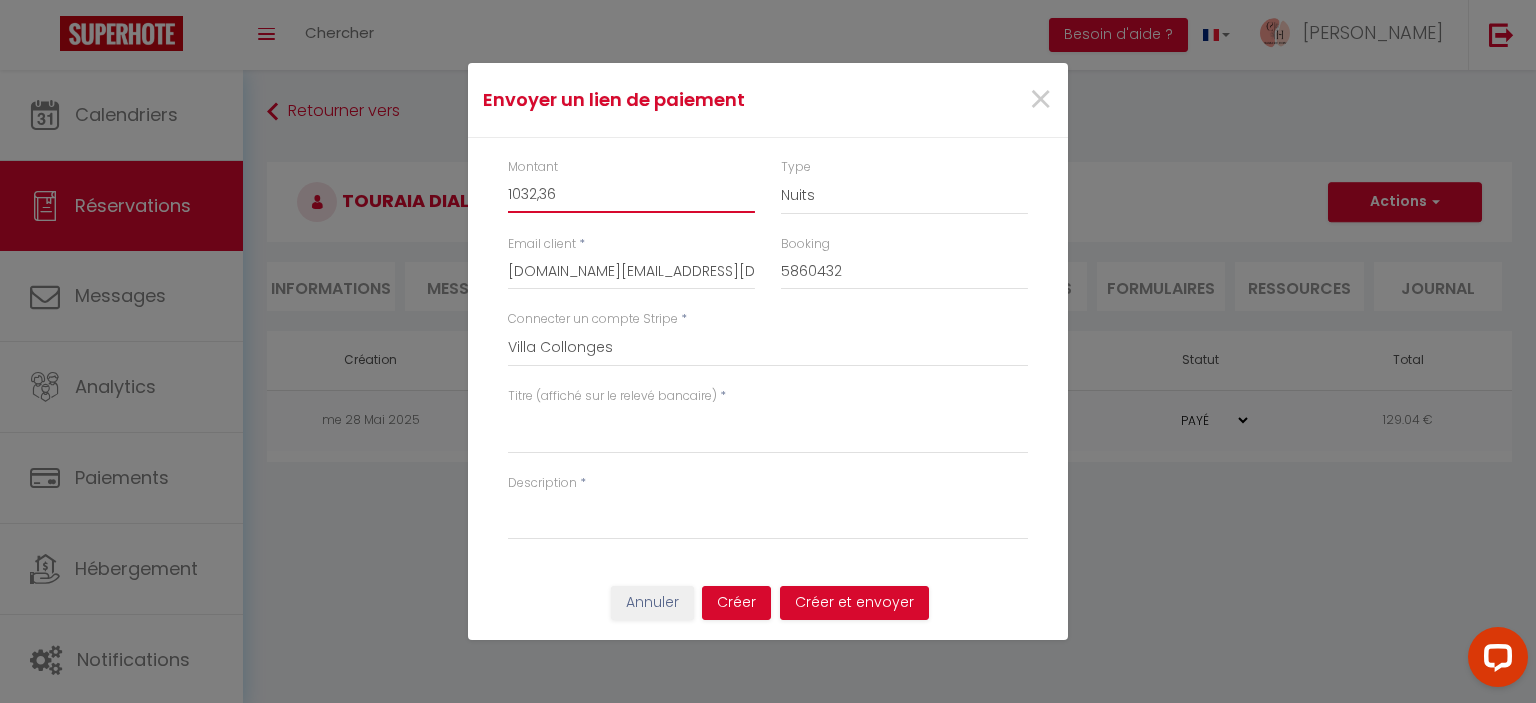 type on "1032,36" 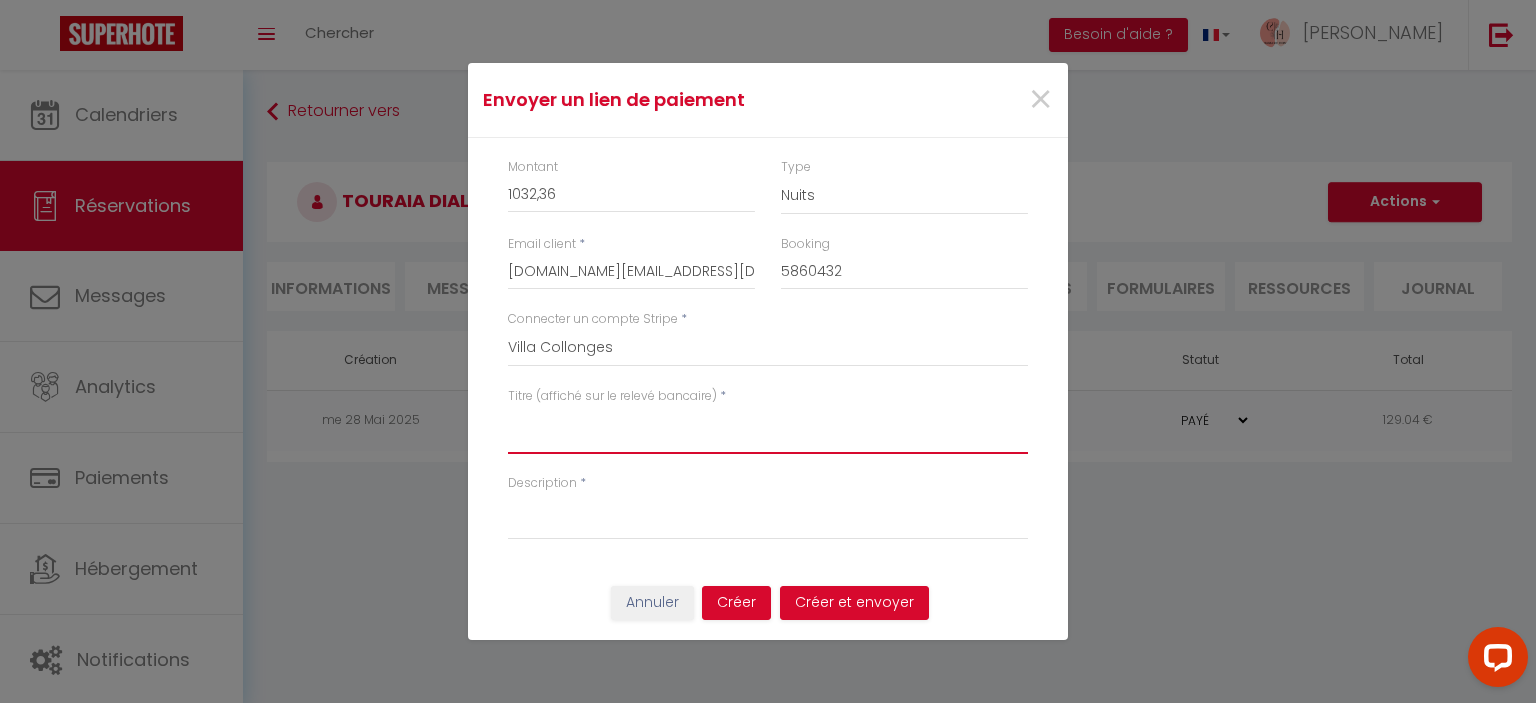 click on "Titre (affiché sur le relevé bancaire)" at bounding box center [768, 430] 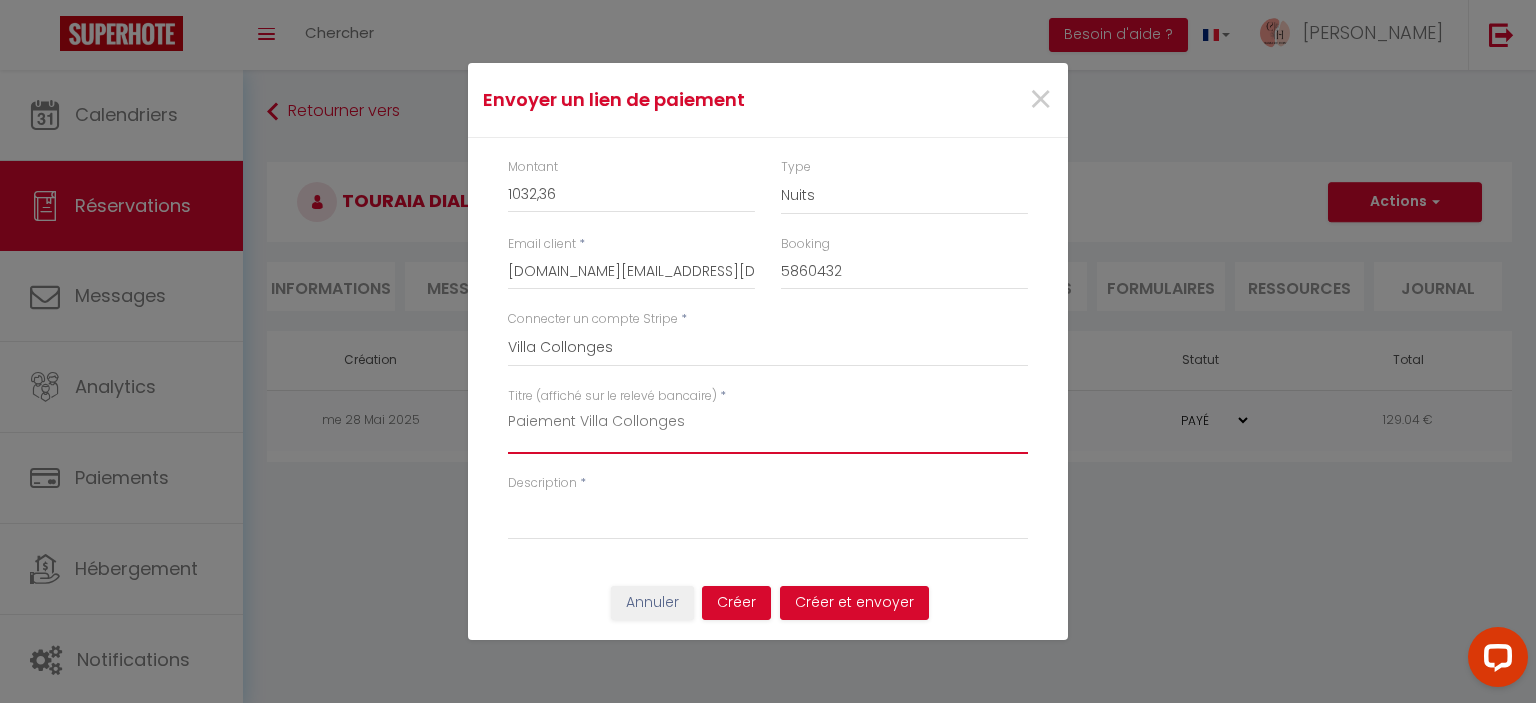 drag, startPoint x: 696, startPoint y: 420, endPoint x: 437, endPoint y: 426, distance: 259.0695 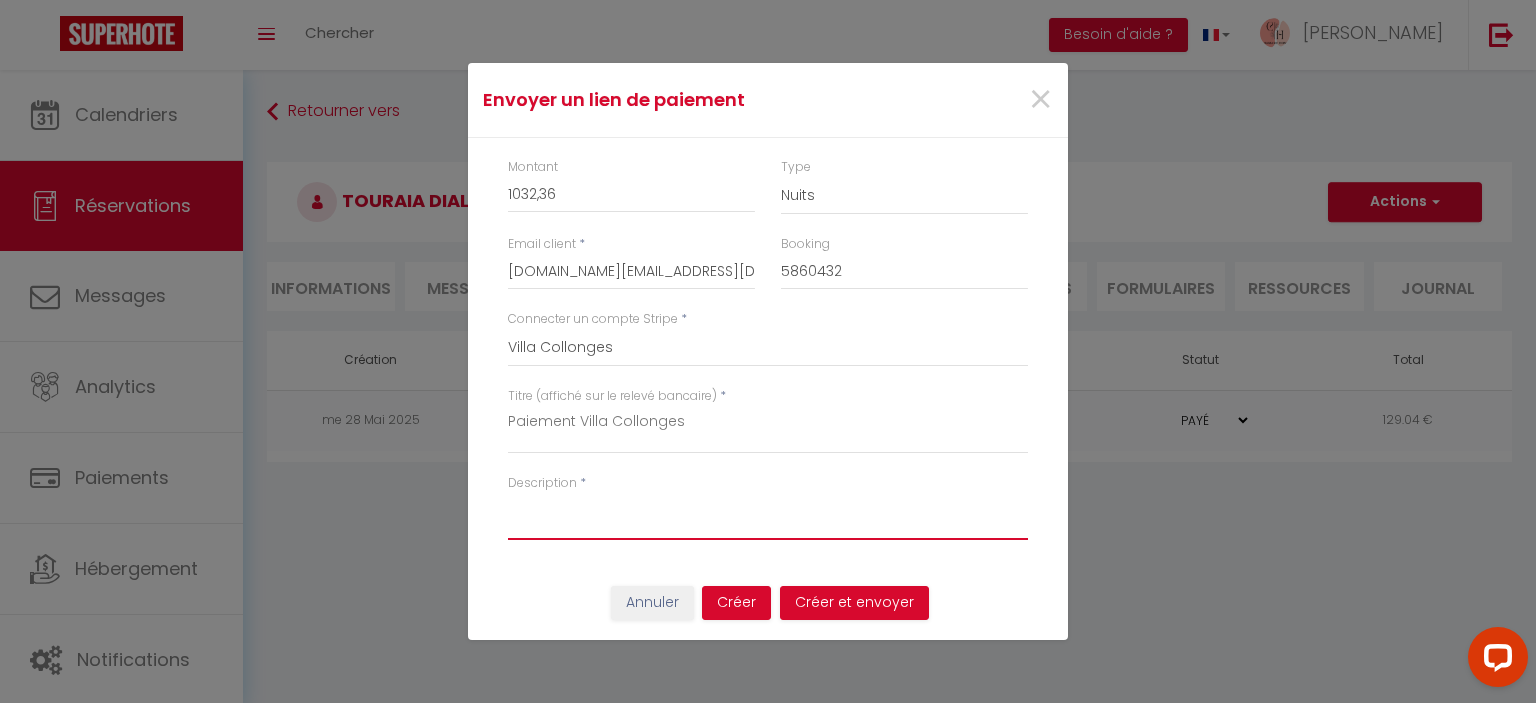paste on "Paiement Villa Collonges" 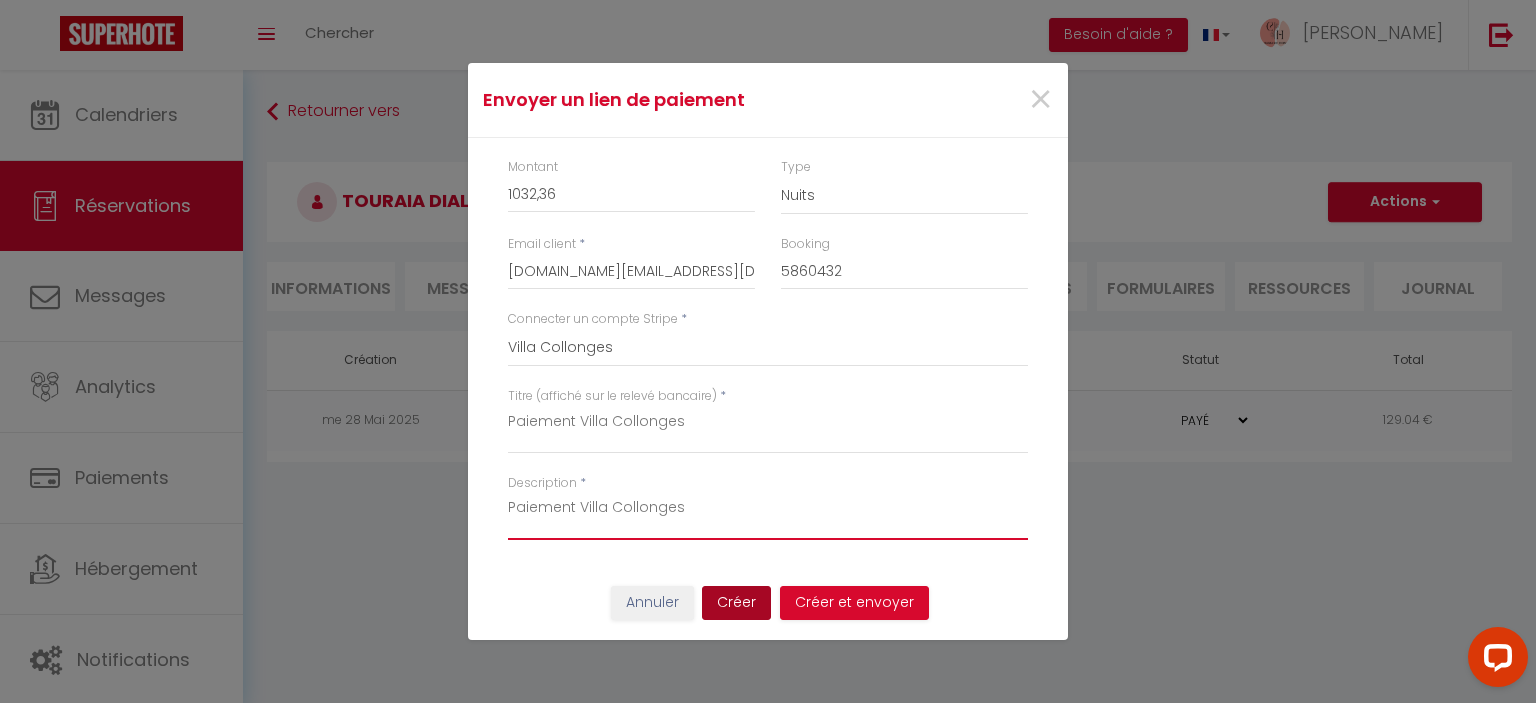 type on "Paiement Villa Collonges" 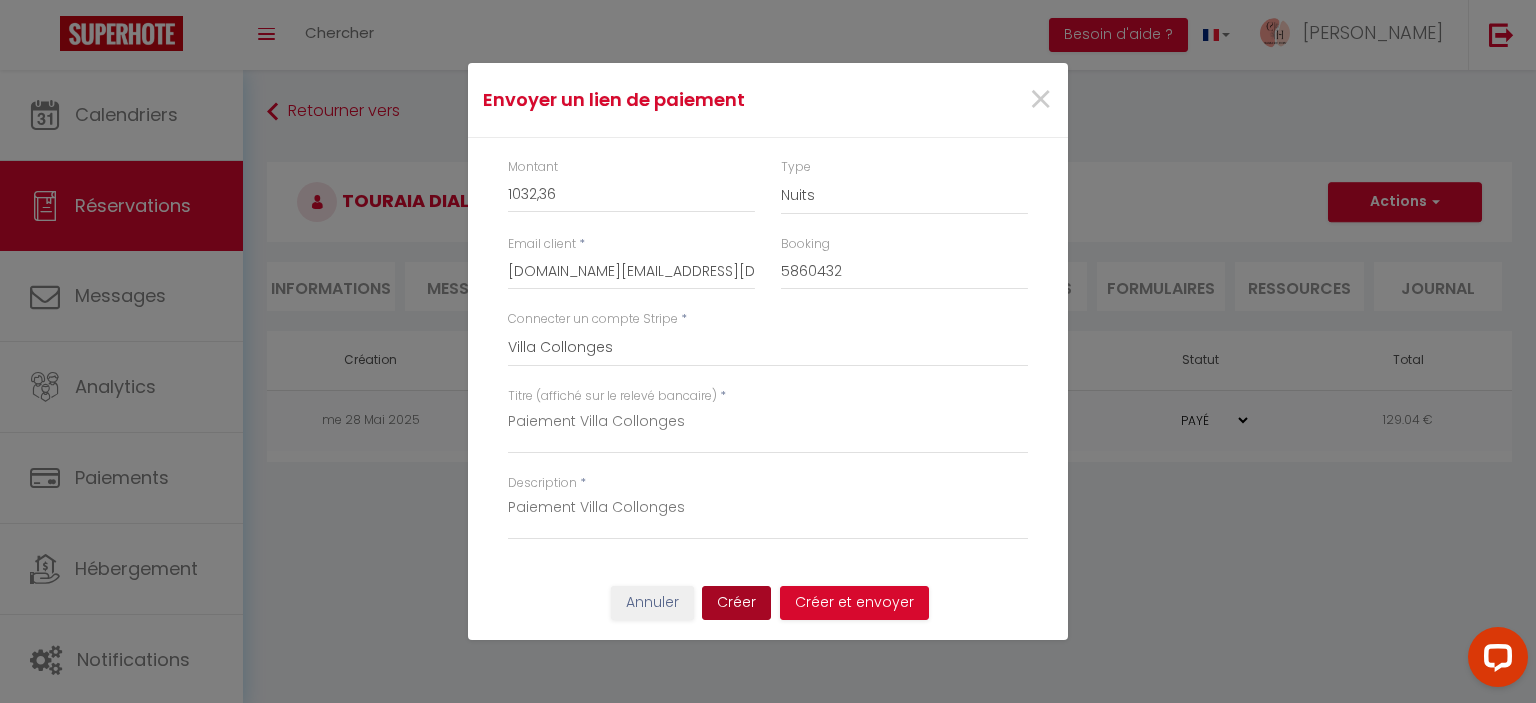 click on "Créer" at bounding box center [736, 603] 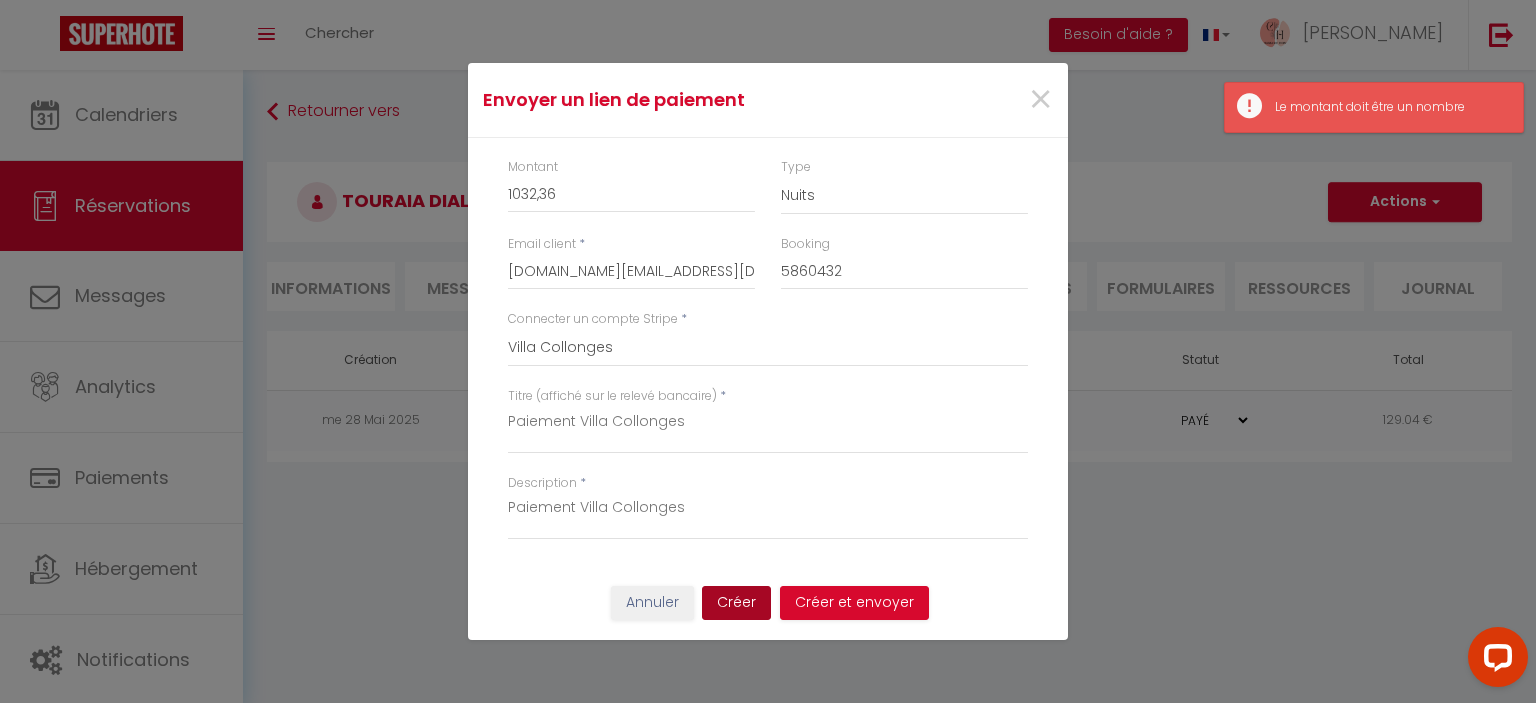 click on "Créer" at bounding box center [736, 603] 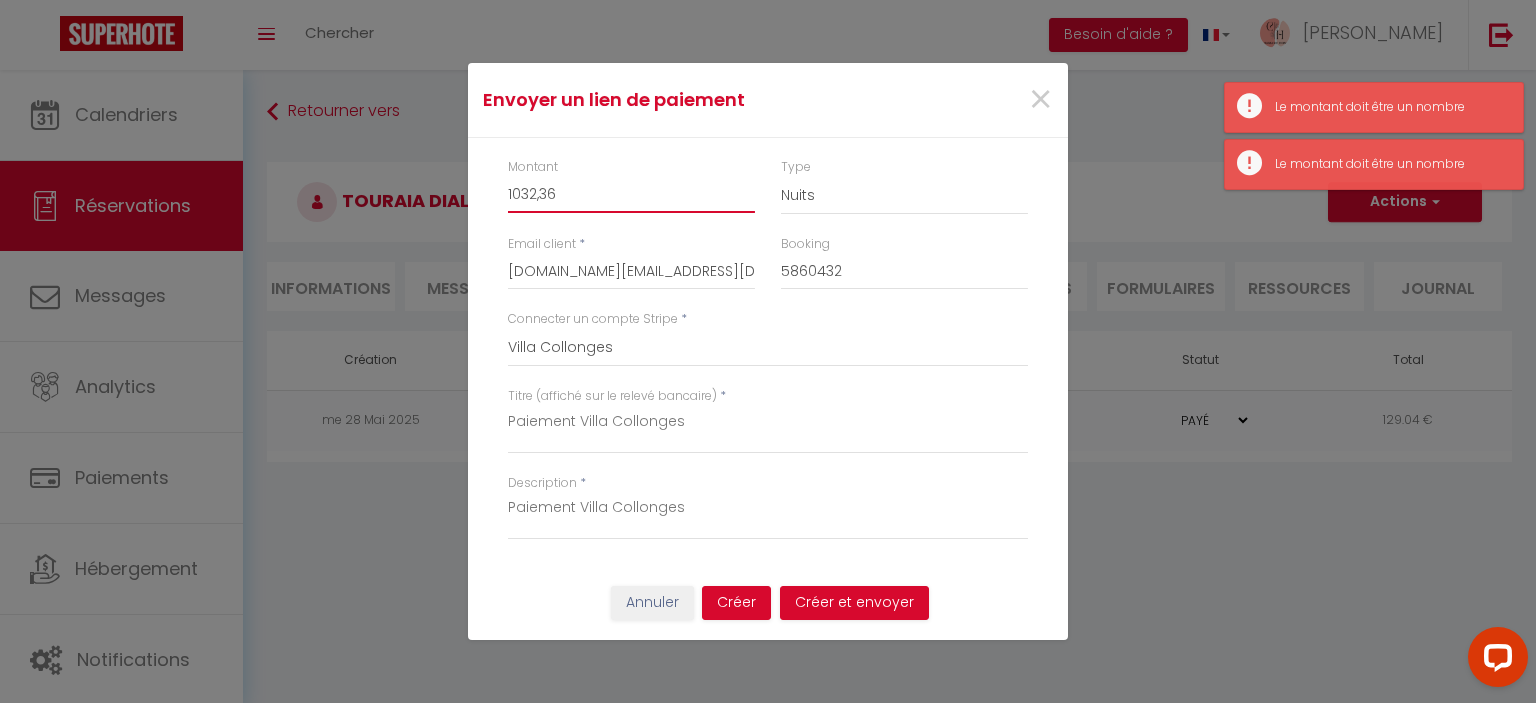 click on "1032,36" at bounding box center [631, 195] 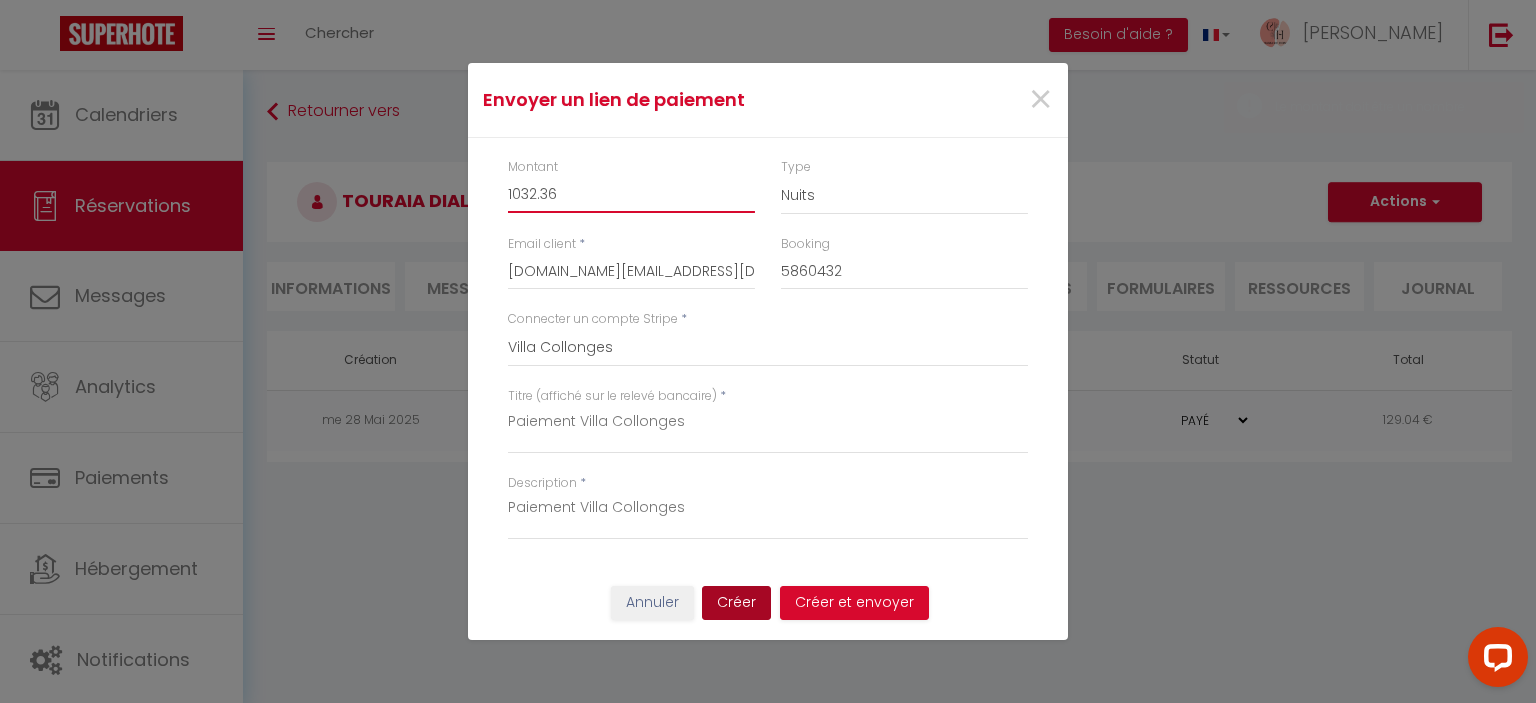 type on "1032.36" 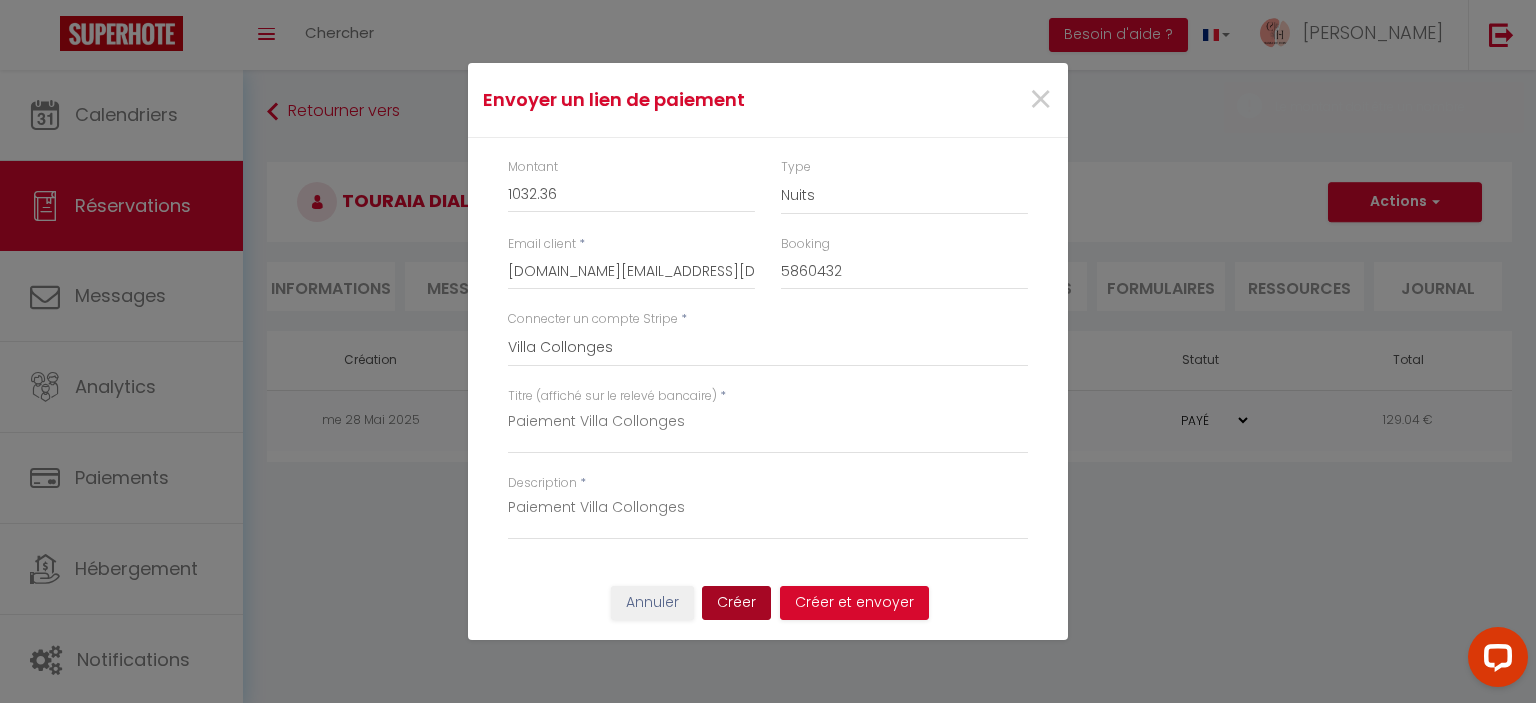 click on "Créer" at bounding box center (736, 603) 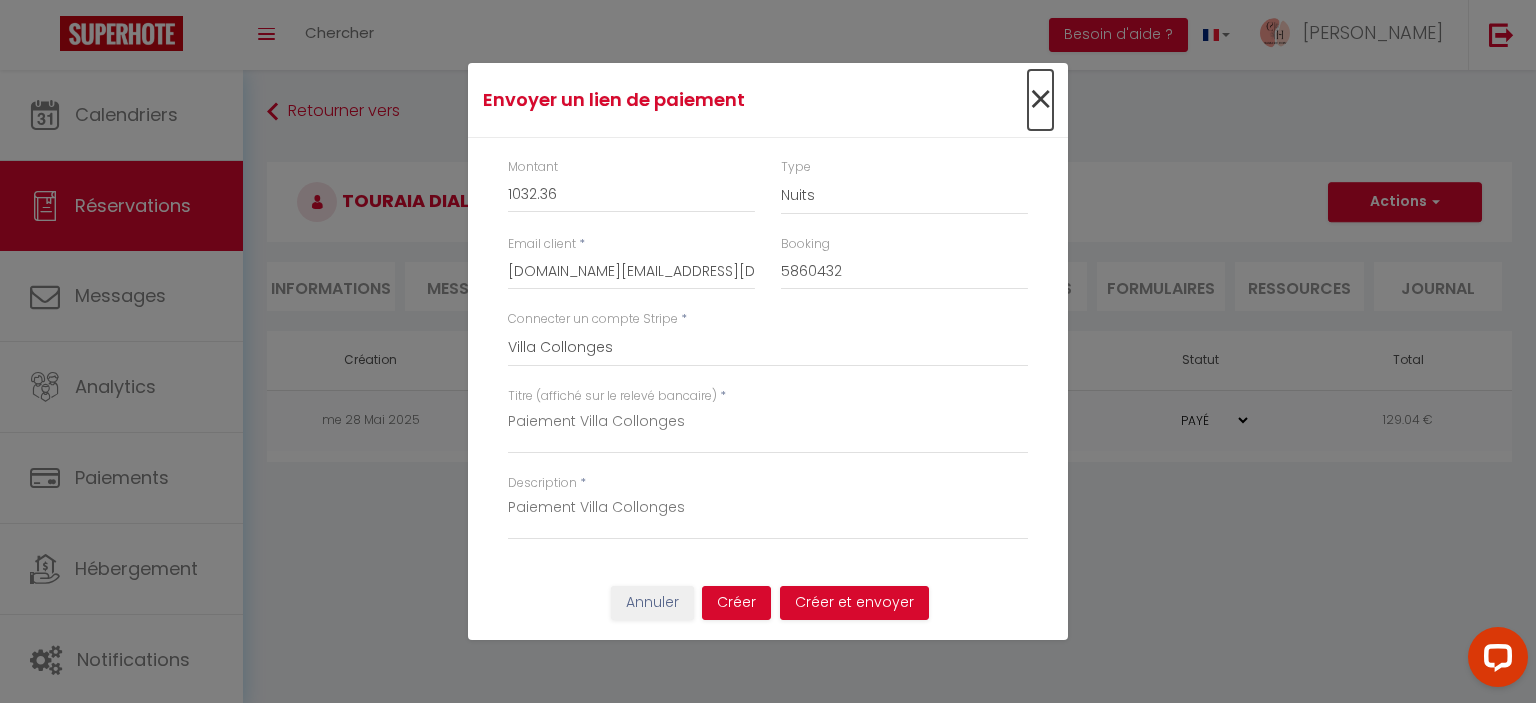 click on "×" at bounding box center [1040, 100] 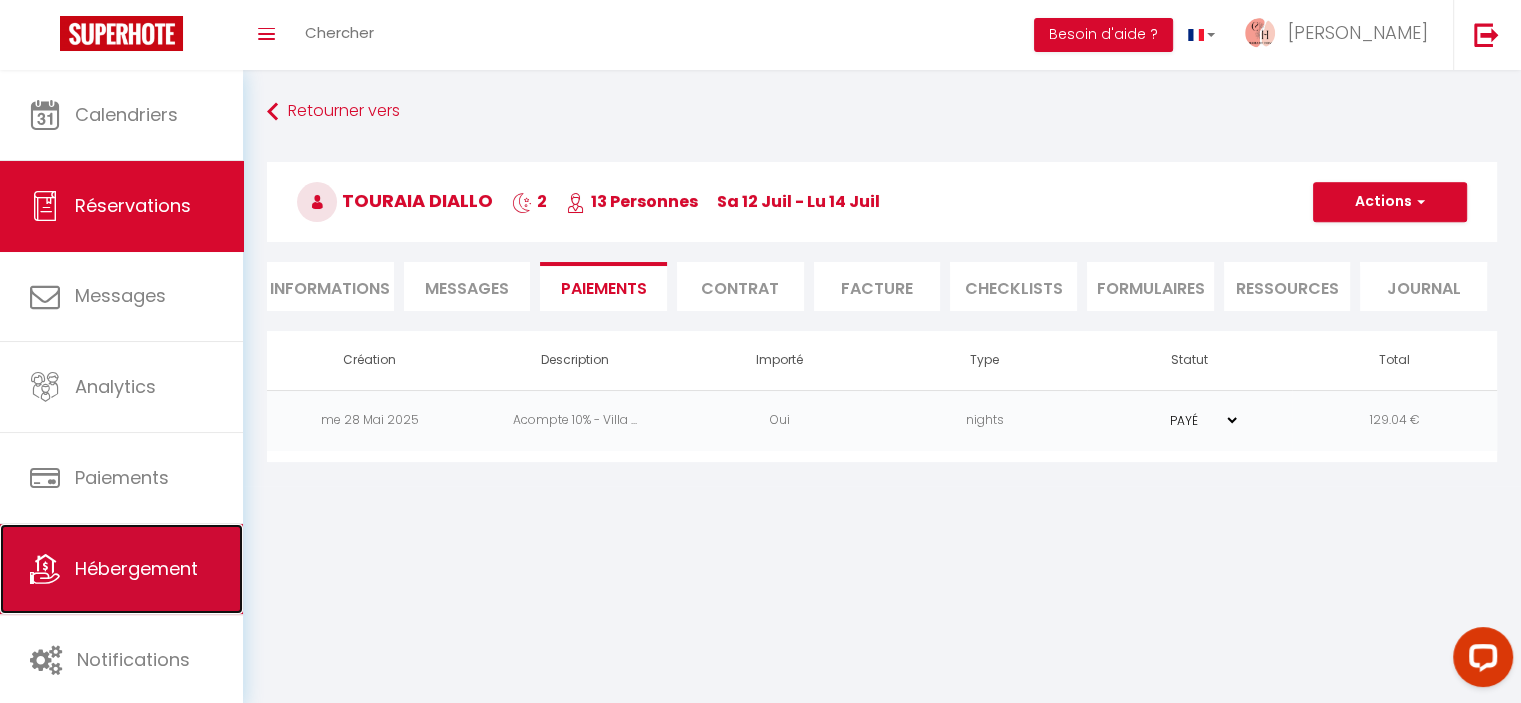 click on "Hébergement" at bounding box center (136, 568) 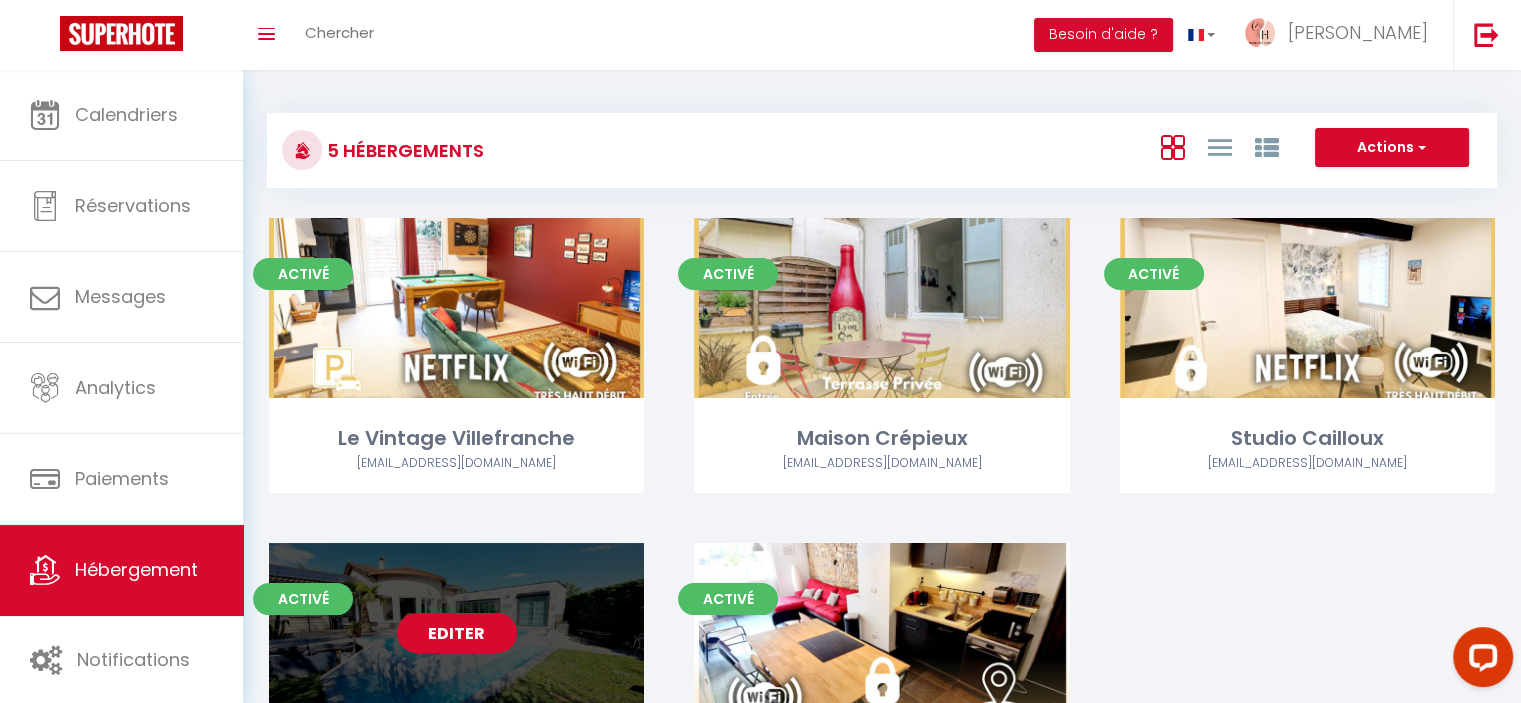 click on "Editer" at bounding box center (457, 633) 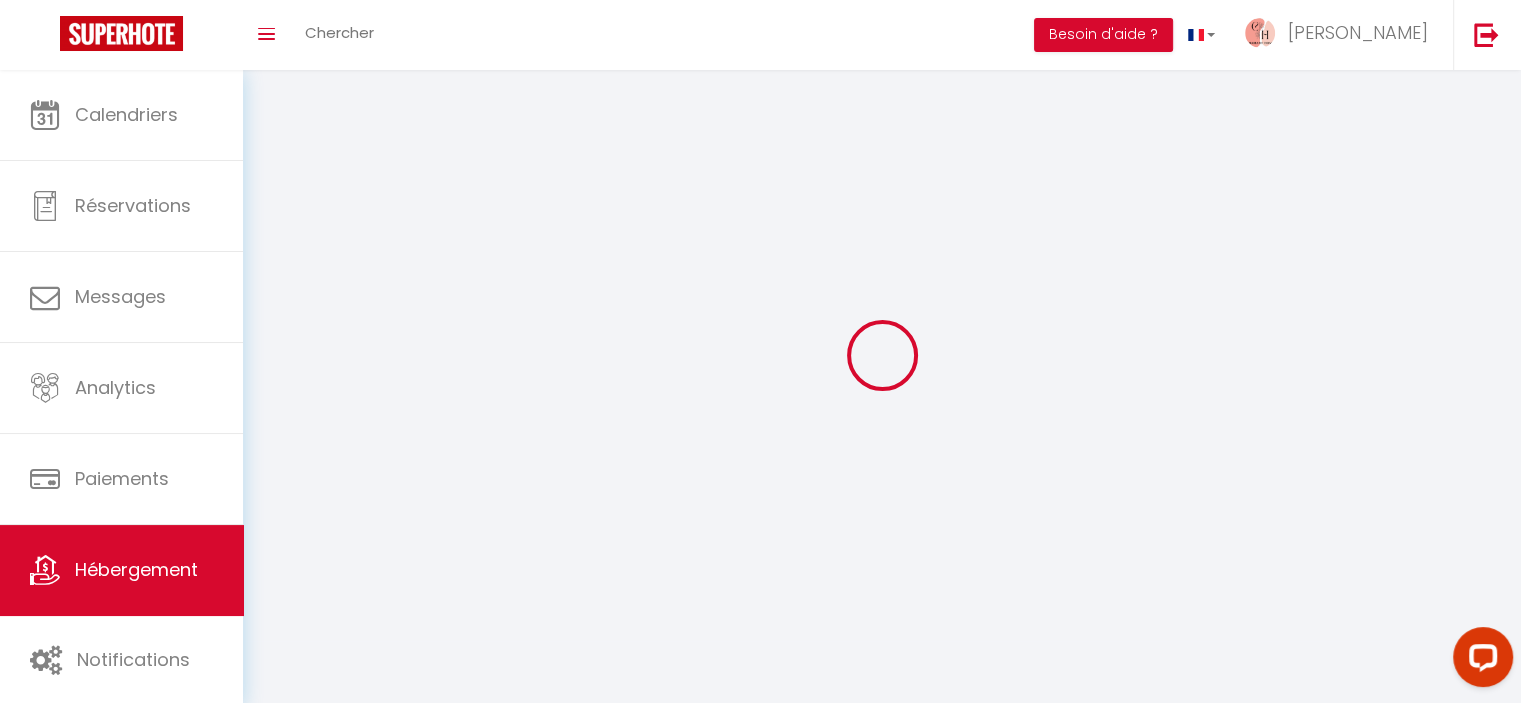 select 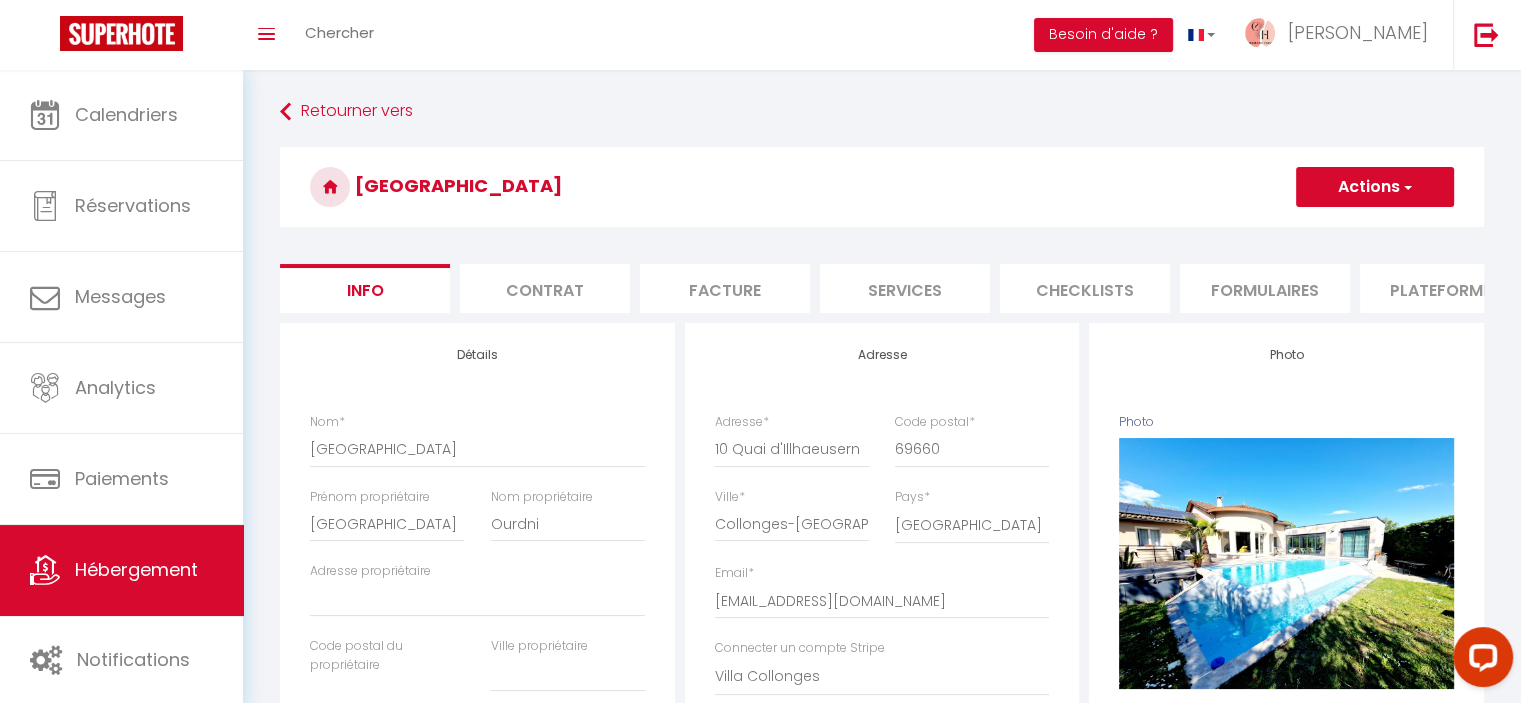 checkbox on "false" 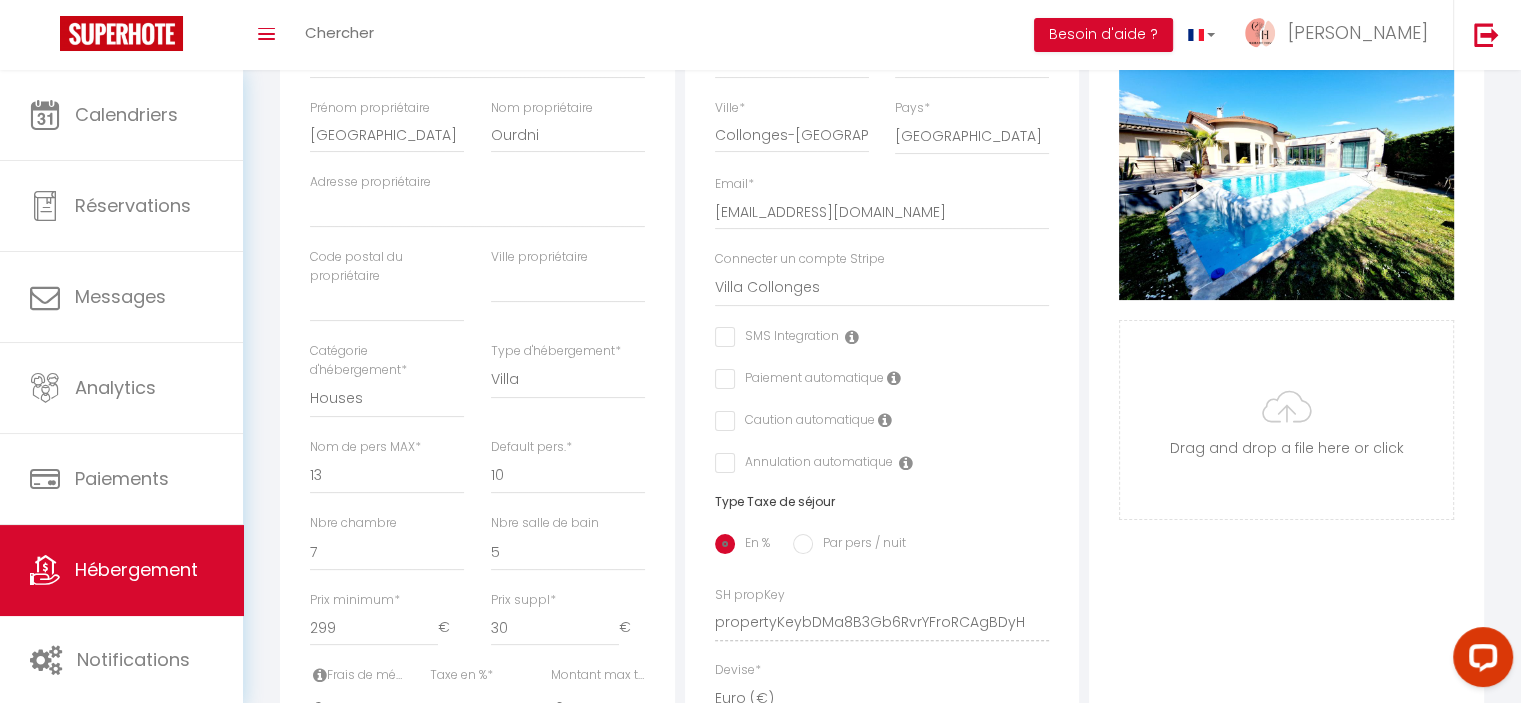 scroll, scrollTop: 400, scrollLeft: 0, axis: vertical 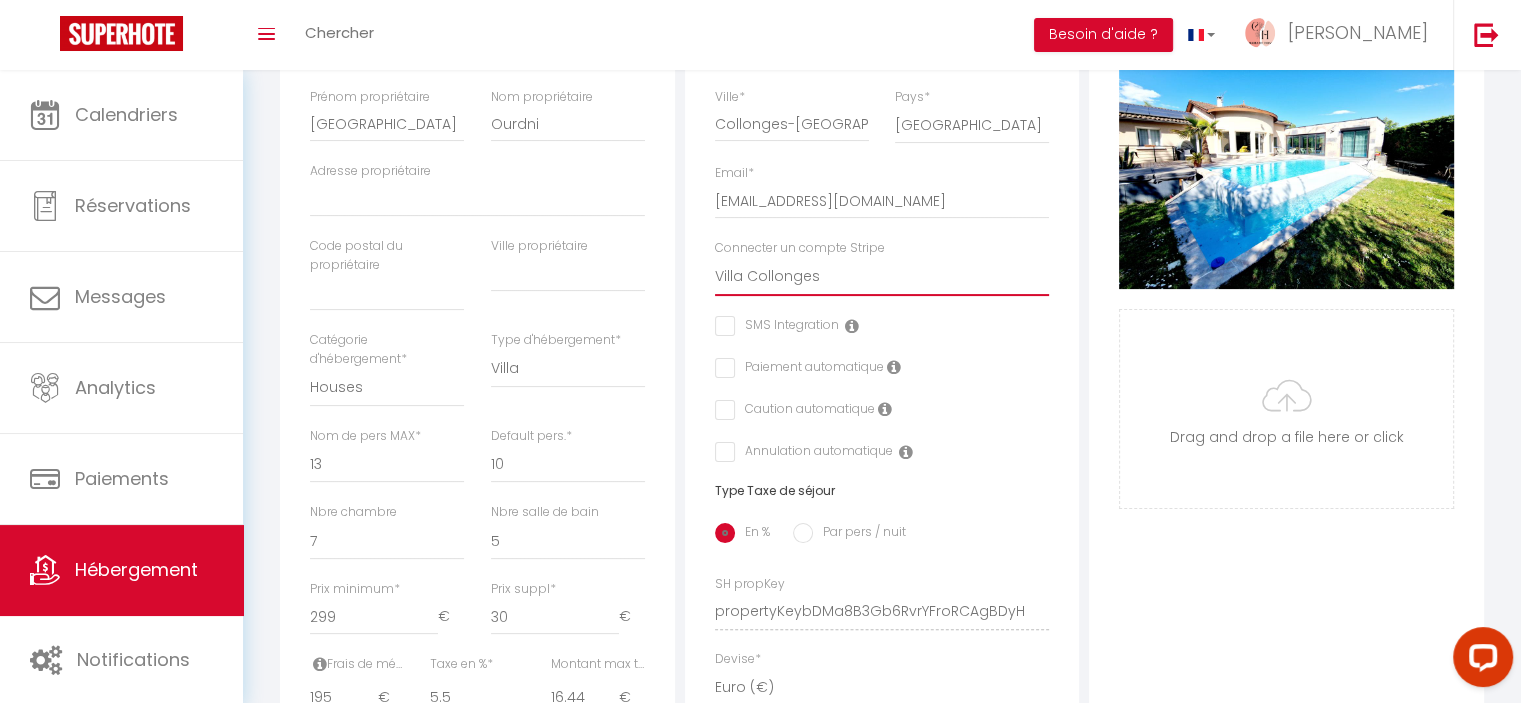 click on "Chamant Home
Villa Collonges" at bounding box center [882, 277] 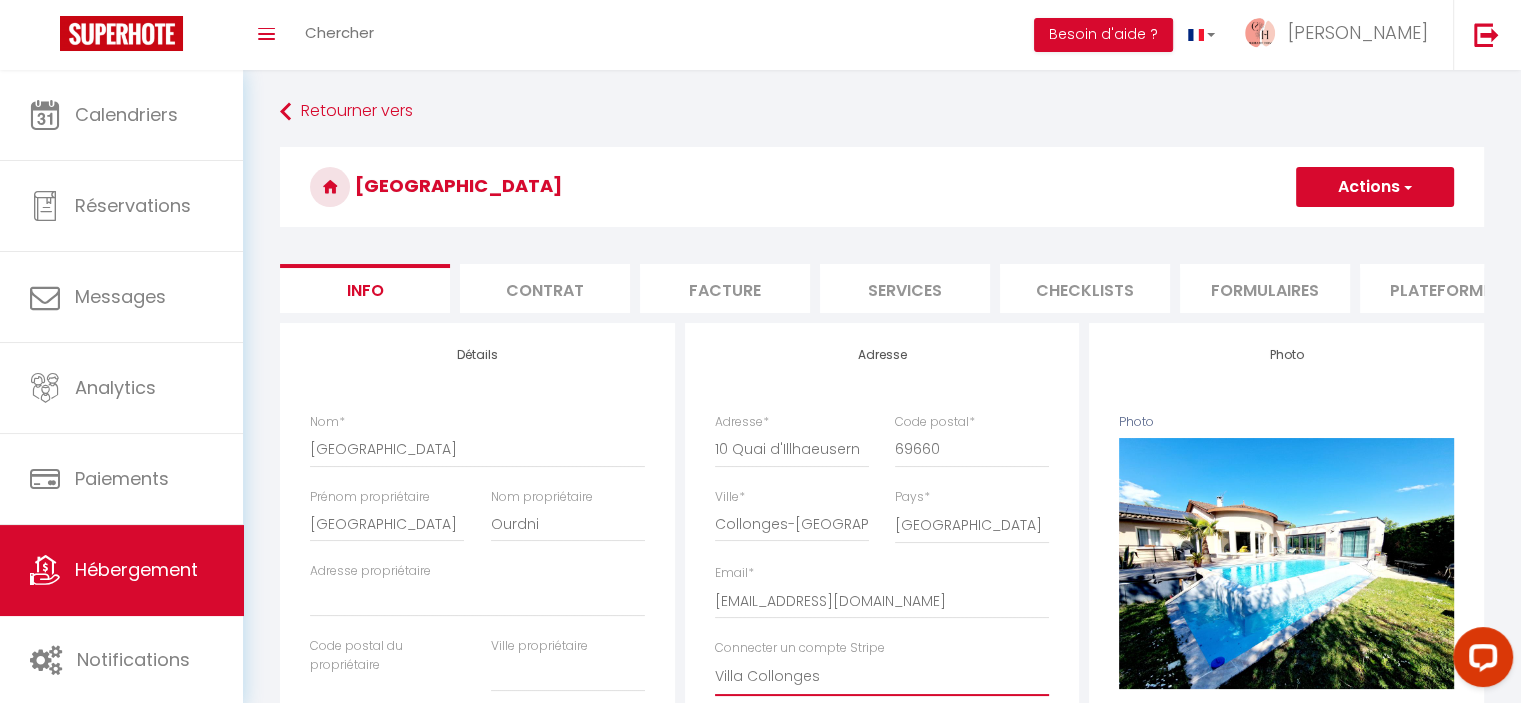 scroll, scrollTop: 0, scrollLeft: 0, axis: both 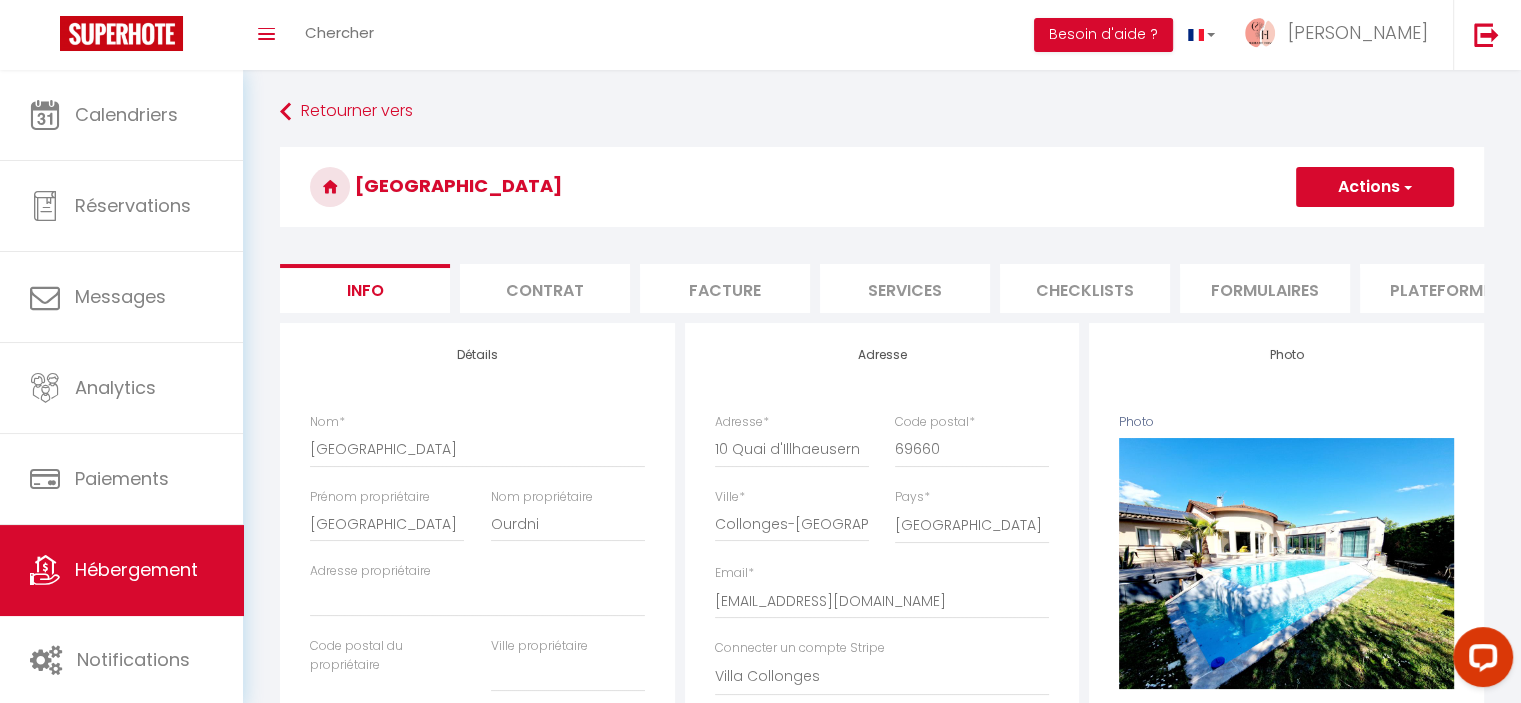 click on "Actions" at bounding box center (1375, 187) 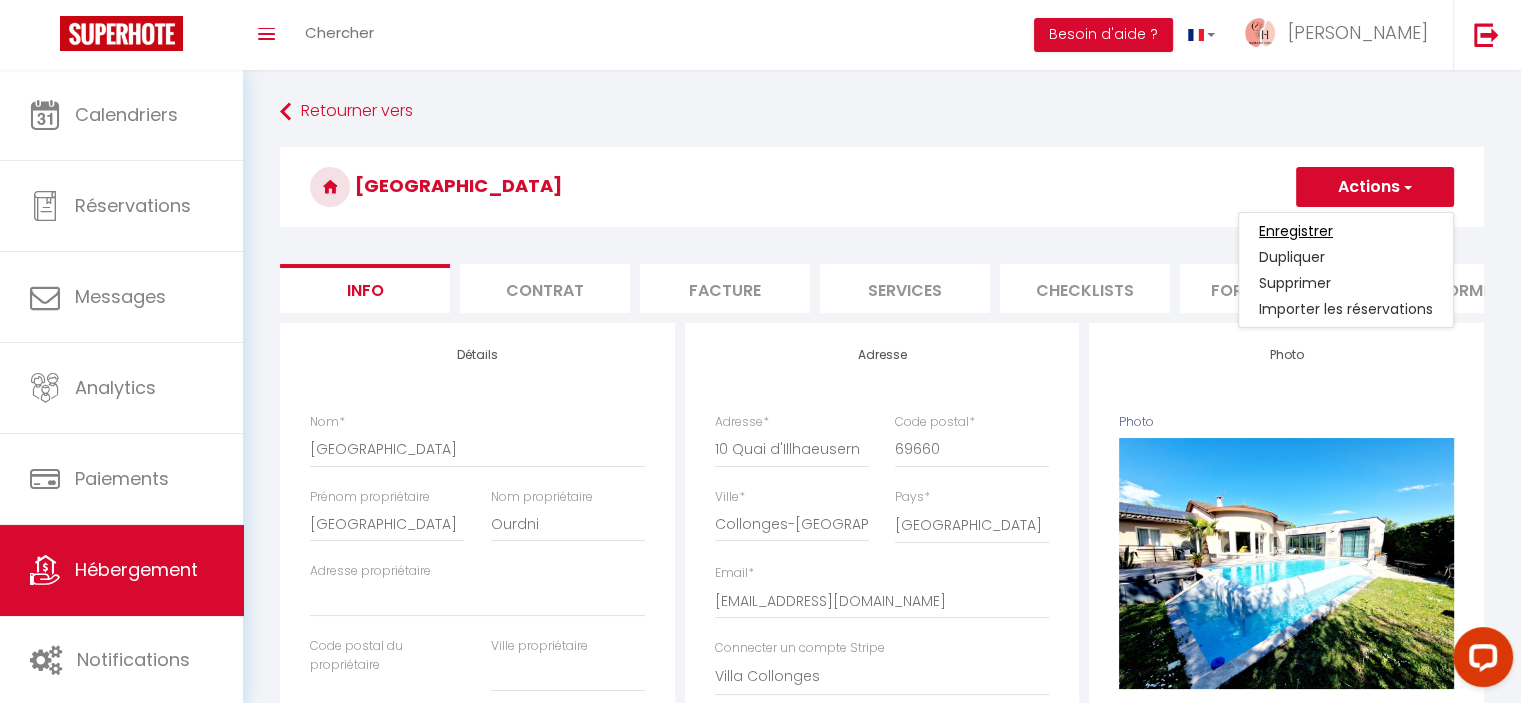 click on "Enregistrer" at bounding box center [1296, 231] 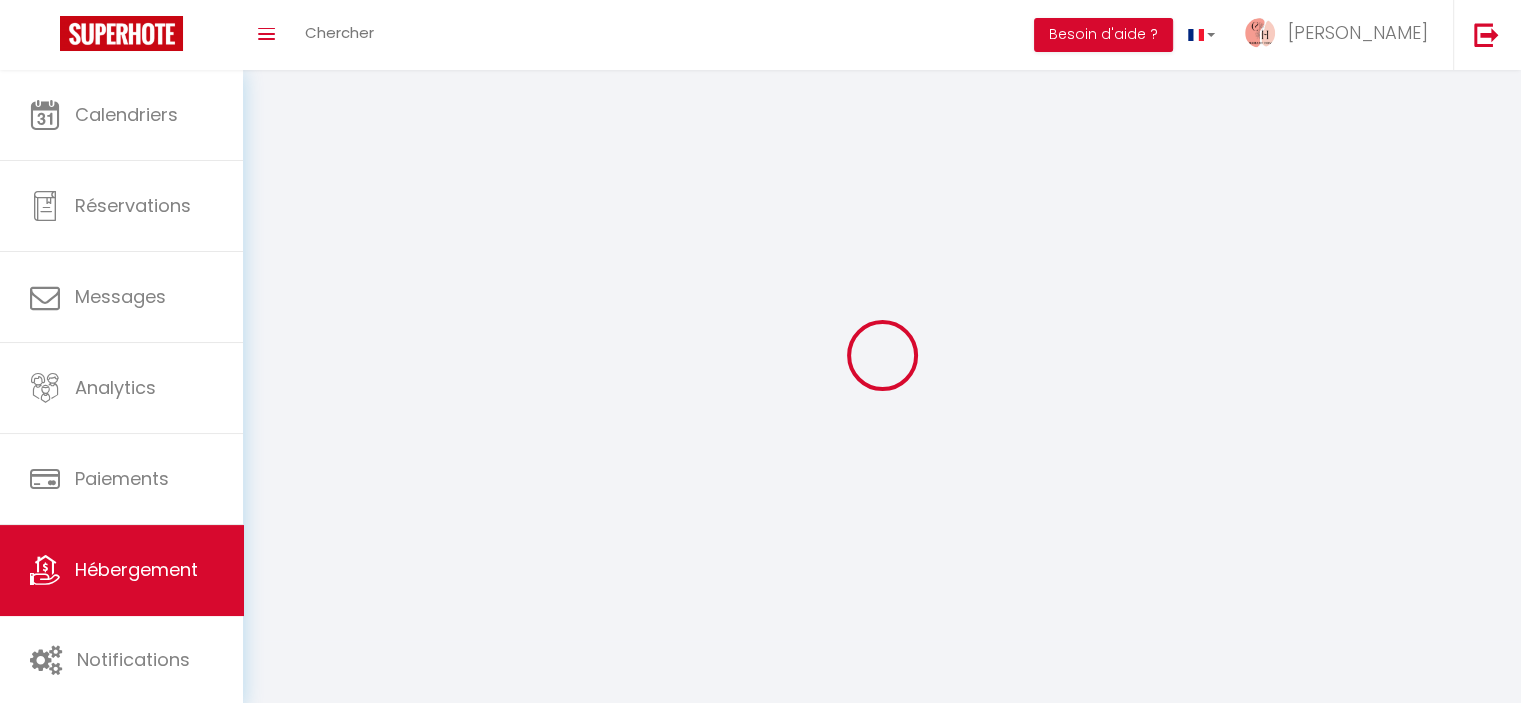 checkbox on "false" 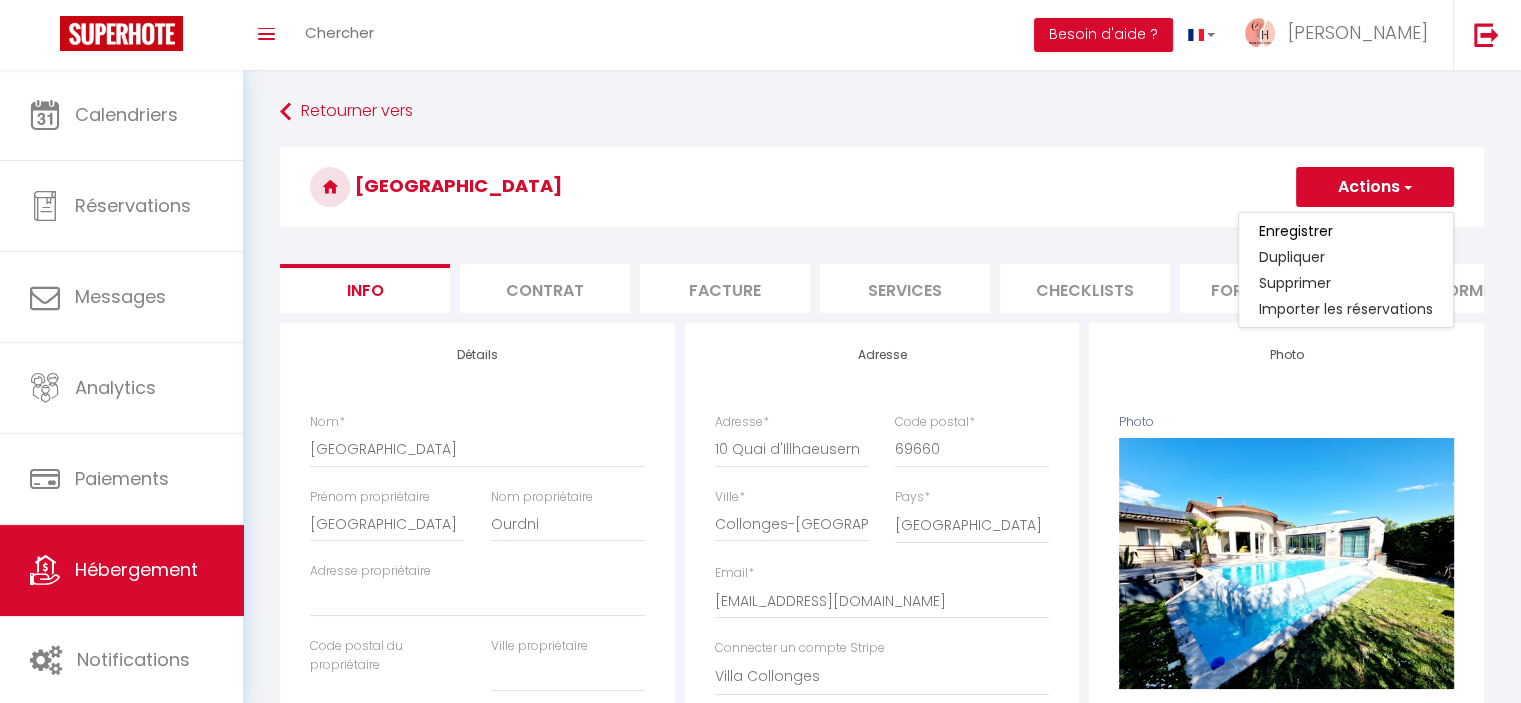 click on "Villa de Collonges" at bounding box center [882, 187] 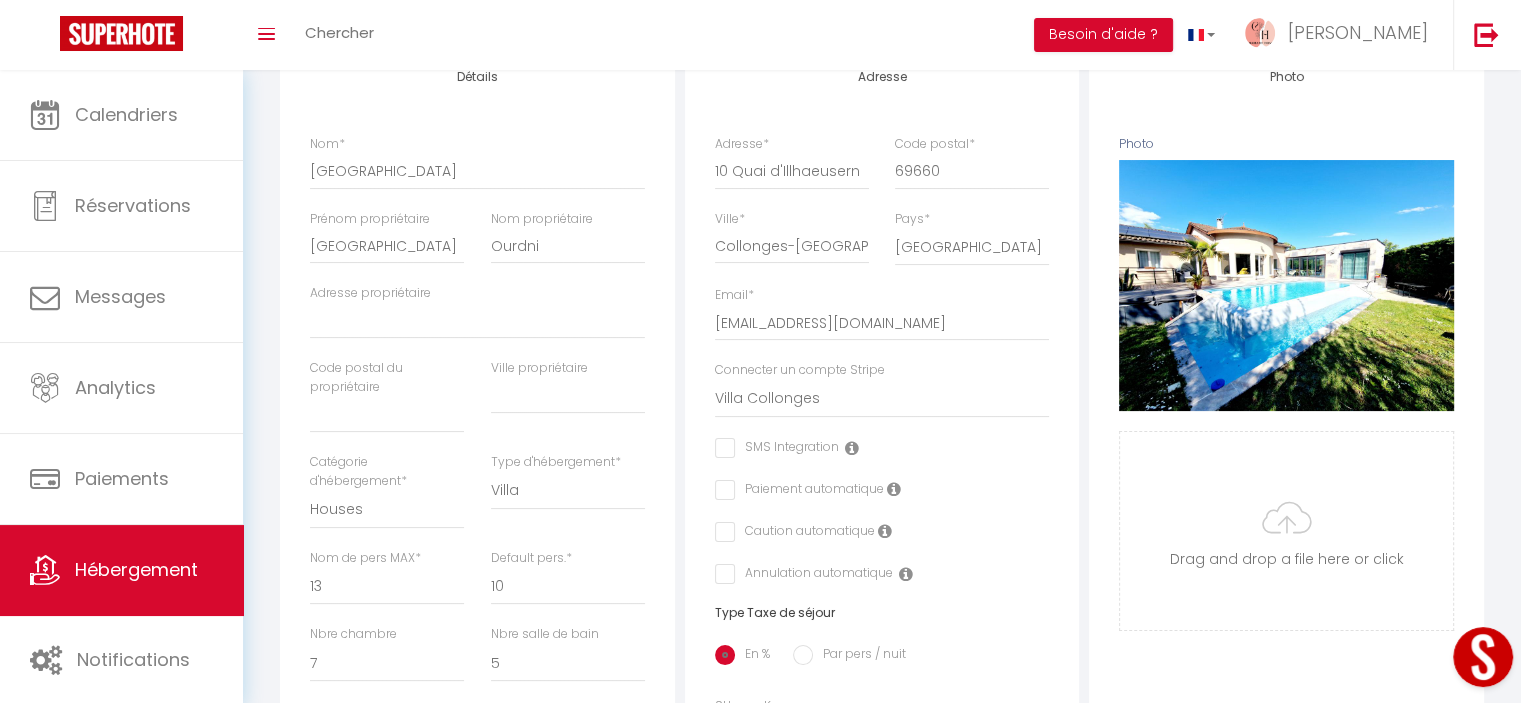 scroll, scrollTop: 0, scrollLeft: 0, axis: both 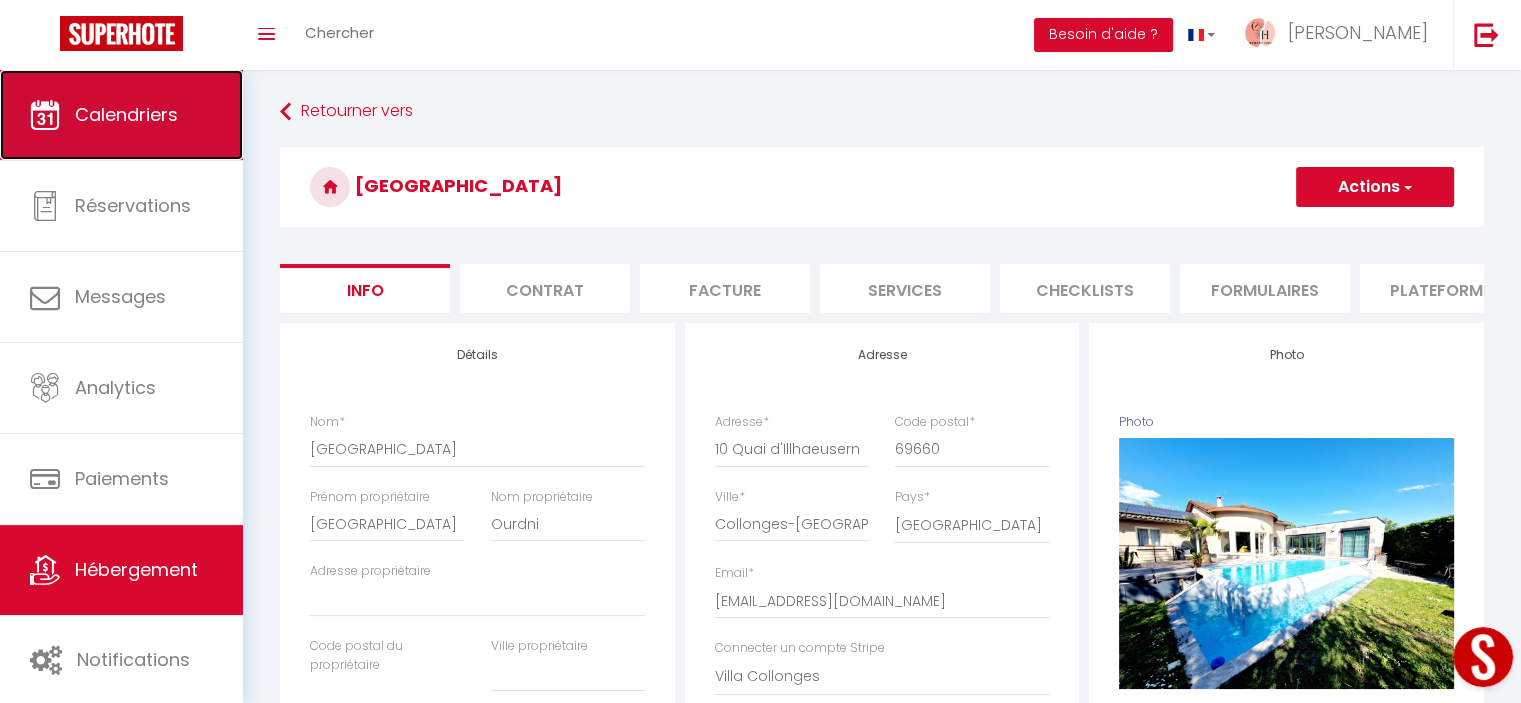 click on "Calendriers" at bounding box center [126, 114] 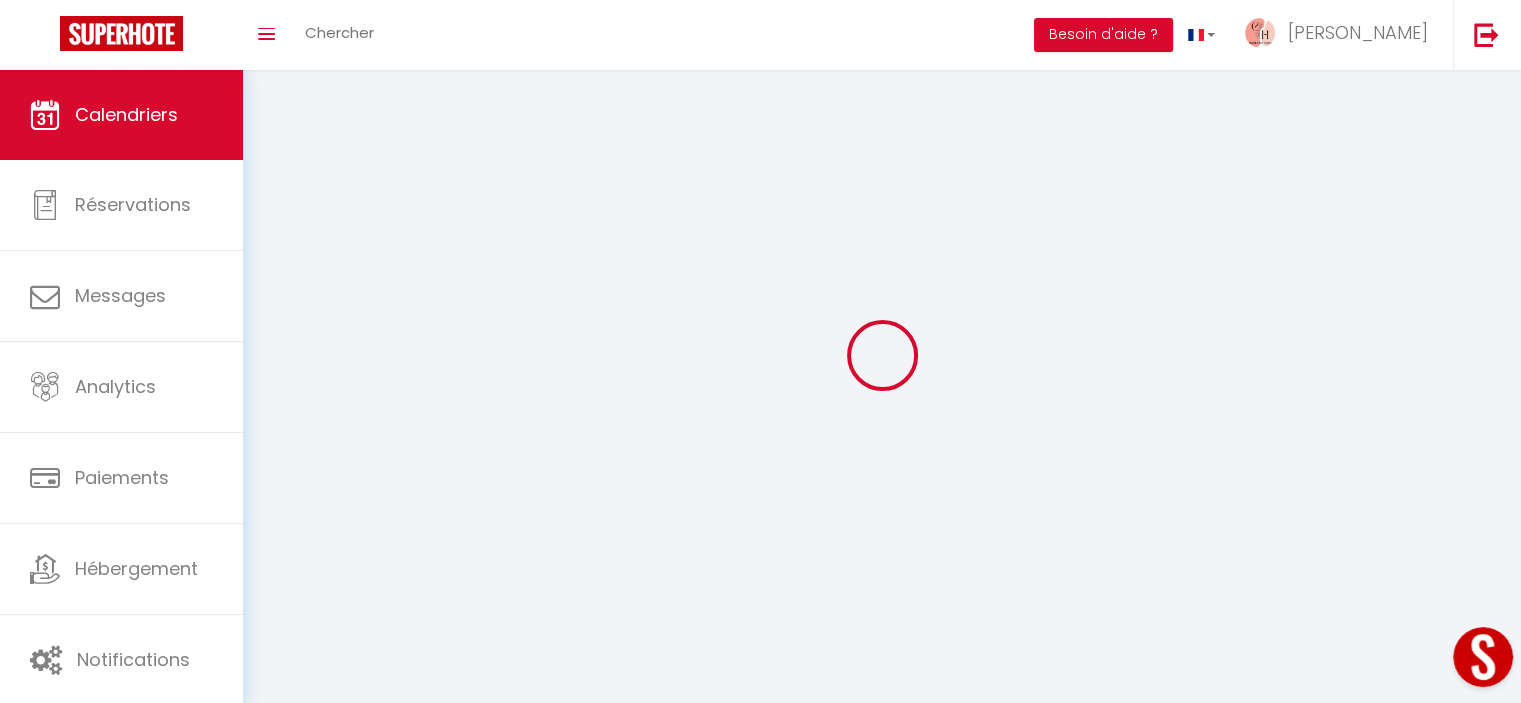 select 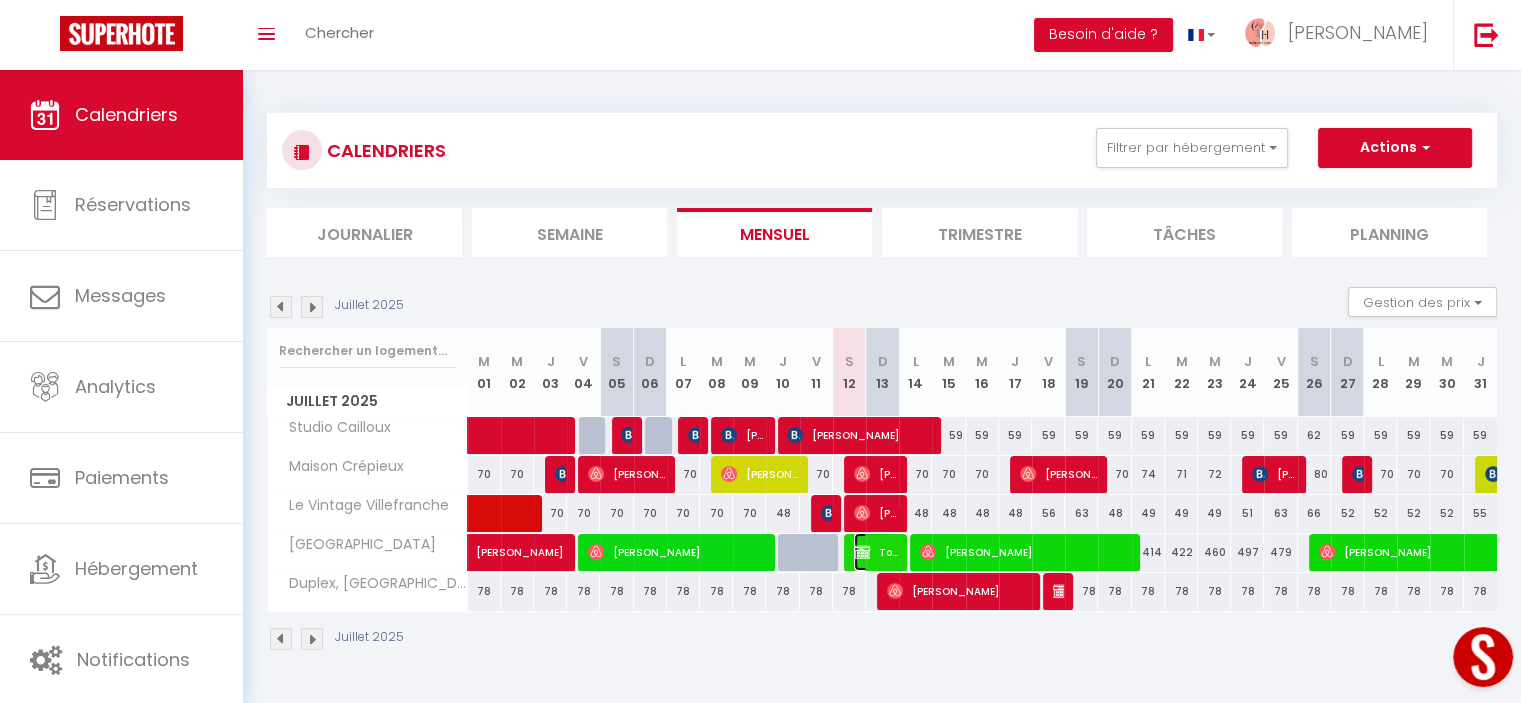 click at bounding box center [862, 552] 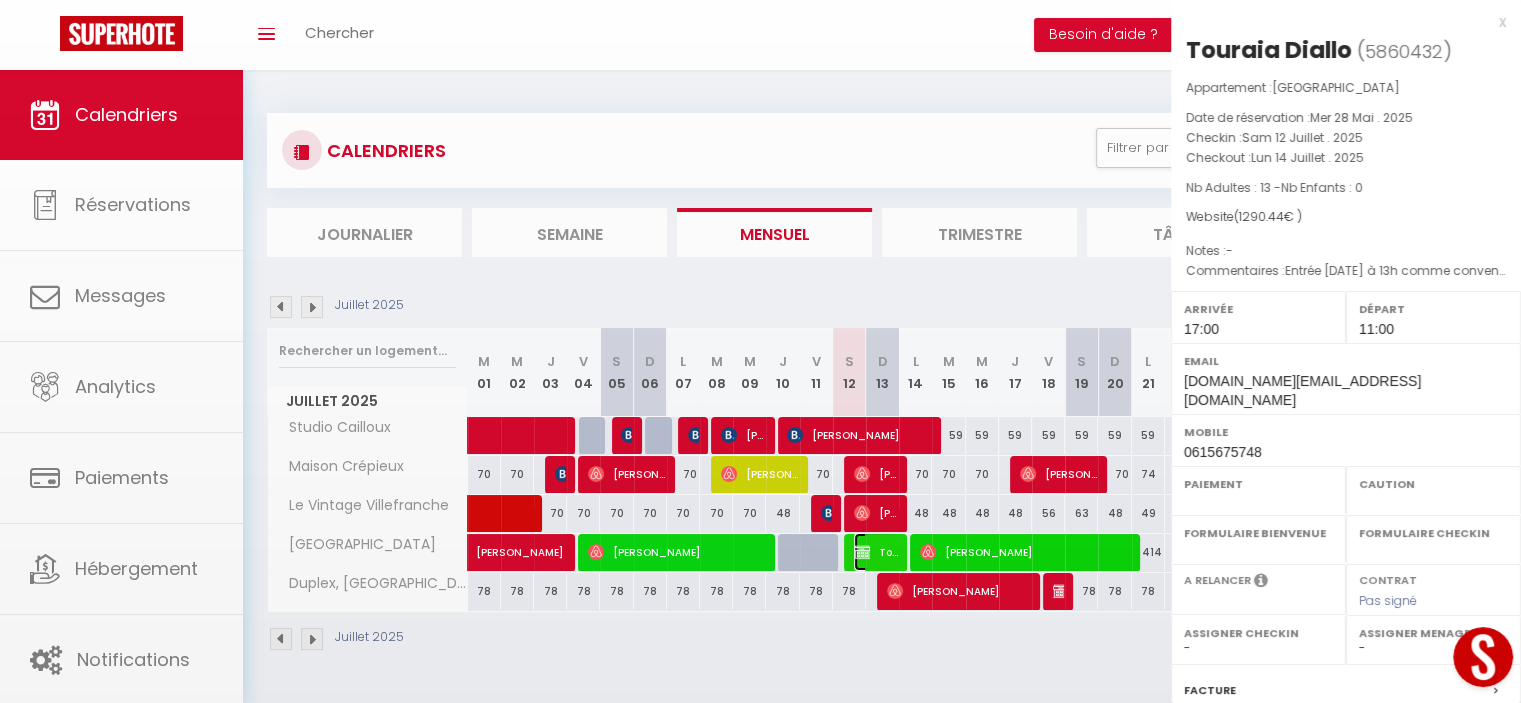 select on "OK" 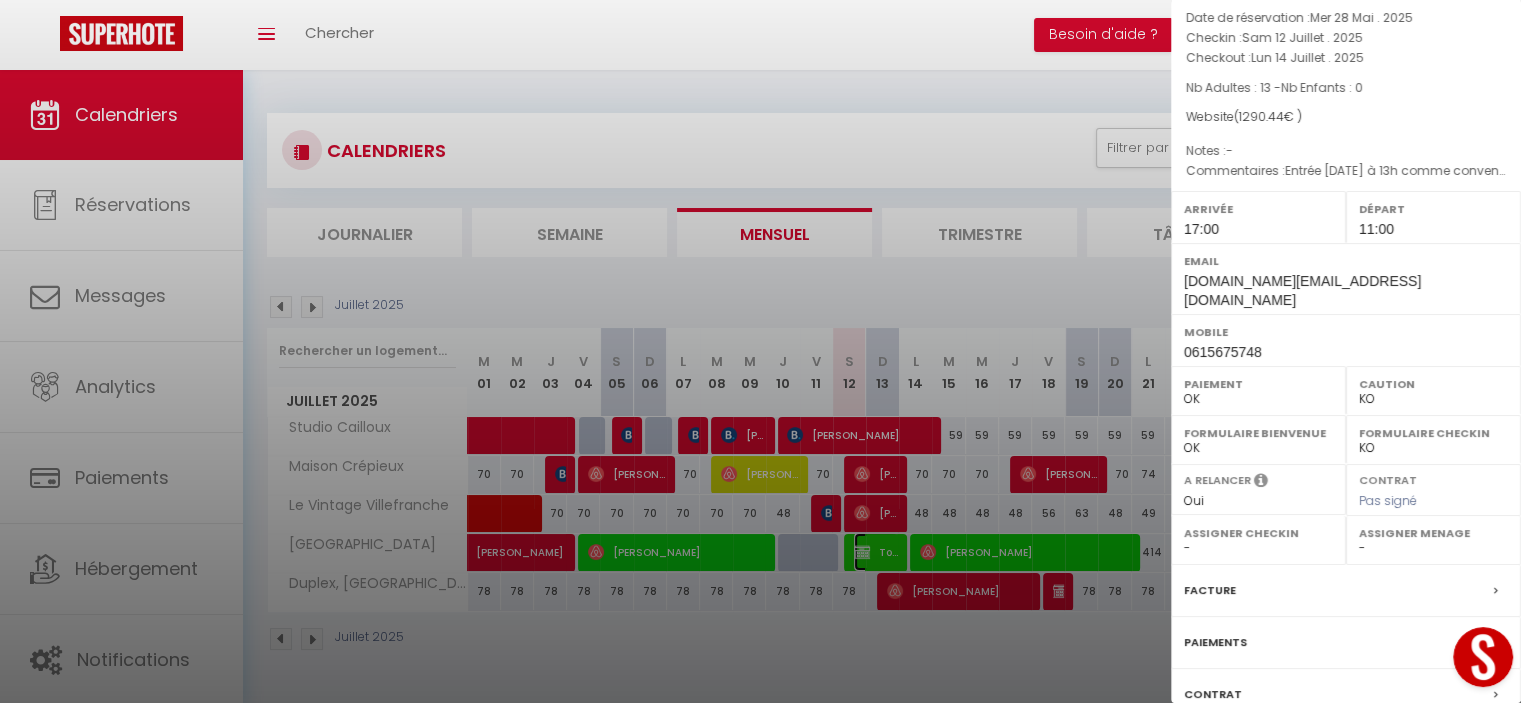 scroll, scrollTop: 200, scrollLeft: 0, axis: vertical 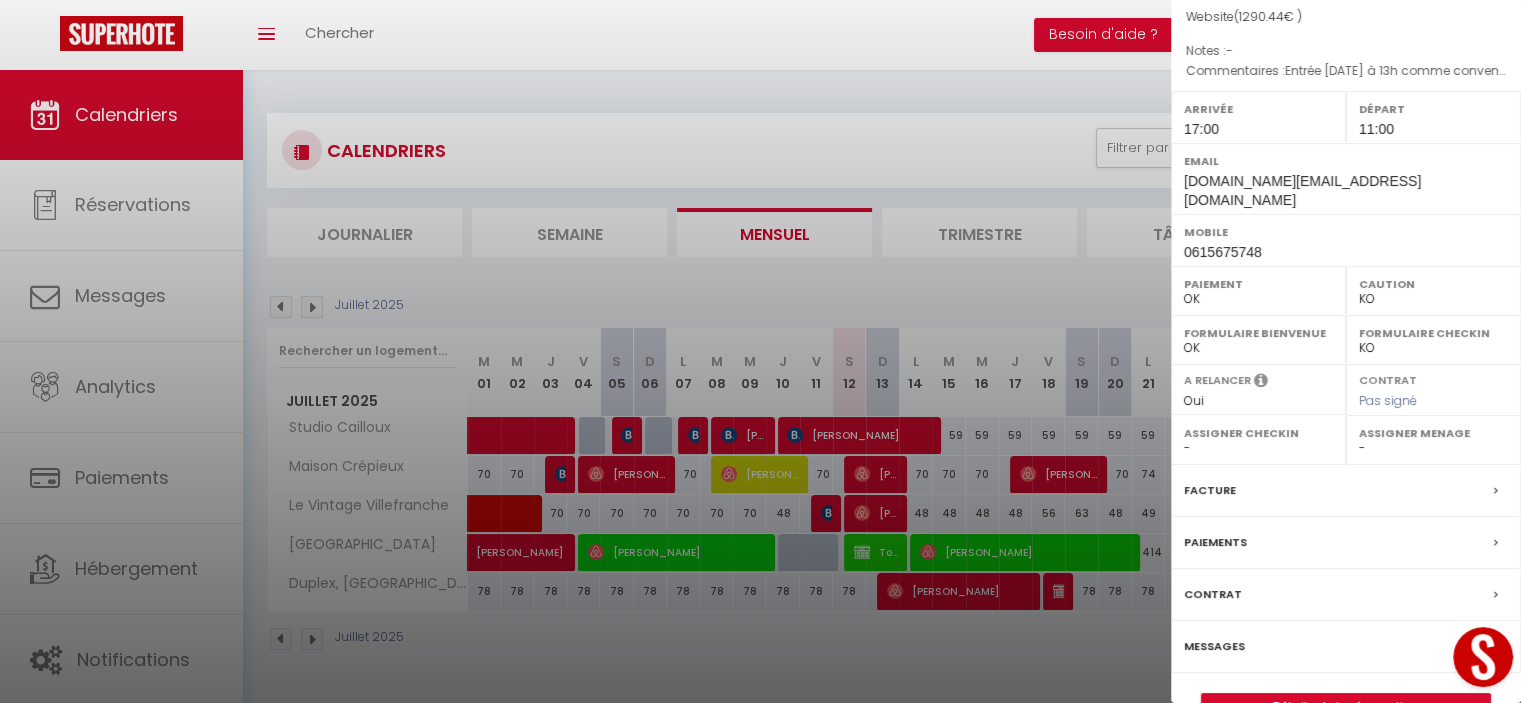 click on "Paiements" at bounding box center (1215, 542) 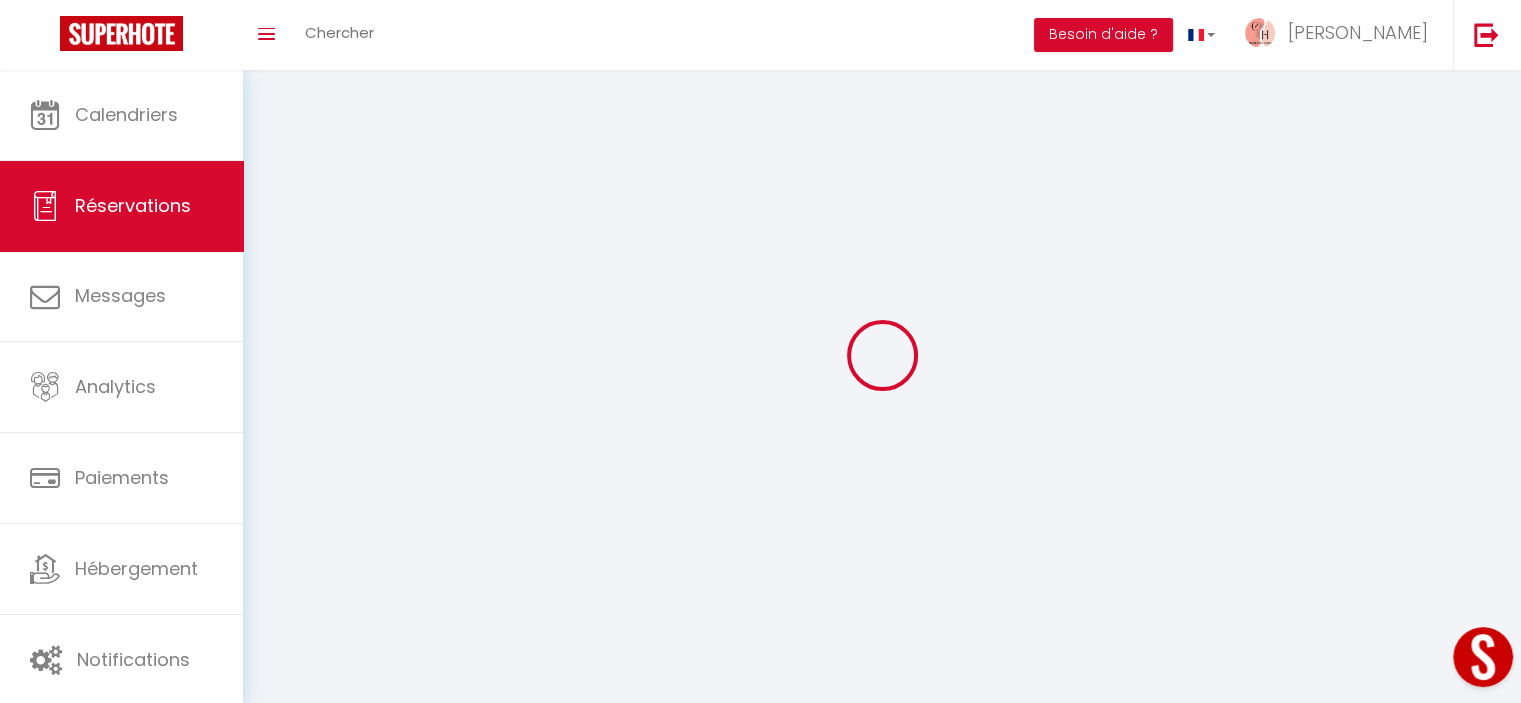select 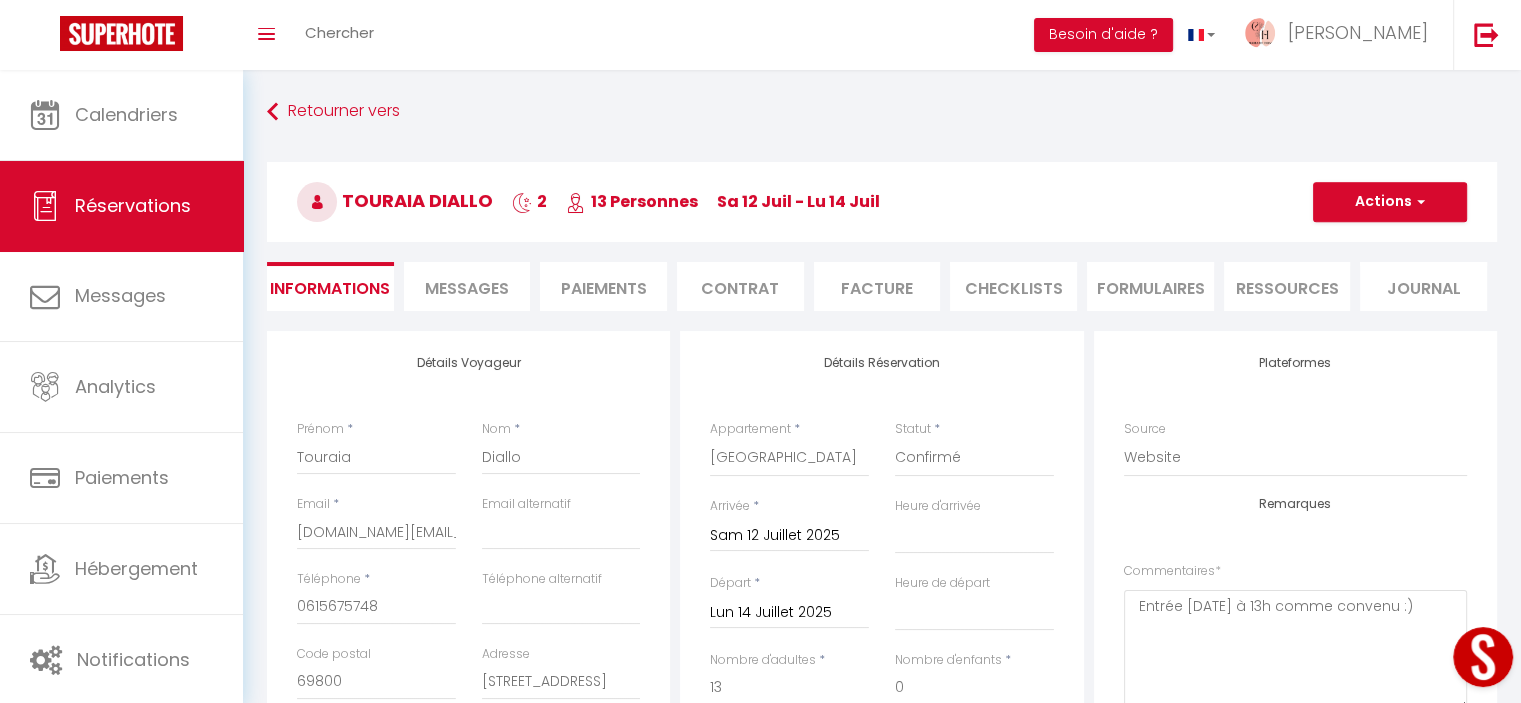select 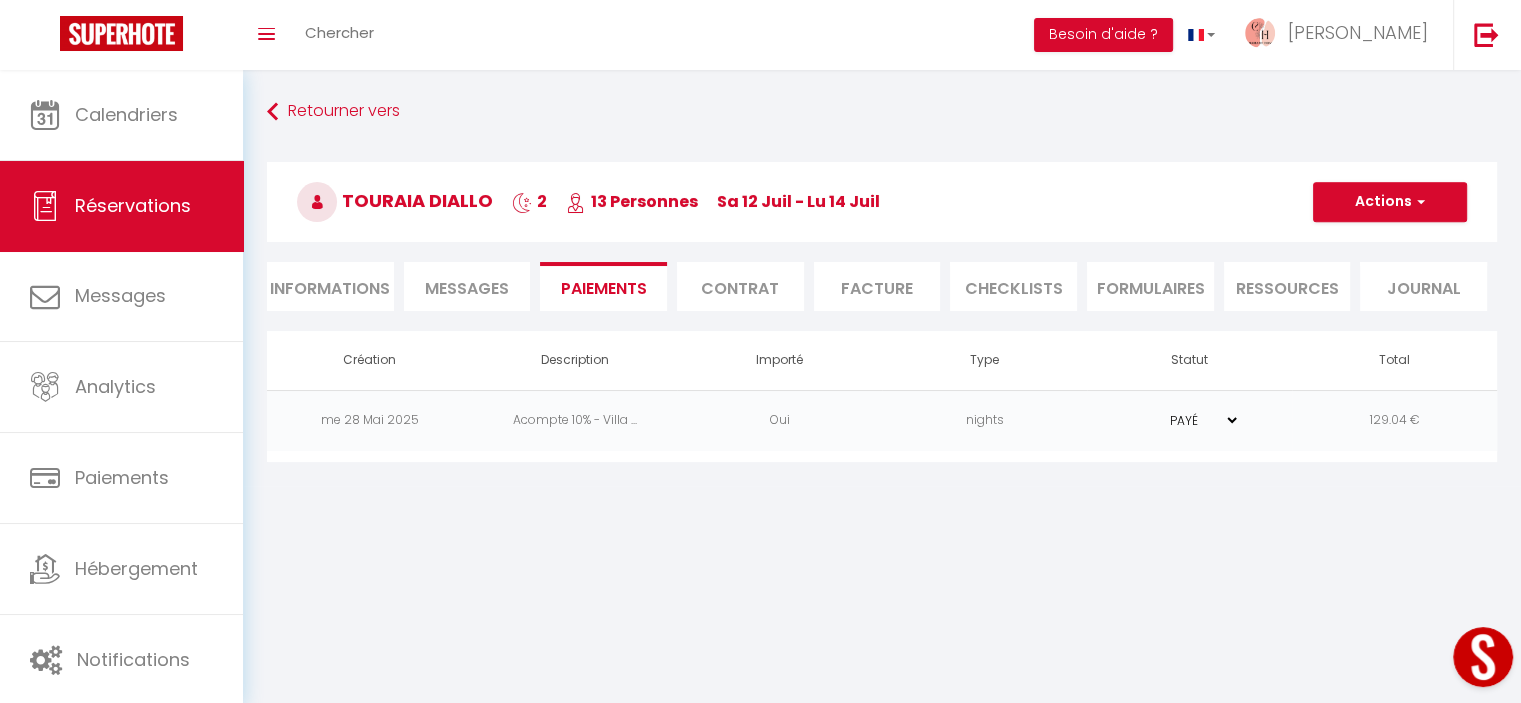 click on "Contrat" at bounding box center (740, 286) 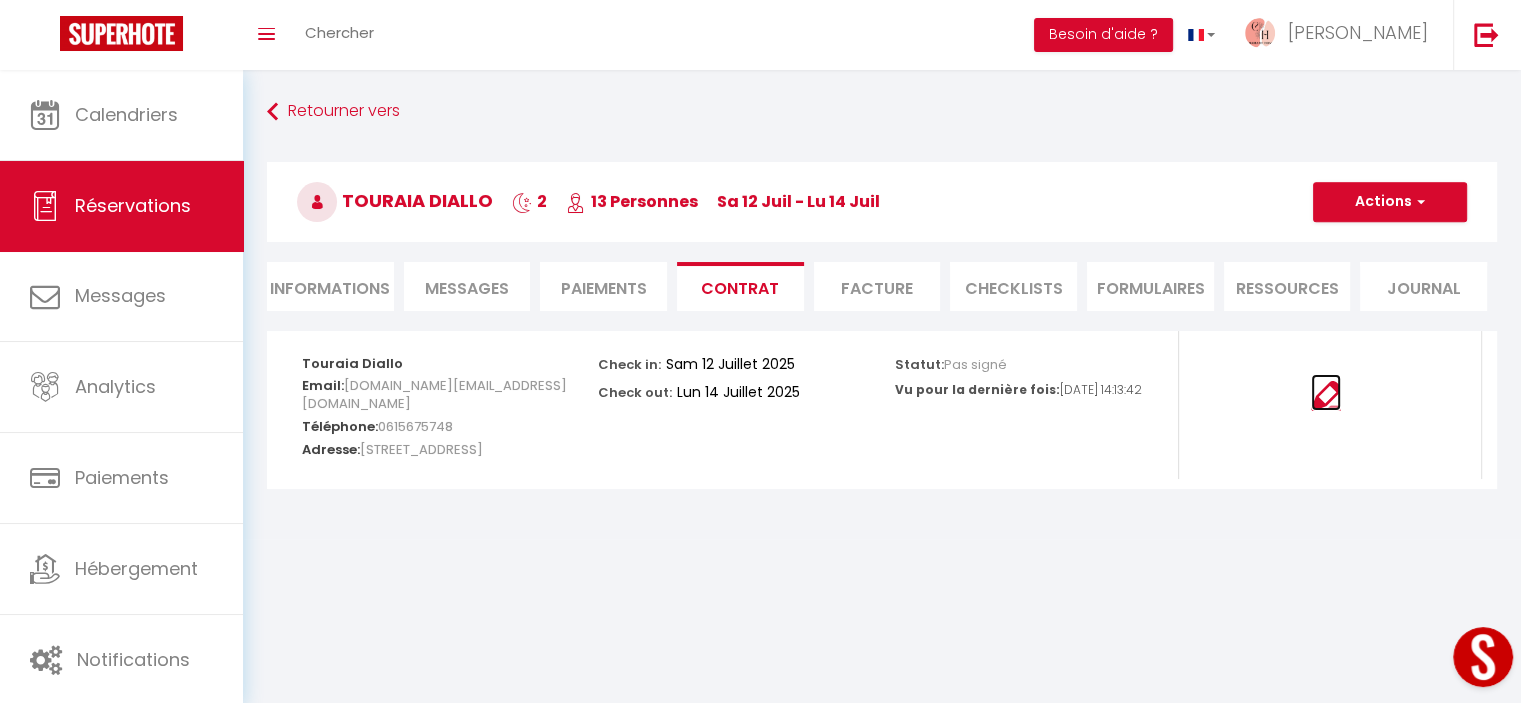 click at bounding box center [1326, 396] 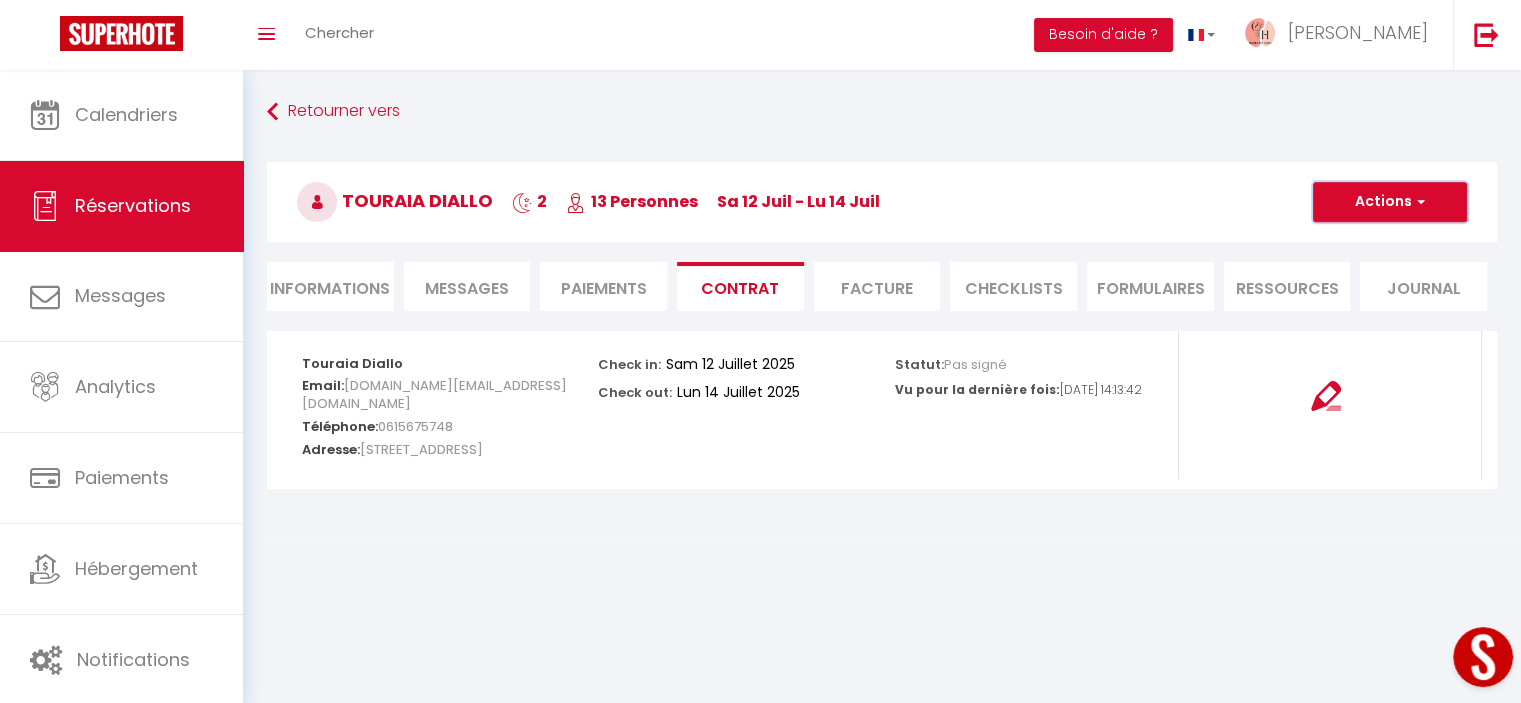 click on "Actions" at bounding box center (1390, 202) 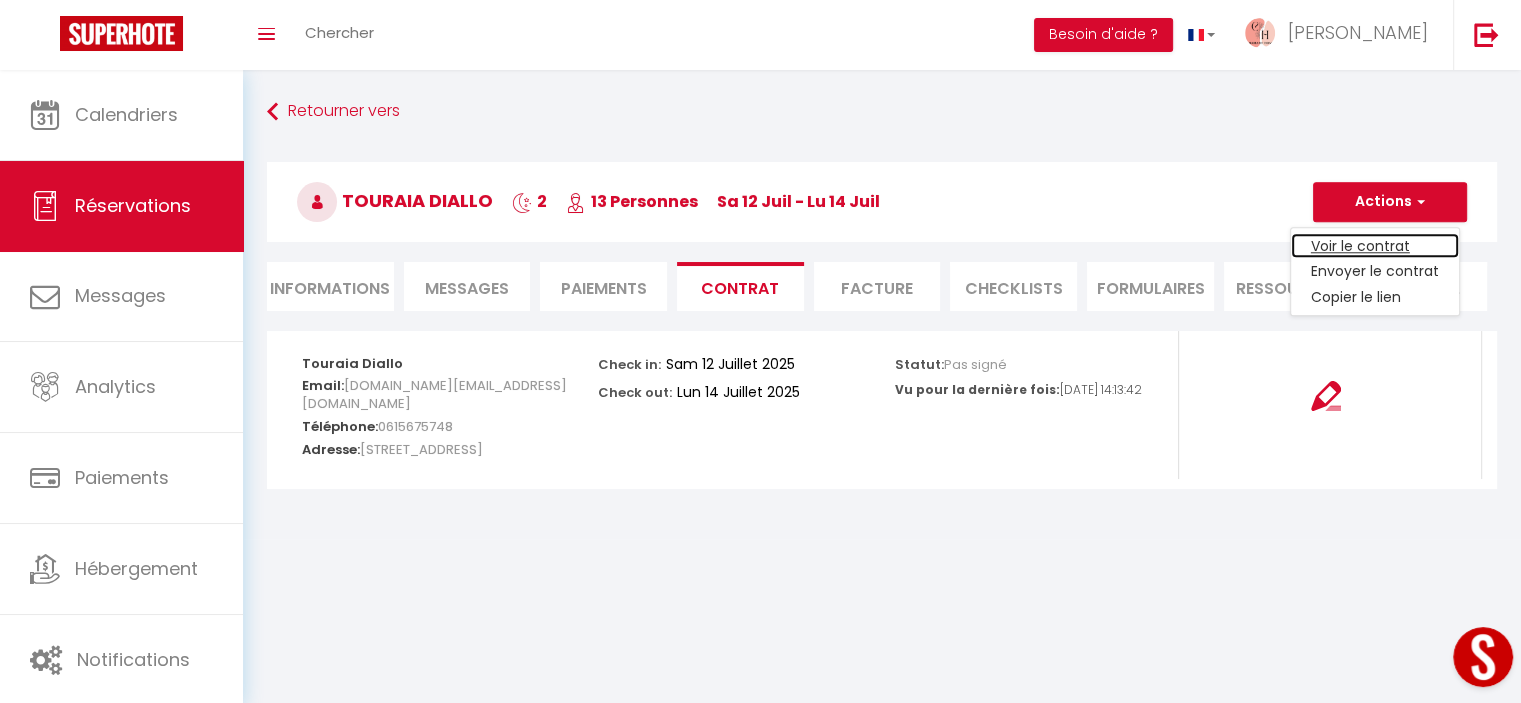click on "Voir le contrat" at bounding box center (1375, 246) 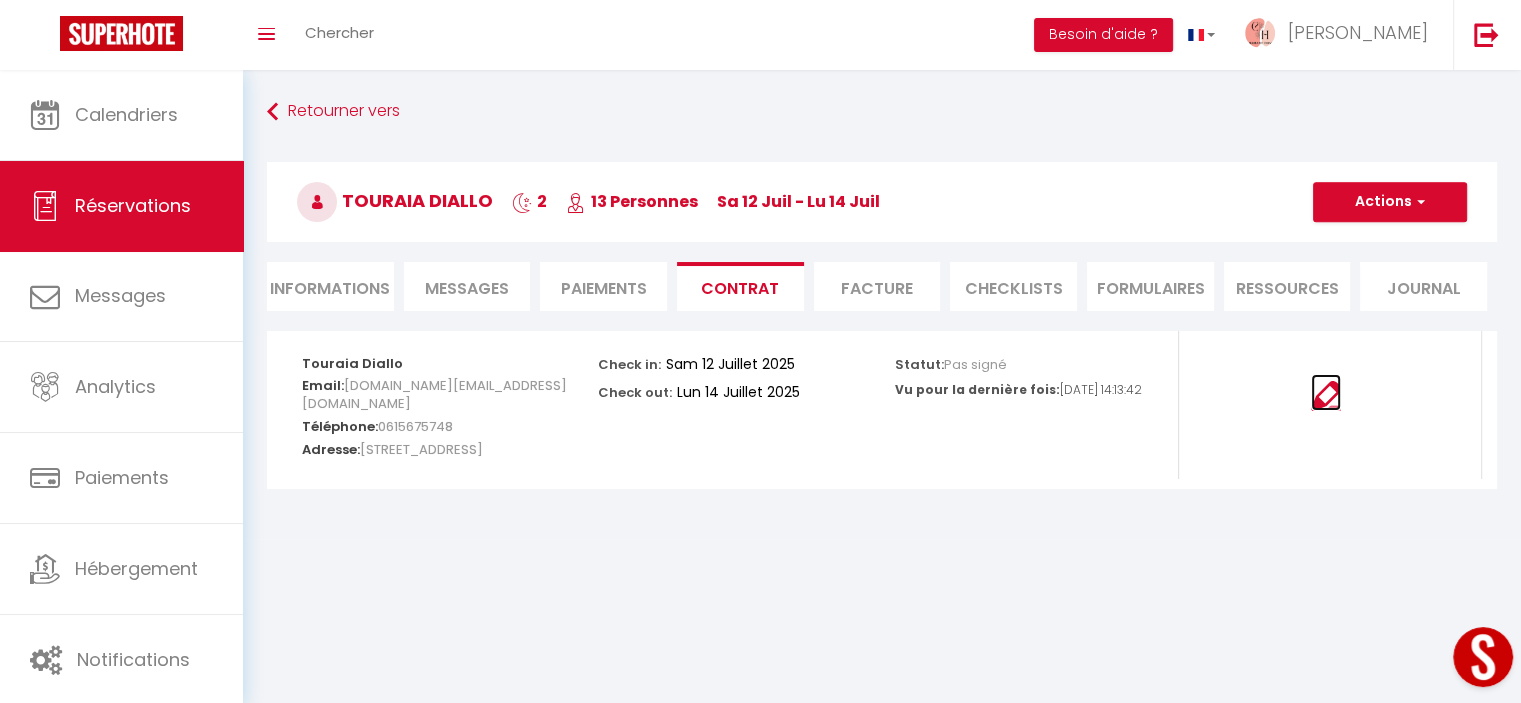 click at bounding box center (1326, 396) 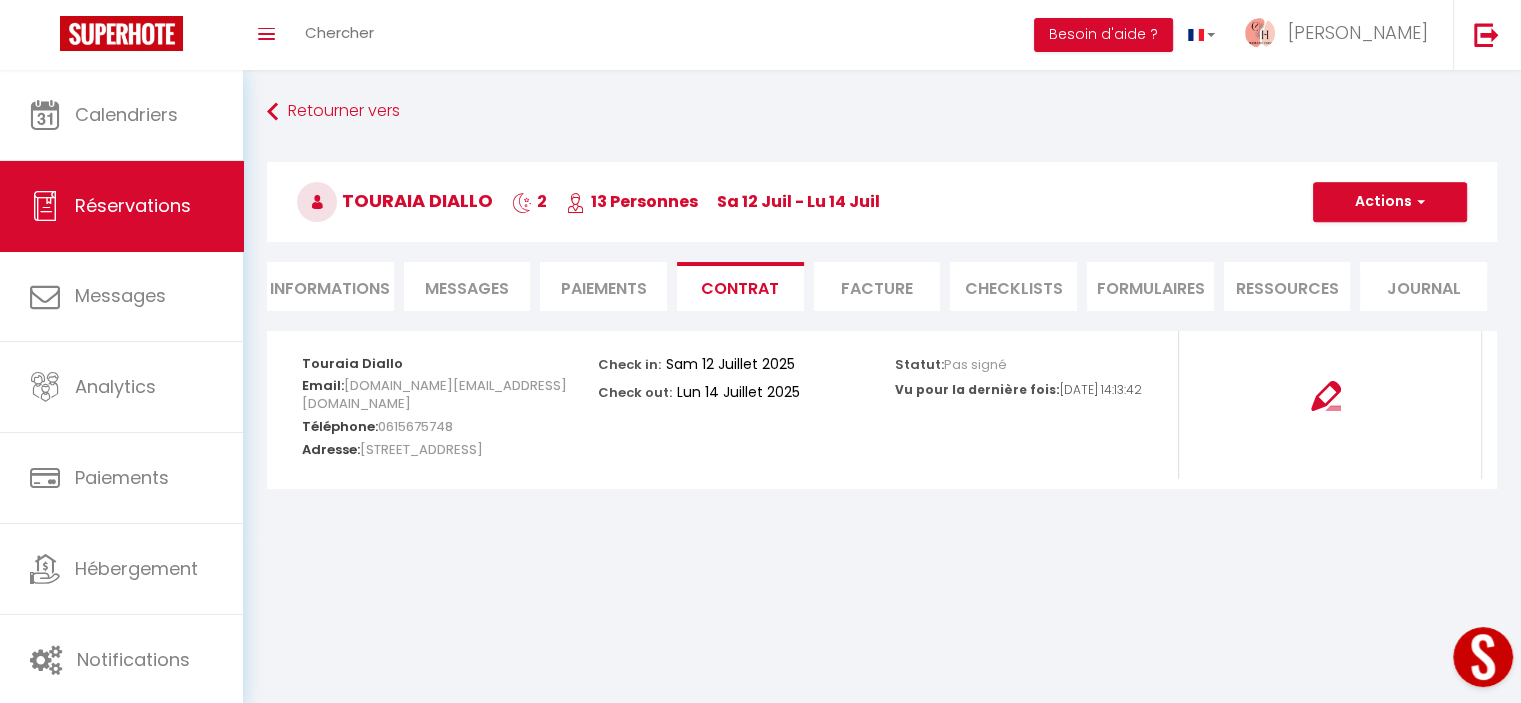 click on "Informations" at bounding box center (330, 286) 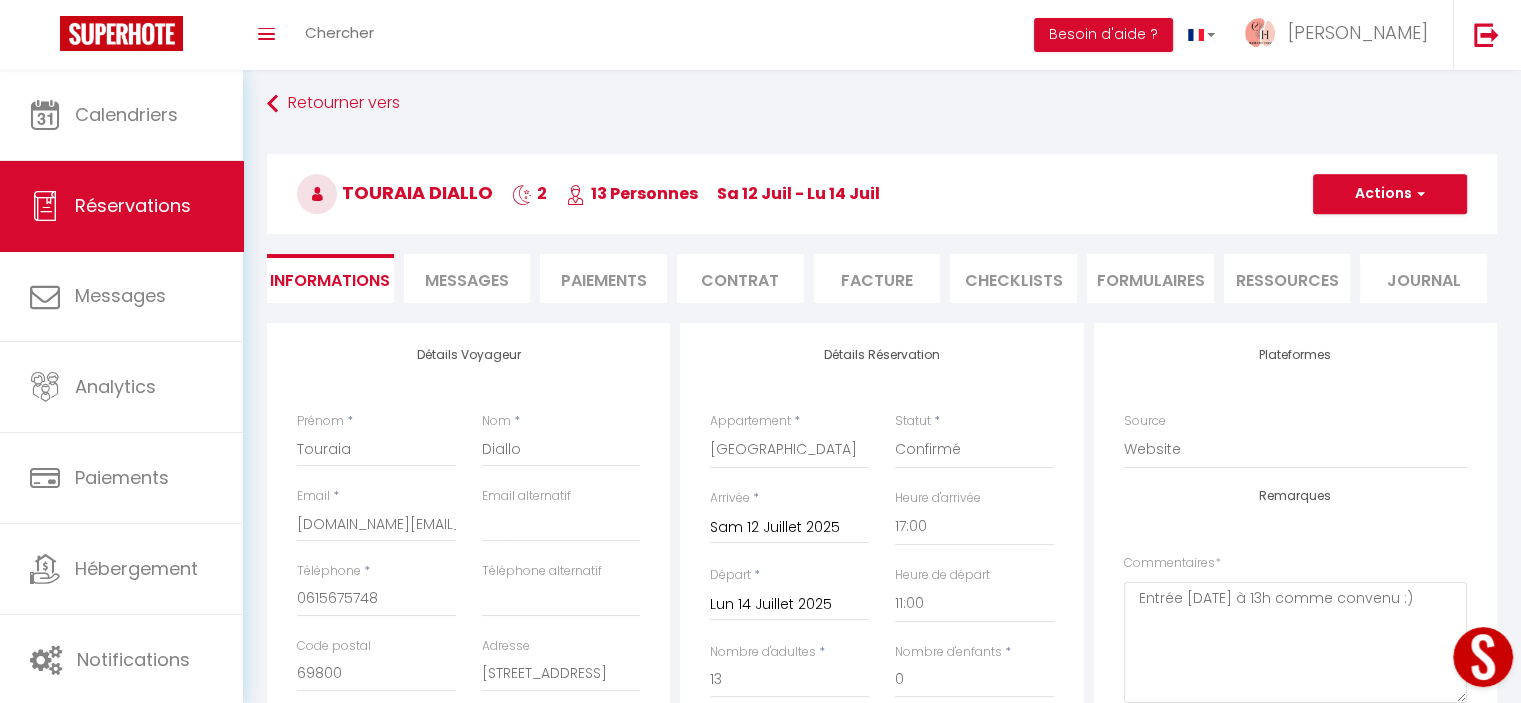 scroll, scrollTop: 0, scrollLeft: 0, axis: both 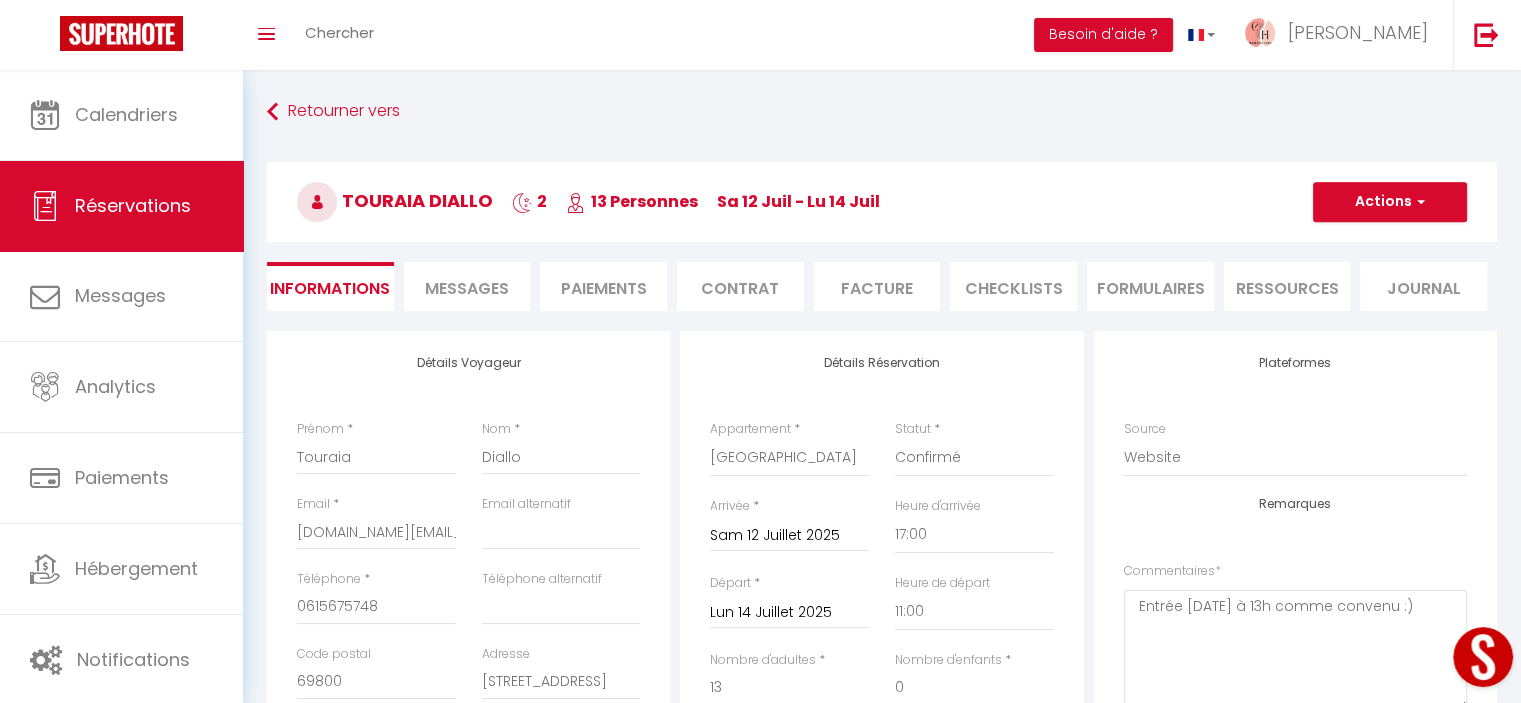 click on "Messages" at bounding box center (467, 288) 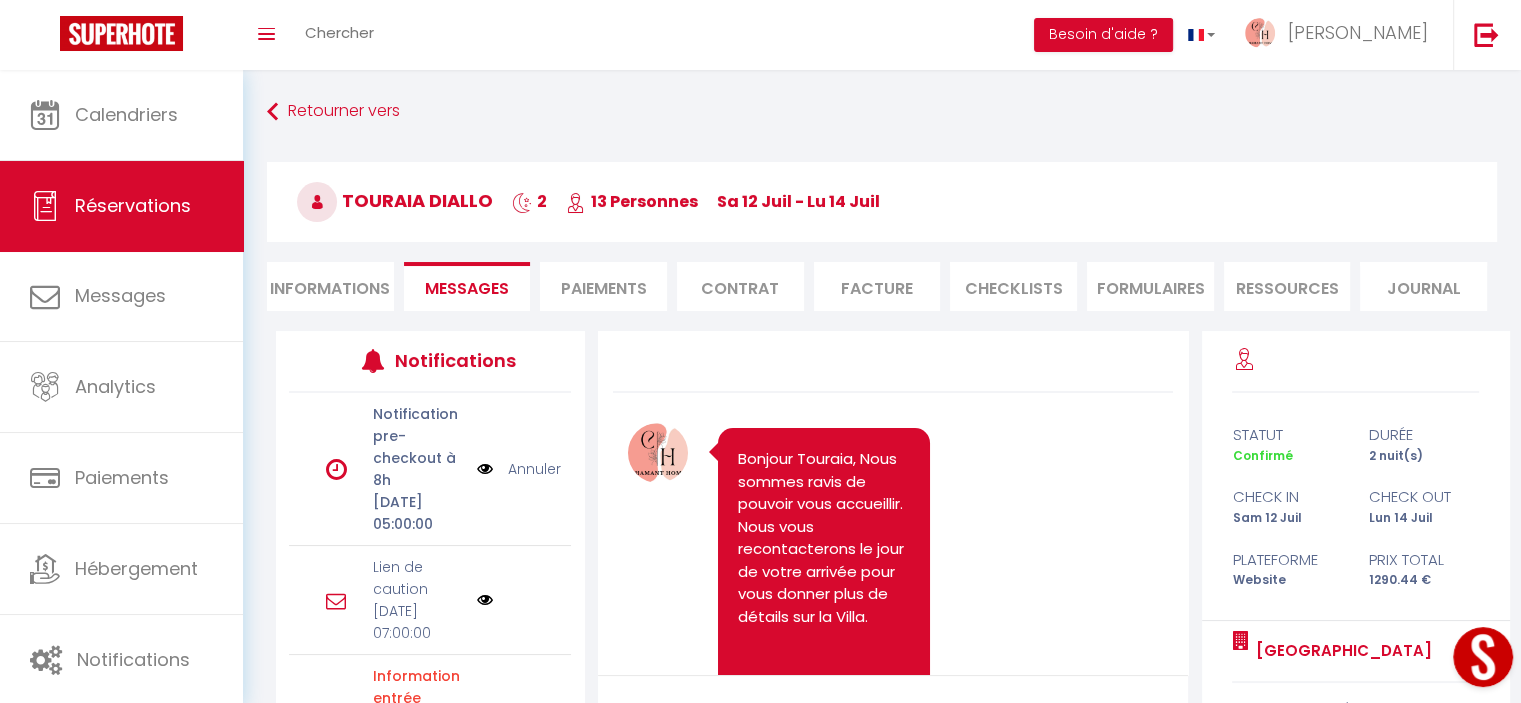 click on "Paiements" at bounding box center (603, 286) 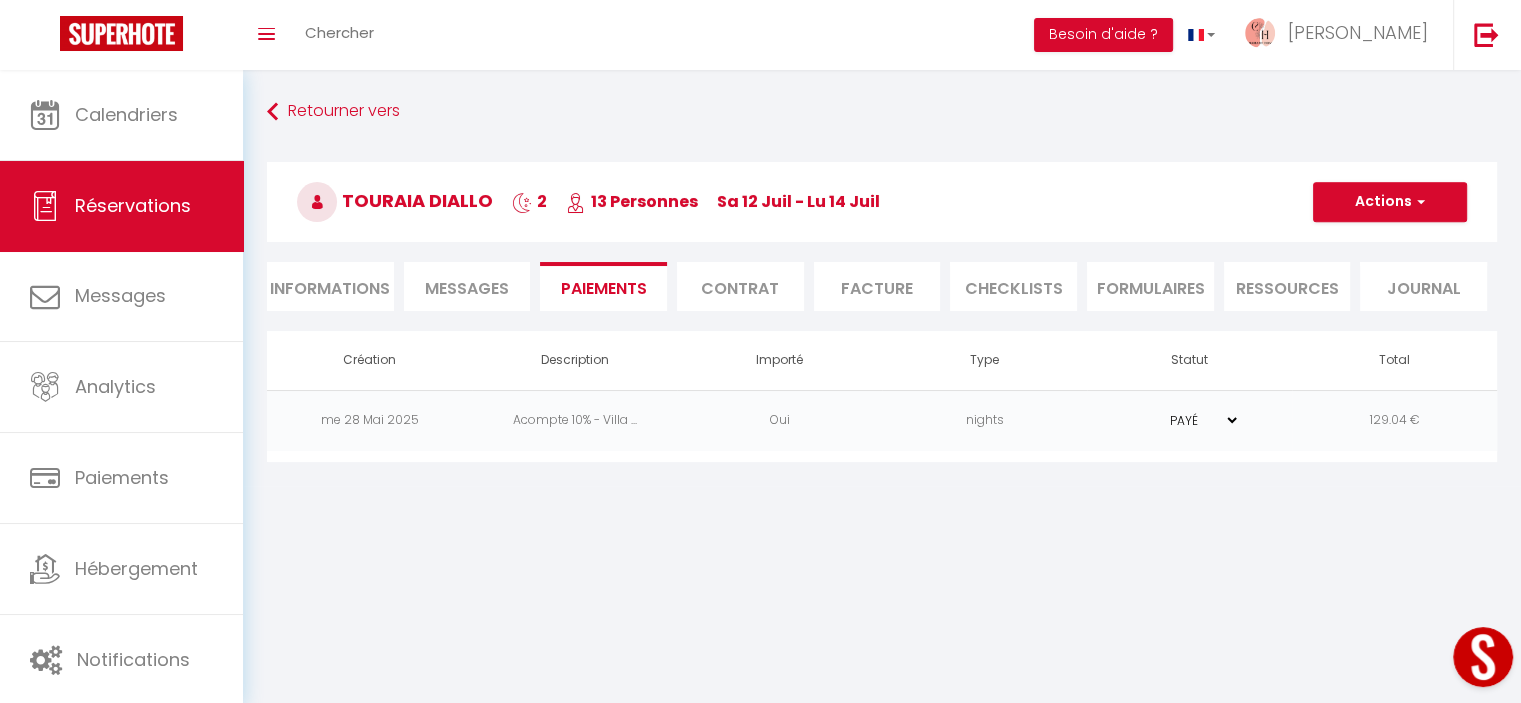 click on "Informations" at bounding box center (330, 286) 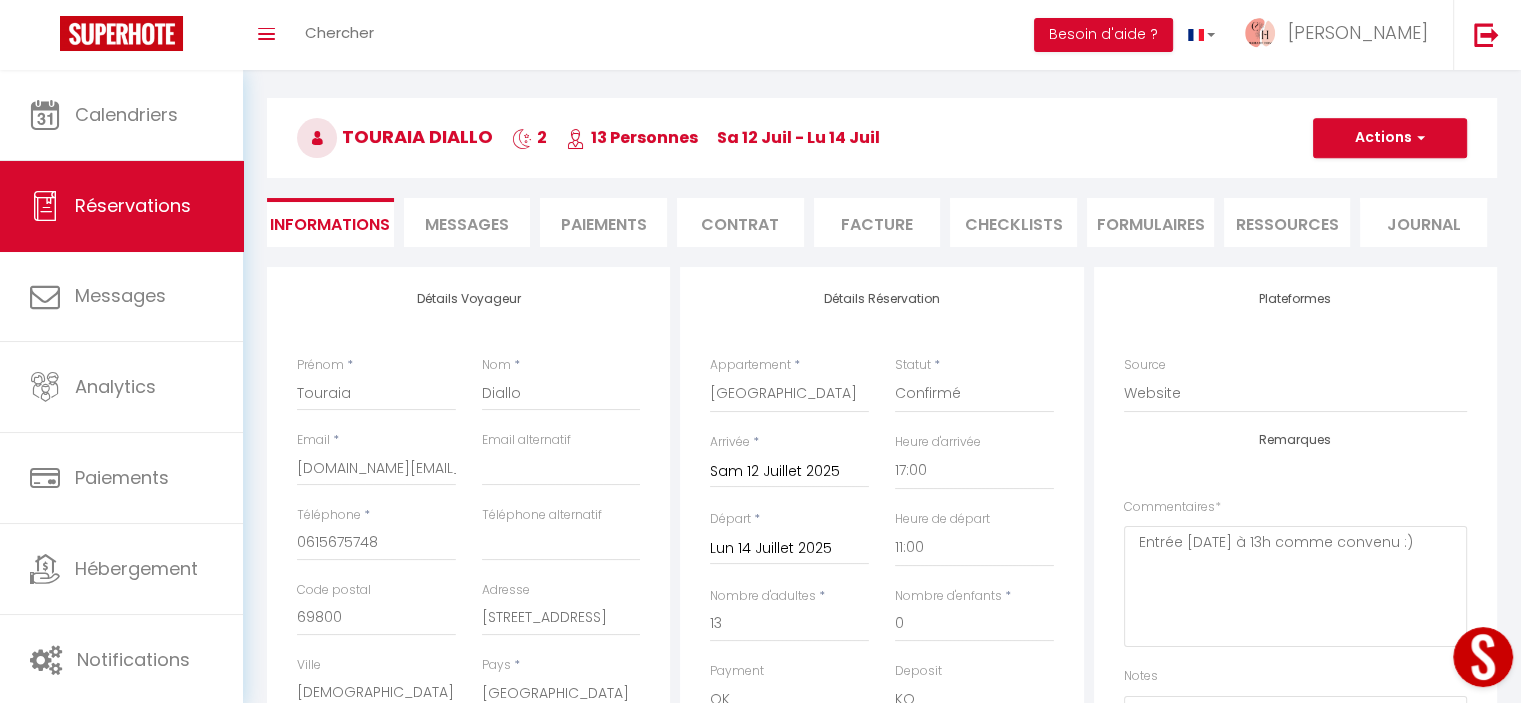 scroll, scrollTop: 63, scrollLeft: 0, axis: vertical 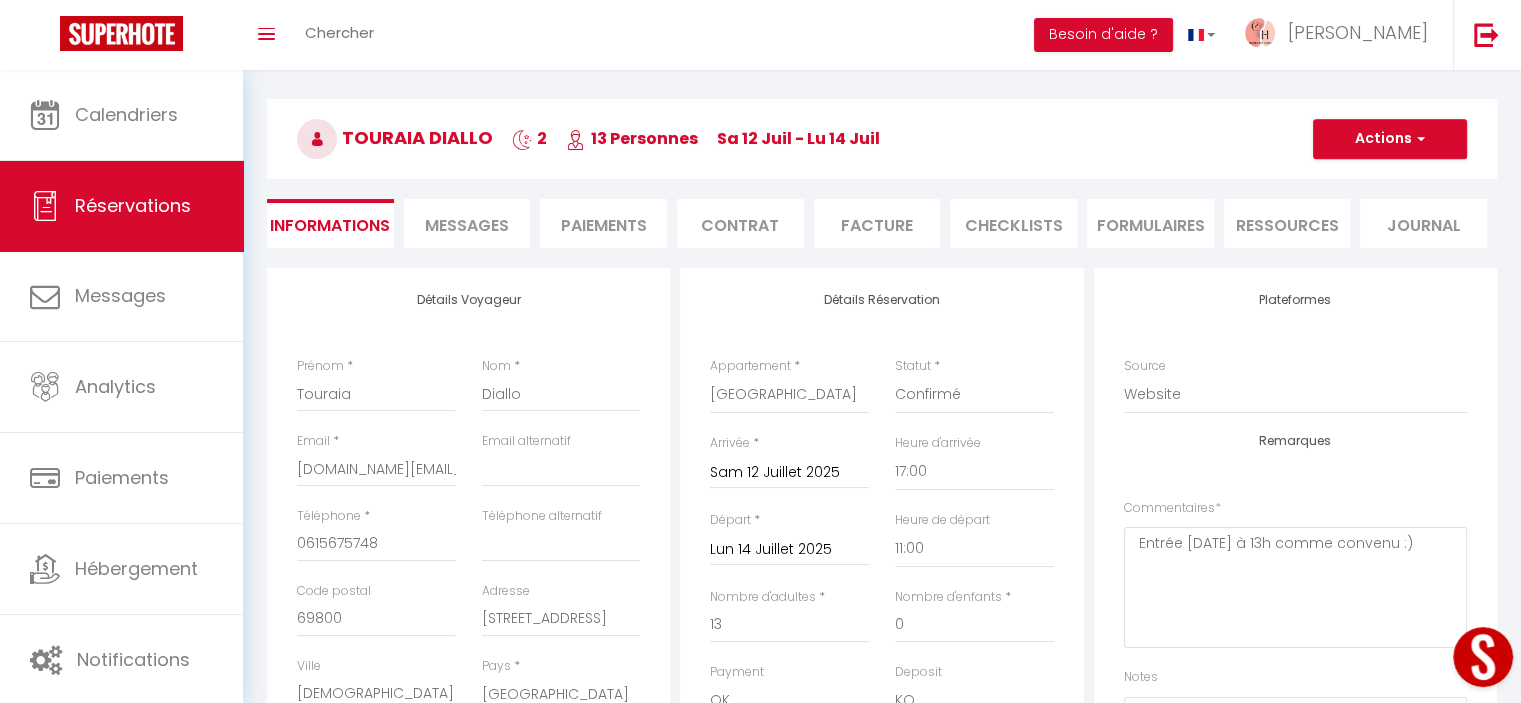 click on "Ressources" at bounding box center [1287, 223] 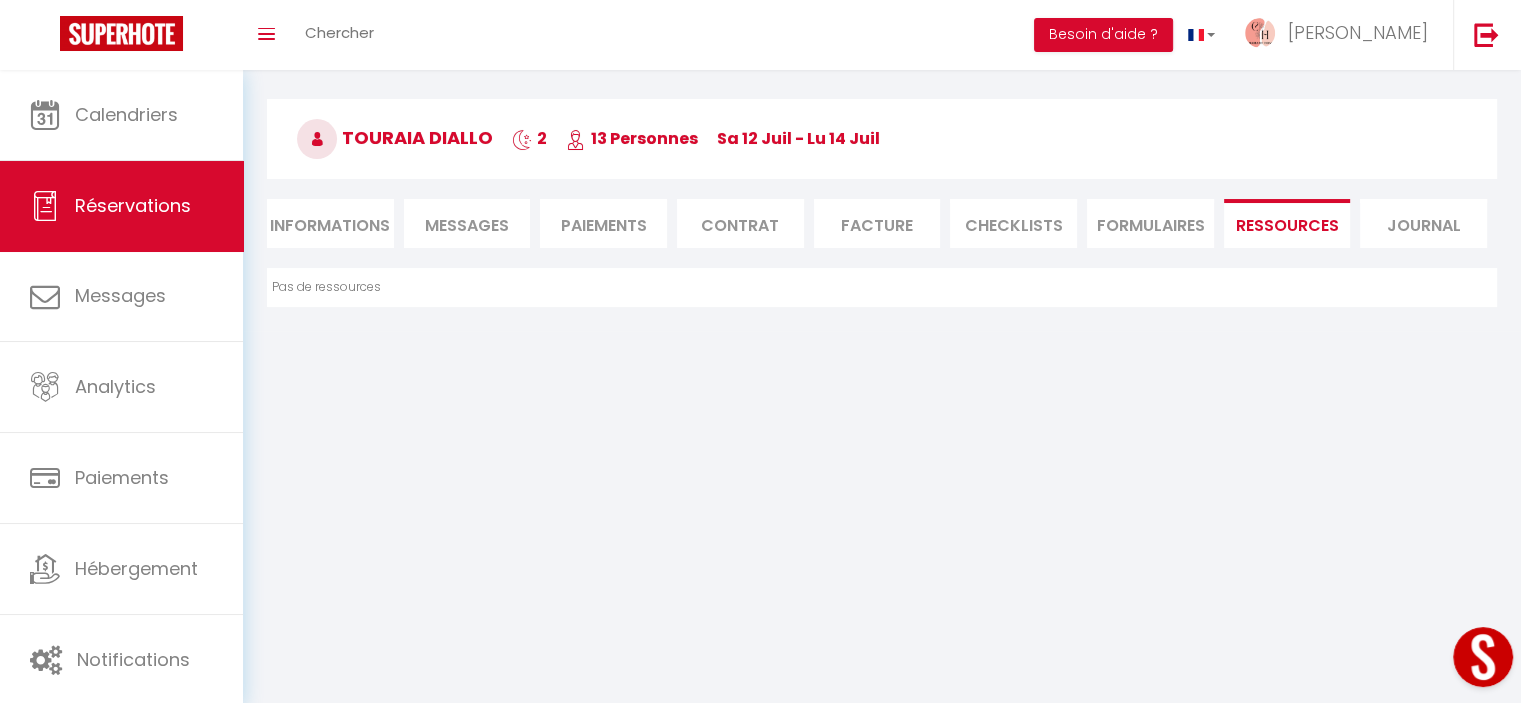 click on "Journal" at bounding box center (1423, 223) 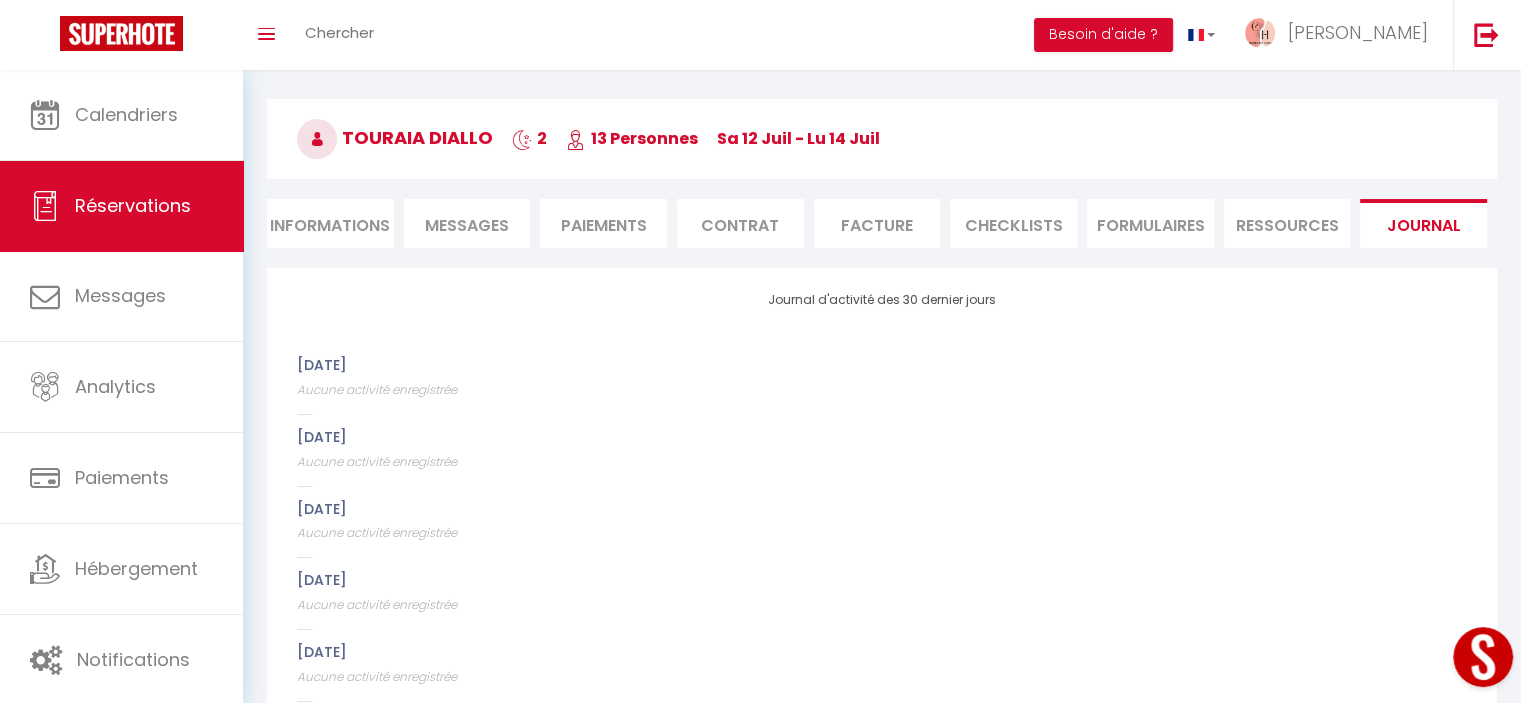 click on "FORMULAIRES" at bounding box center (1150, 223) 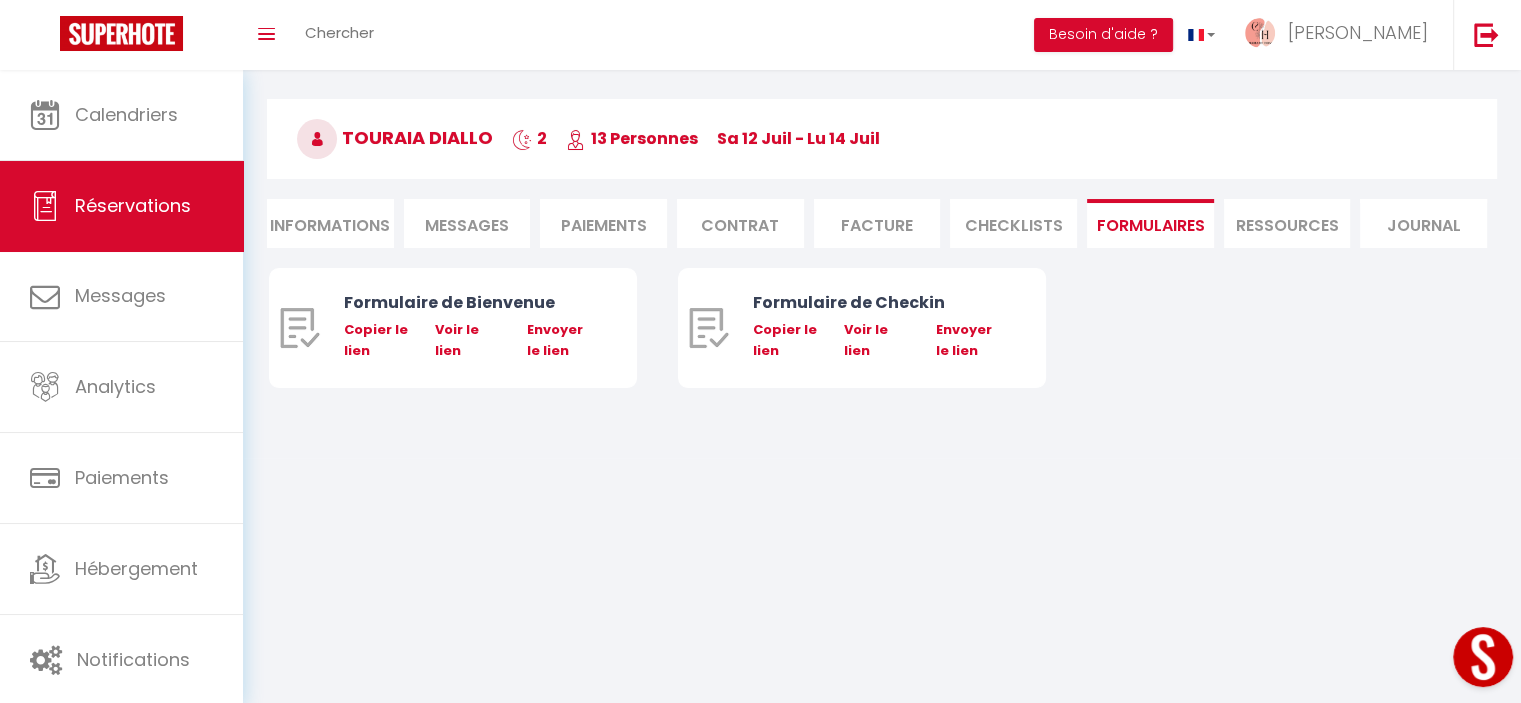 click on "CHECKLISTS" at bounding box center (1013, 223) 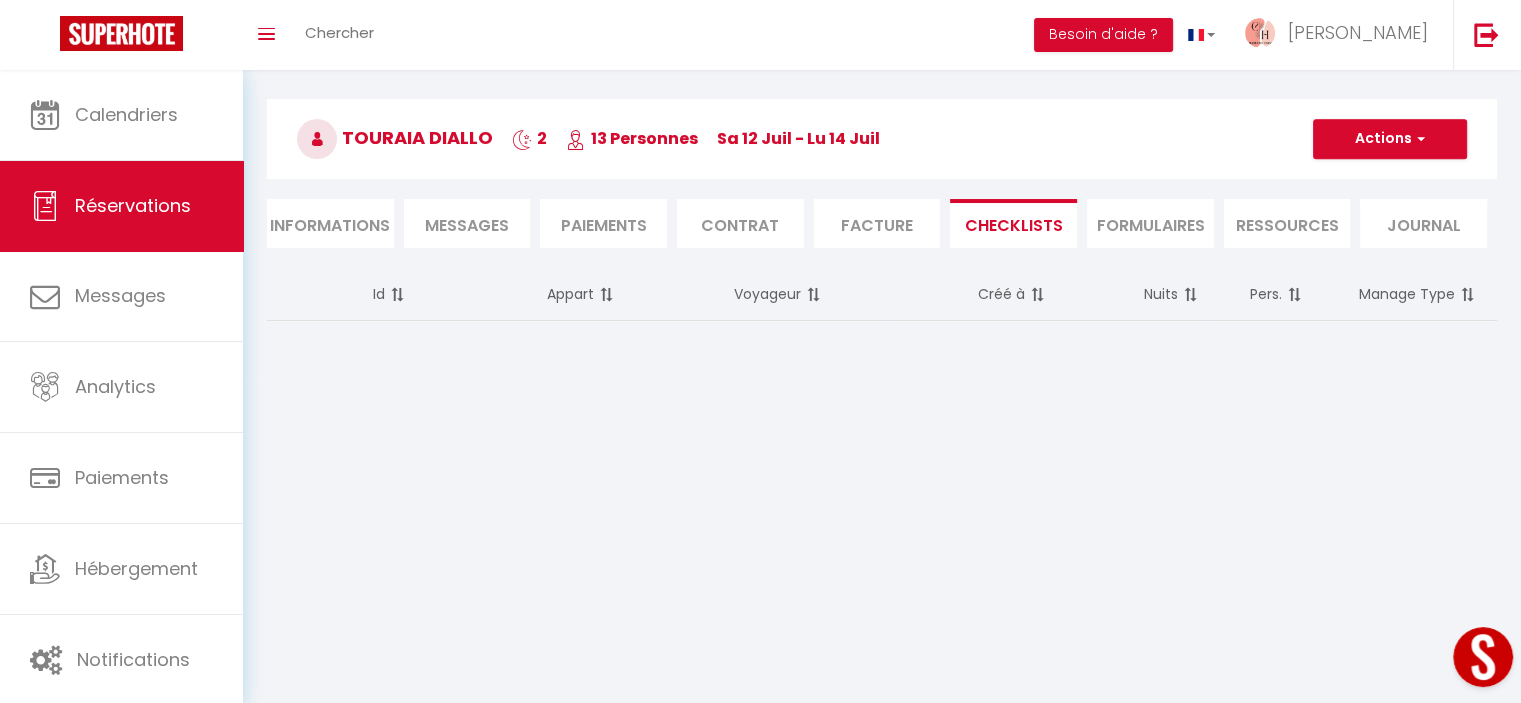 click on "Facture" at bounding box center [877, 223] 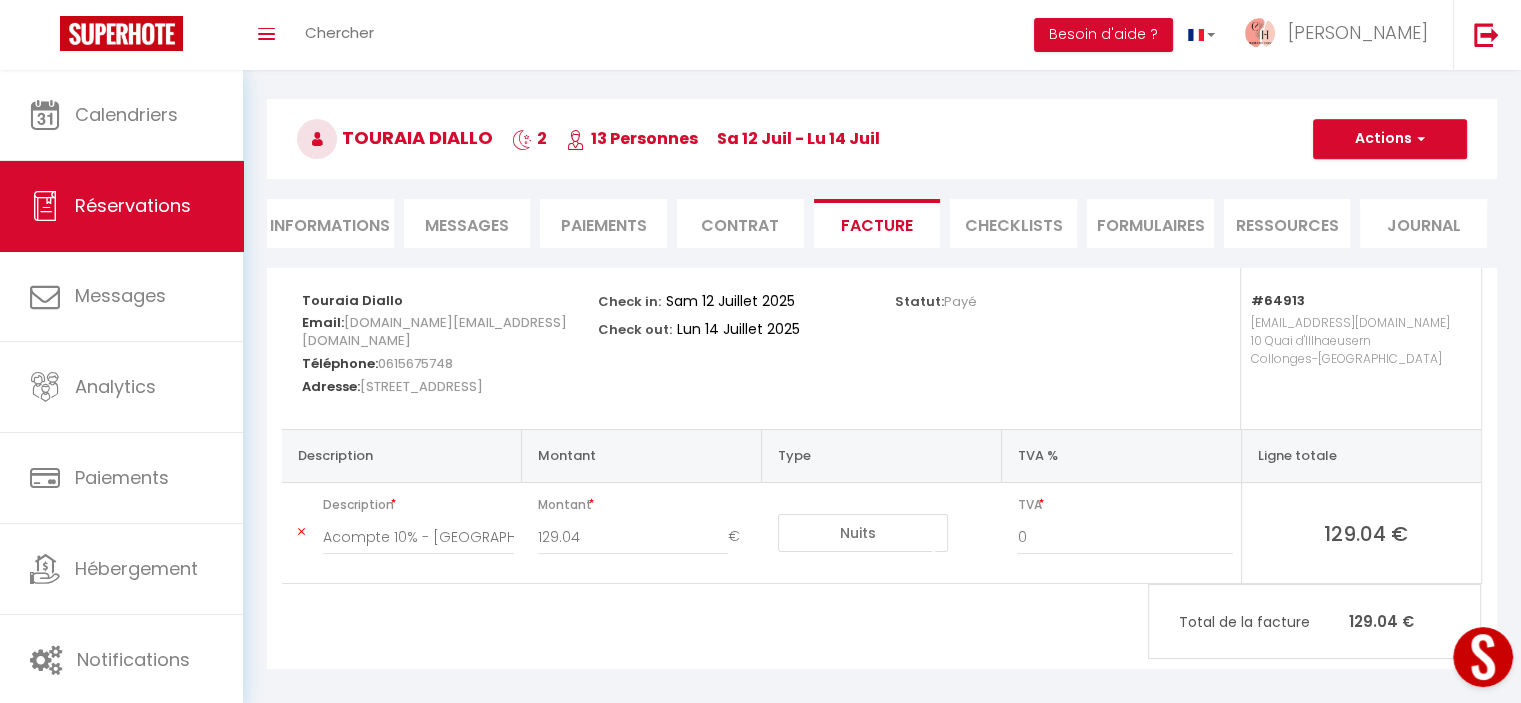 click on "Contrat" at bounding box center (740, 223) 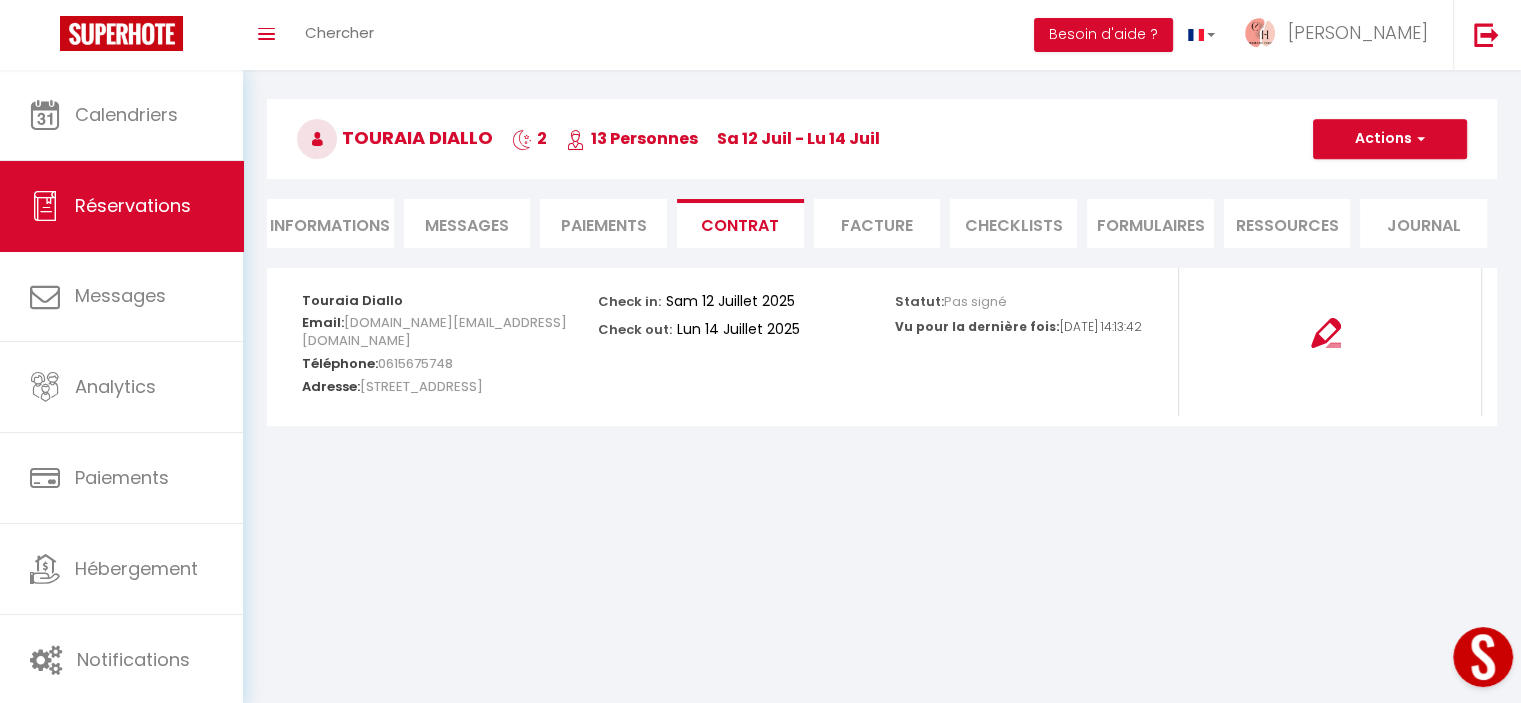 click on "Lun 14 Juillet 2025" at bounding box center (756, 329) 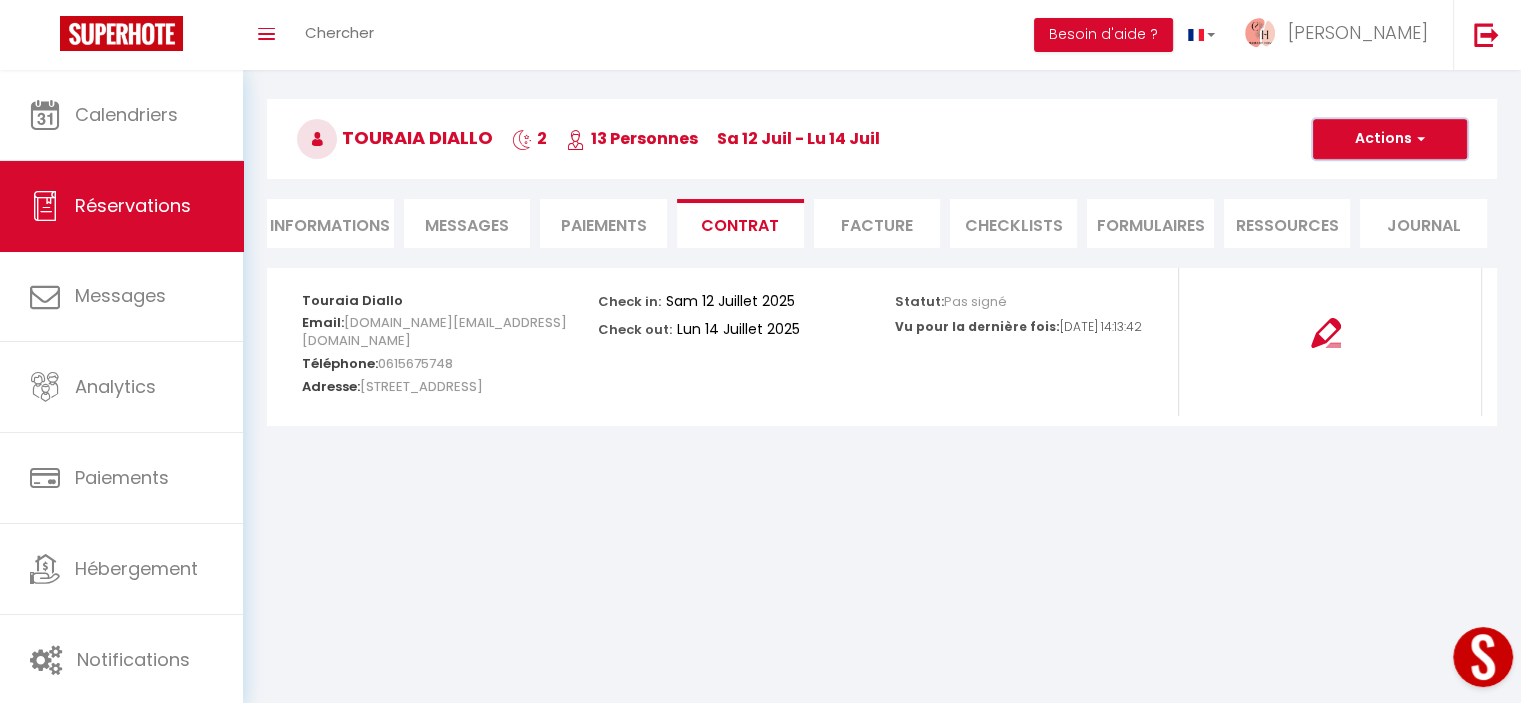 click on "Actions" at bounding box center (1390, 139) 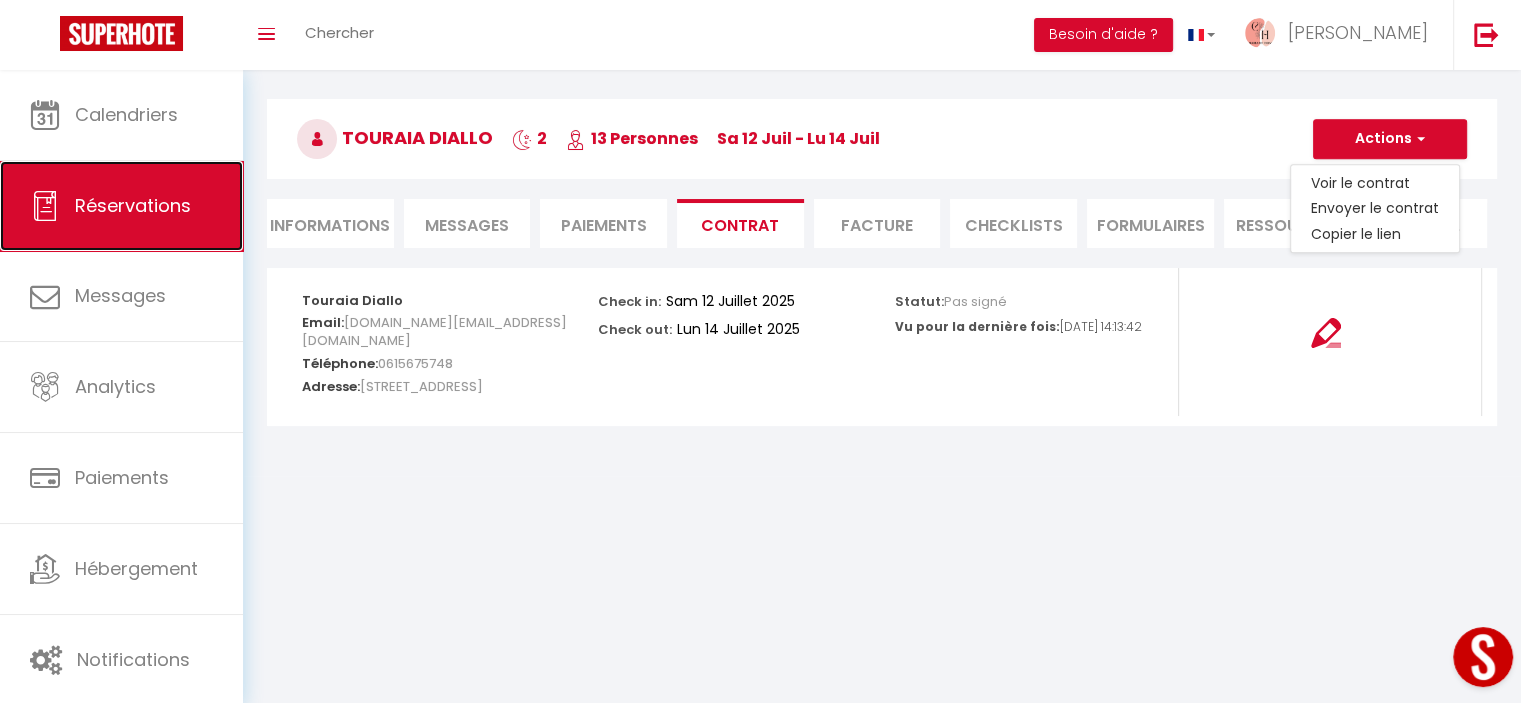 click on "Réservations" at bounding box center [121, 206] 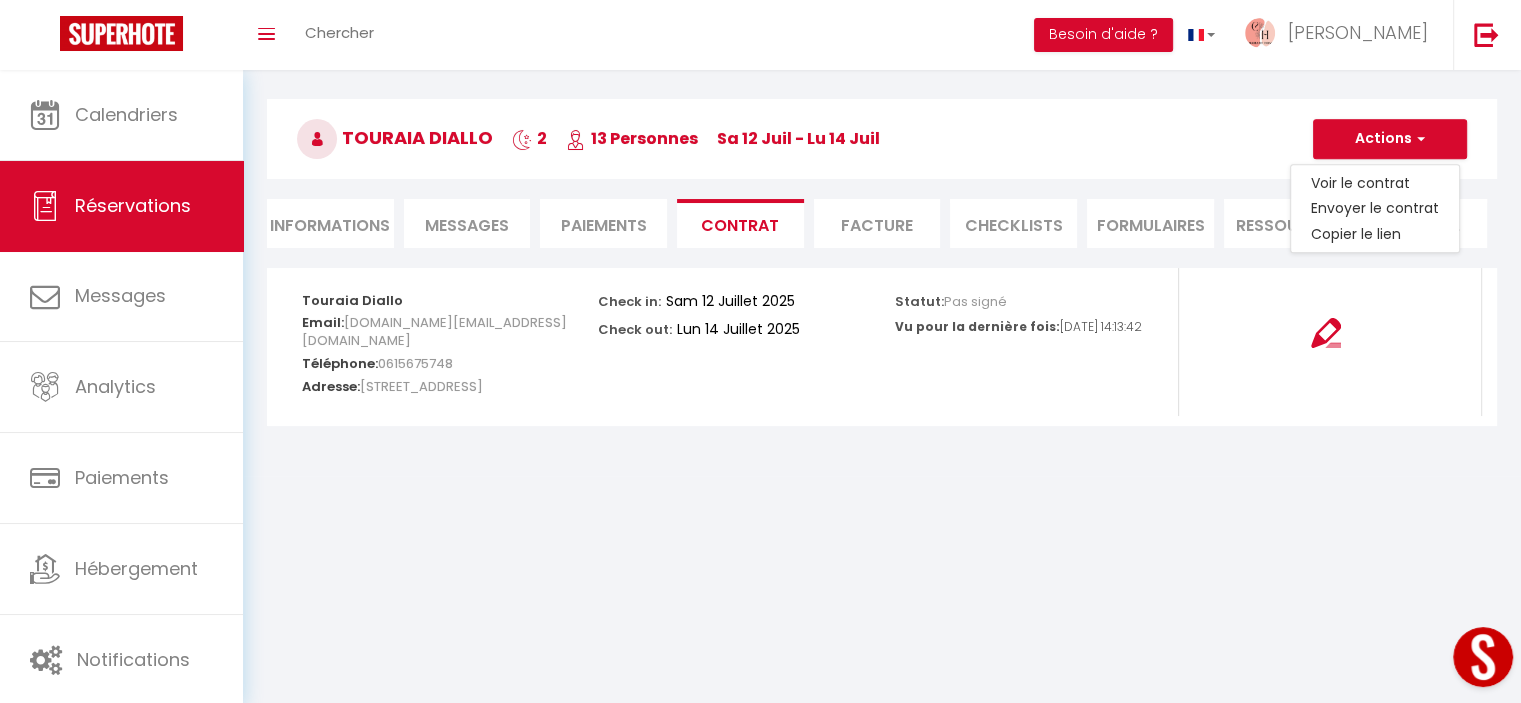 select on "not_cancelled" 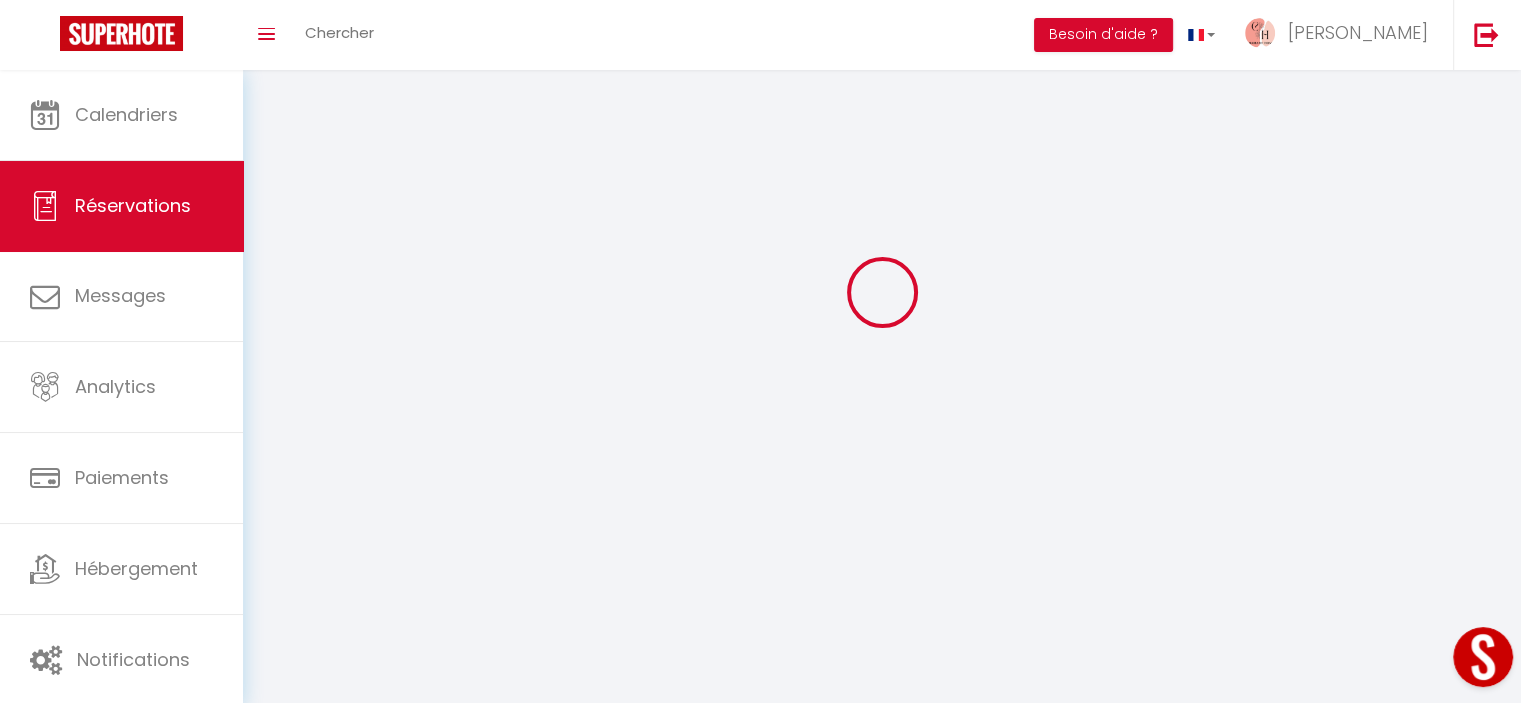 scroll, scrollTop: 0, scrollLeft: 0, axis: both 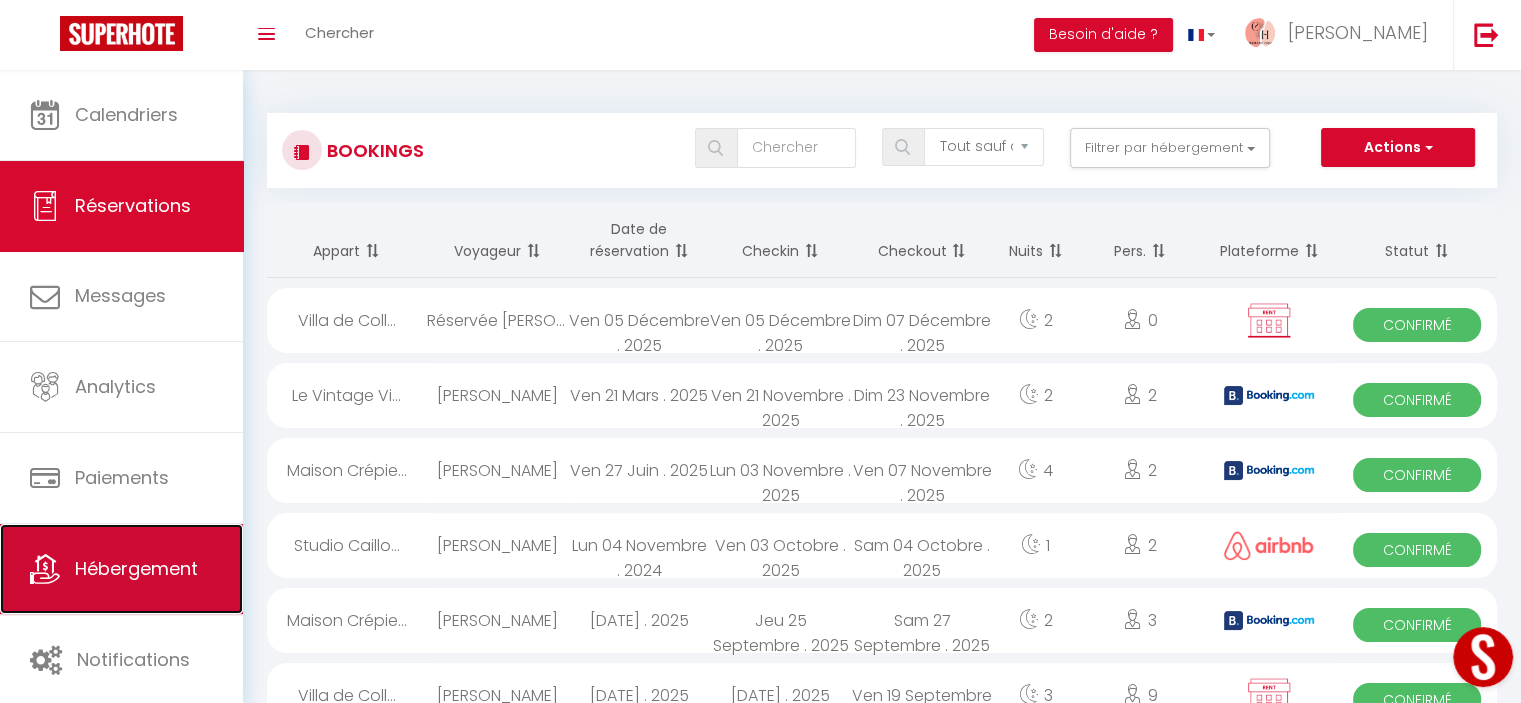 click on "Hébergement" at bounding box center [121, 569] 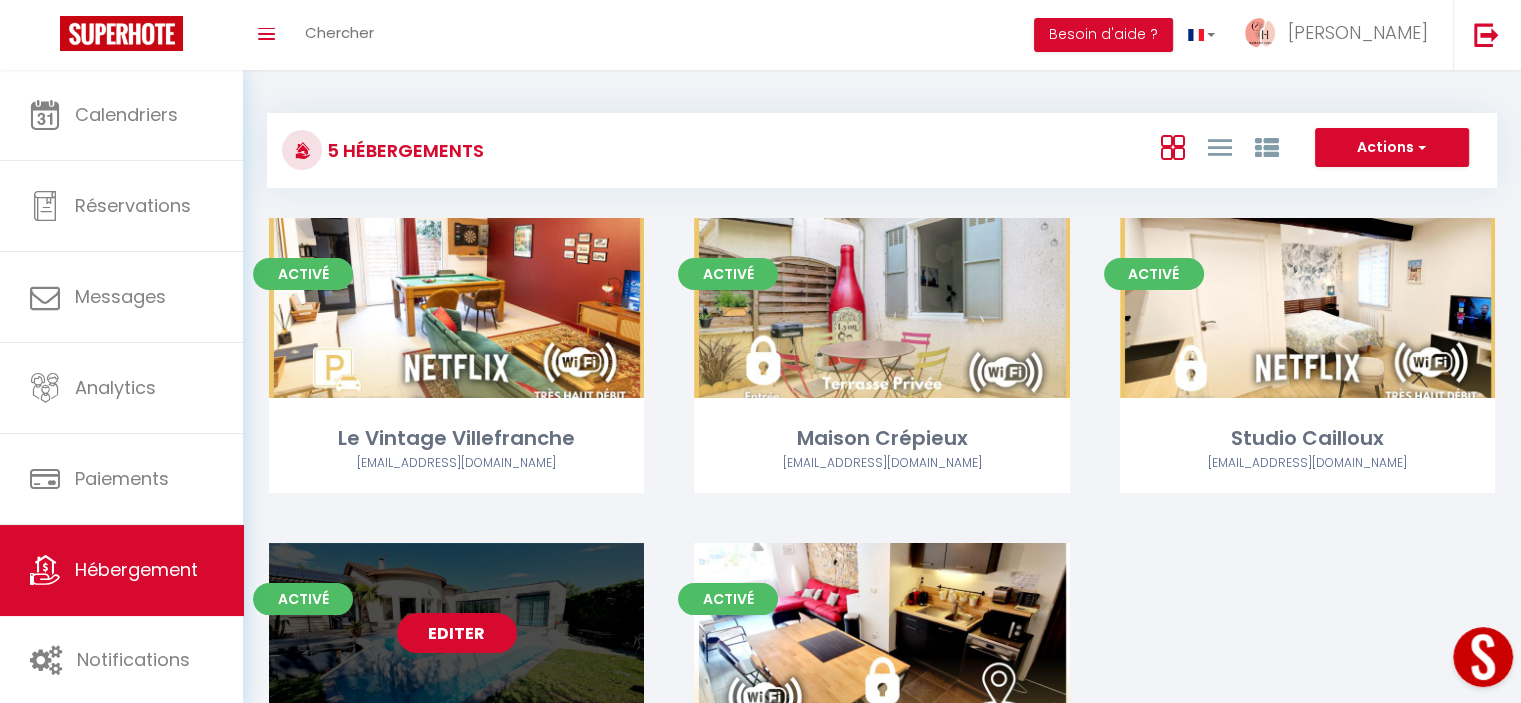 click on "Editer" at bounding box center (457, 633) 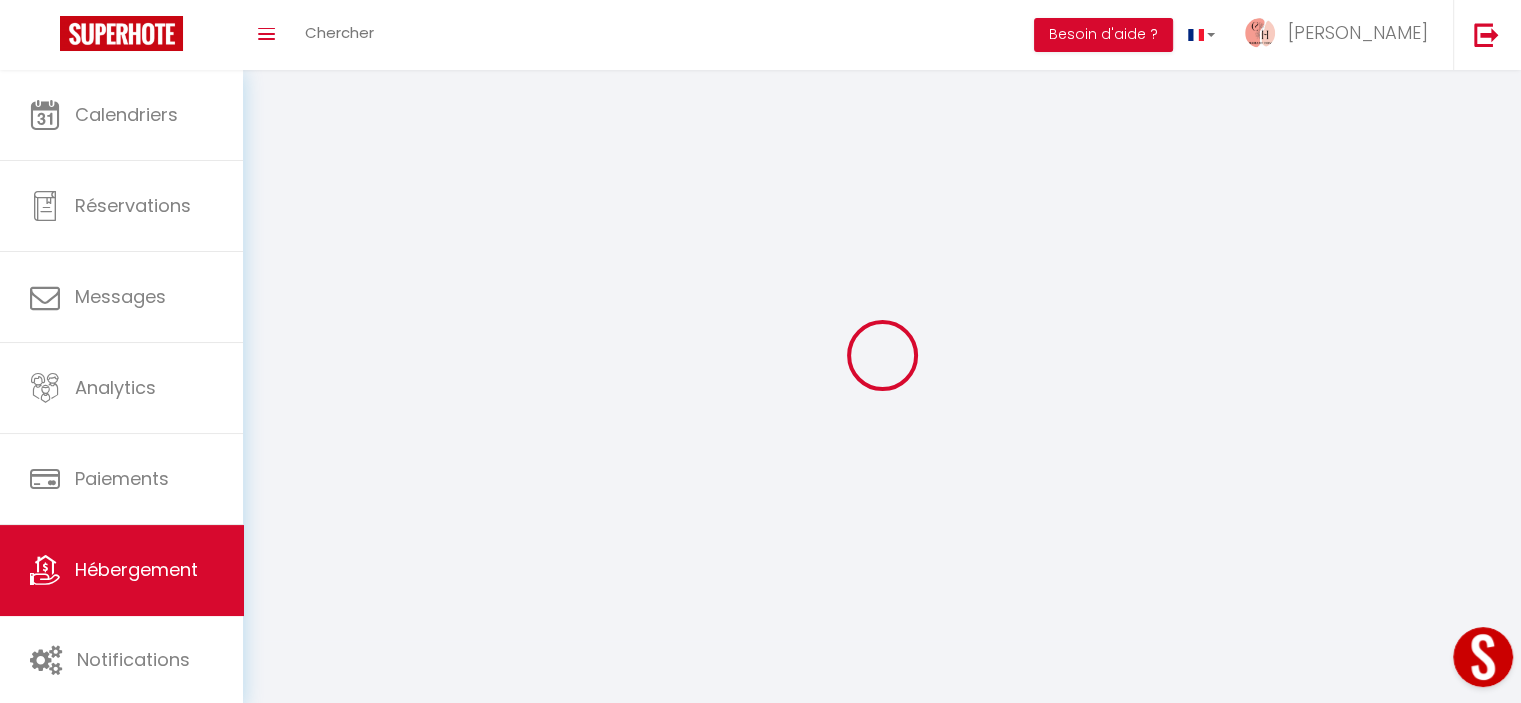select 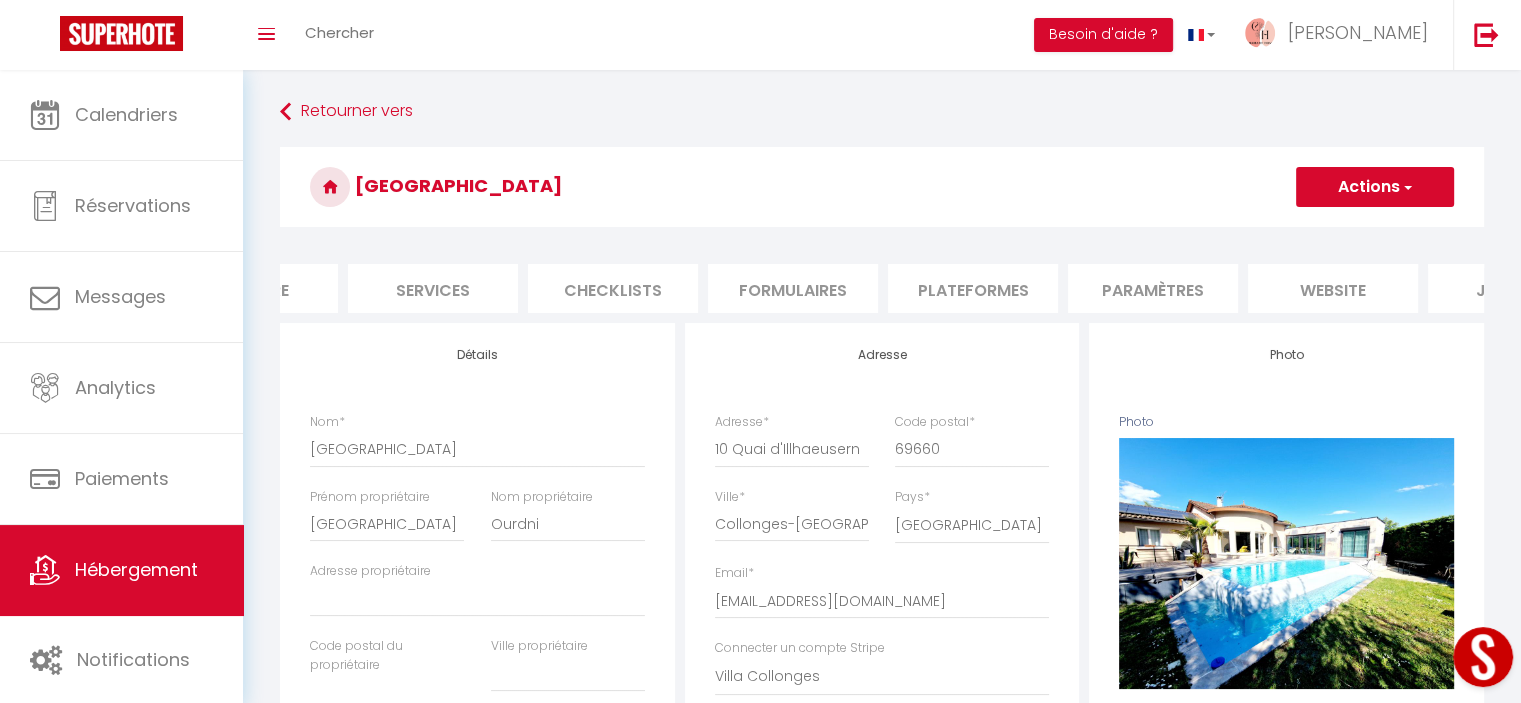 scroll, scrollTop: 0, scrollLeft: 394, axis: horizontal 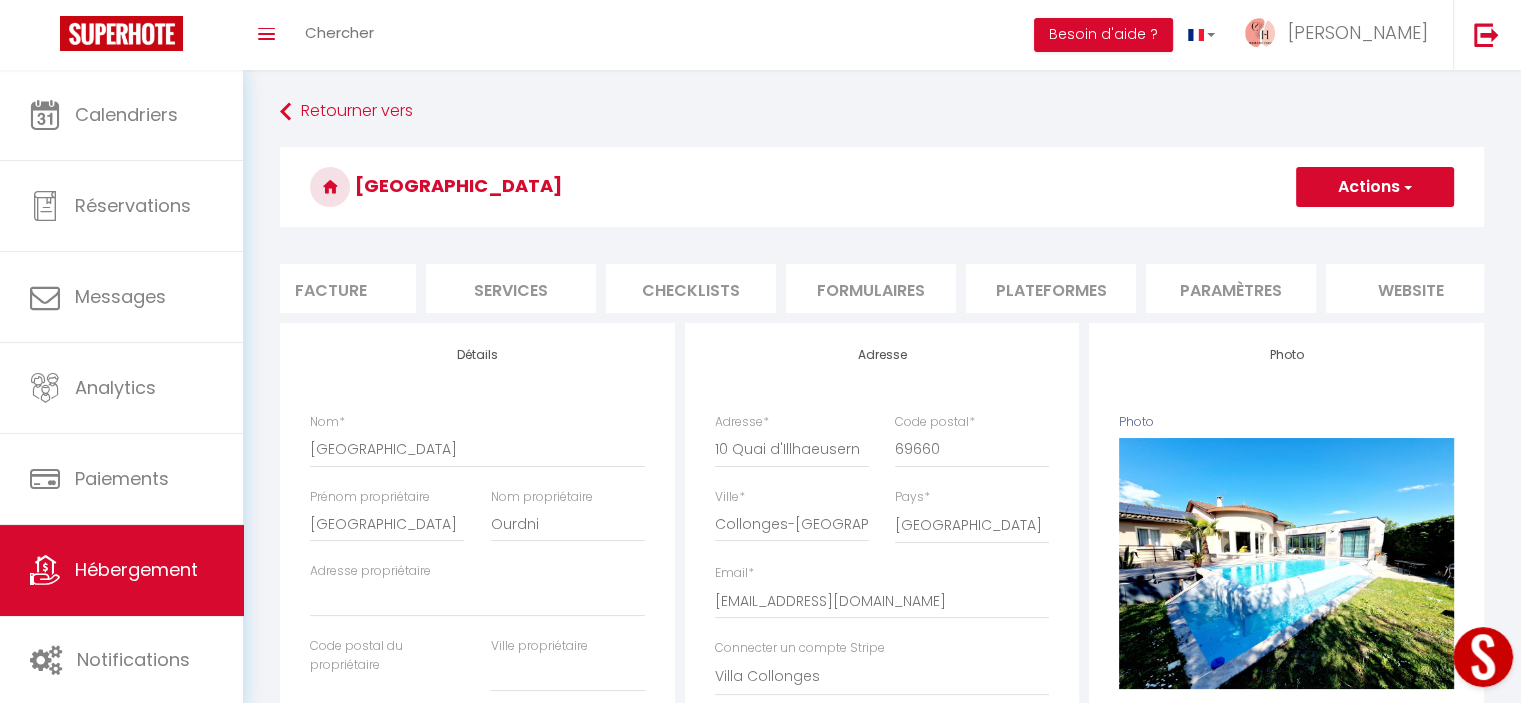 click on "Paramètres" at bounding box center [1231, 288] 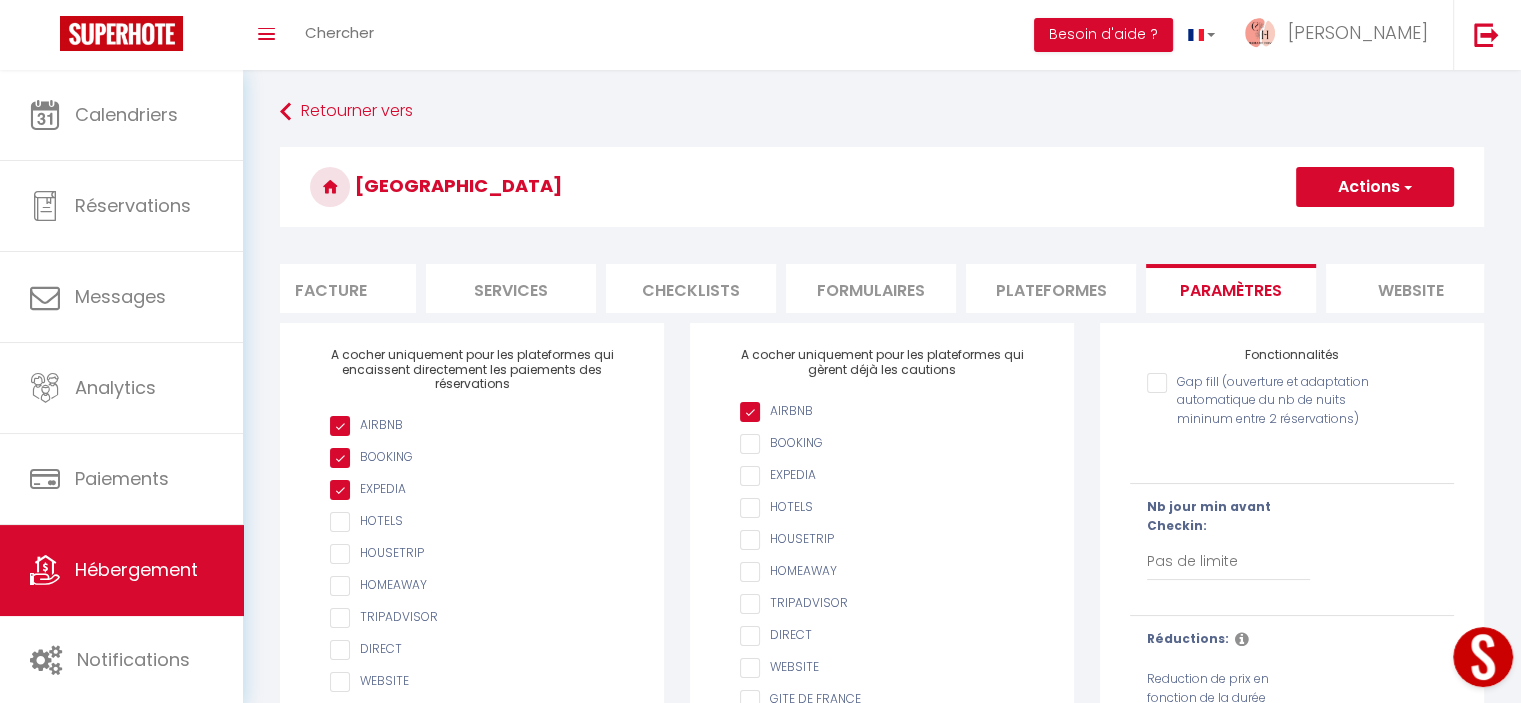 click on "Plateformes" at bounding box center [1051, 288] 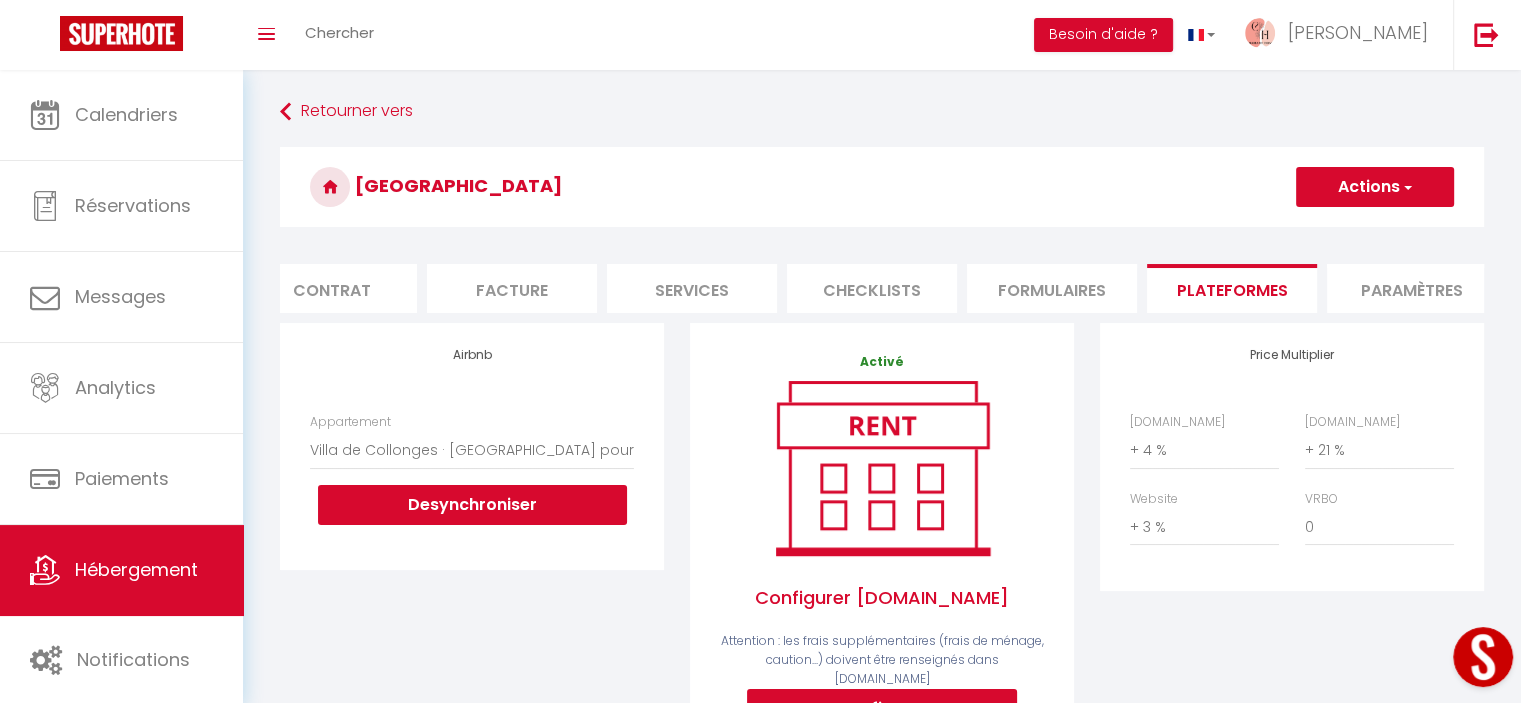scroll, scrollTop: 0, scrollLeft: 180, axis: horizontal 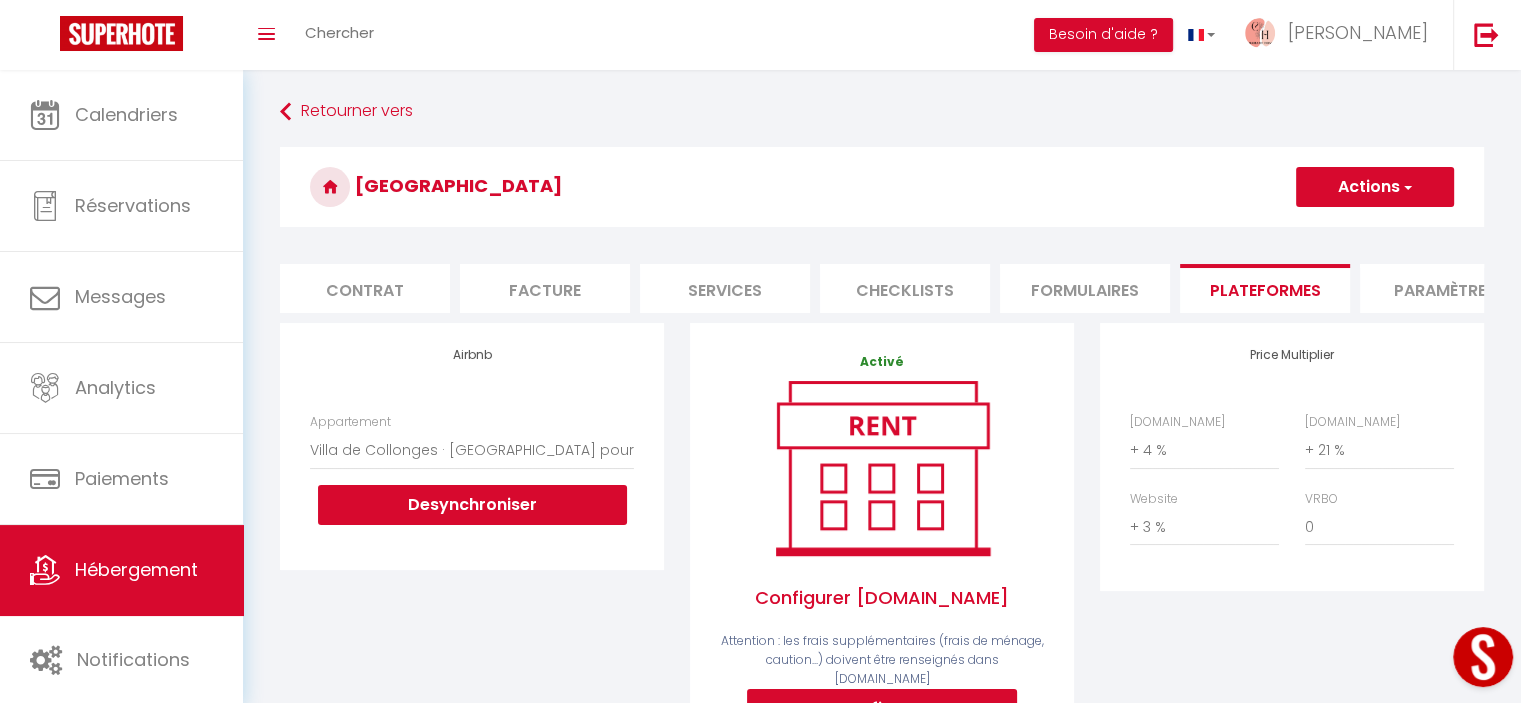 click on "Formulaires" at bounding box center [1085, 288] 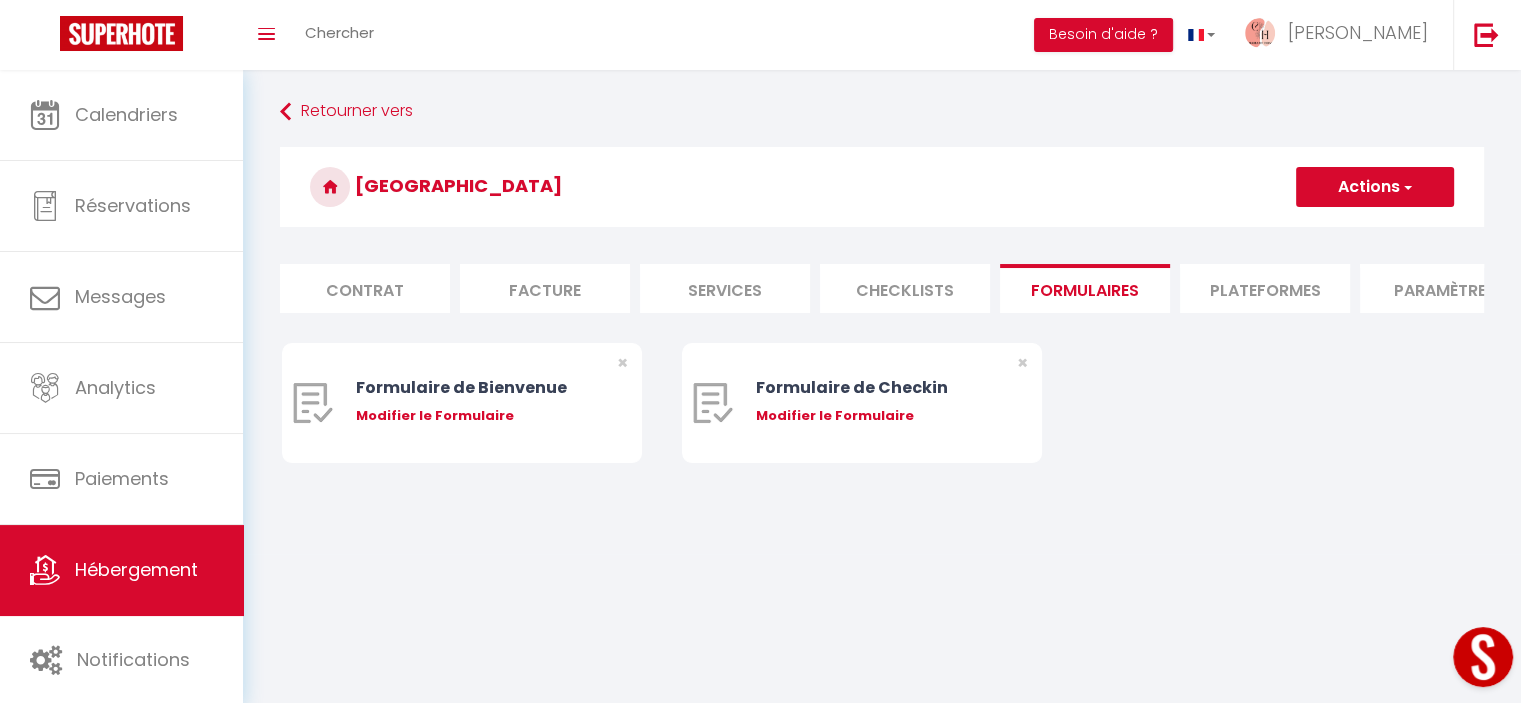 click on "Checklists" at bounding box center (905, 288) 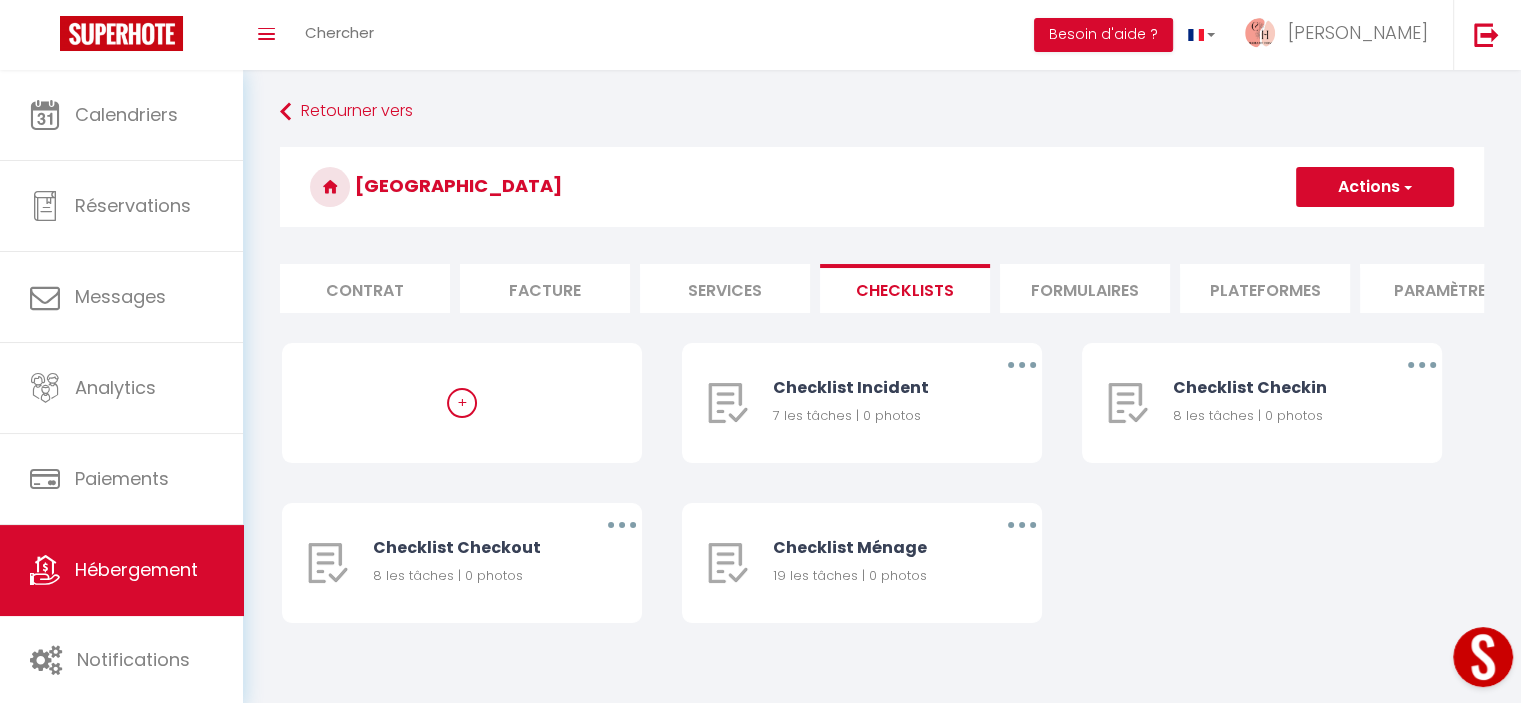 click on "Services" at bounding box center (725, 288) 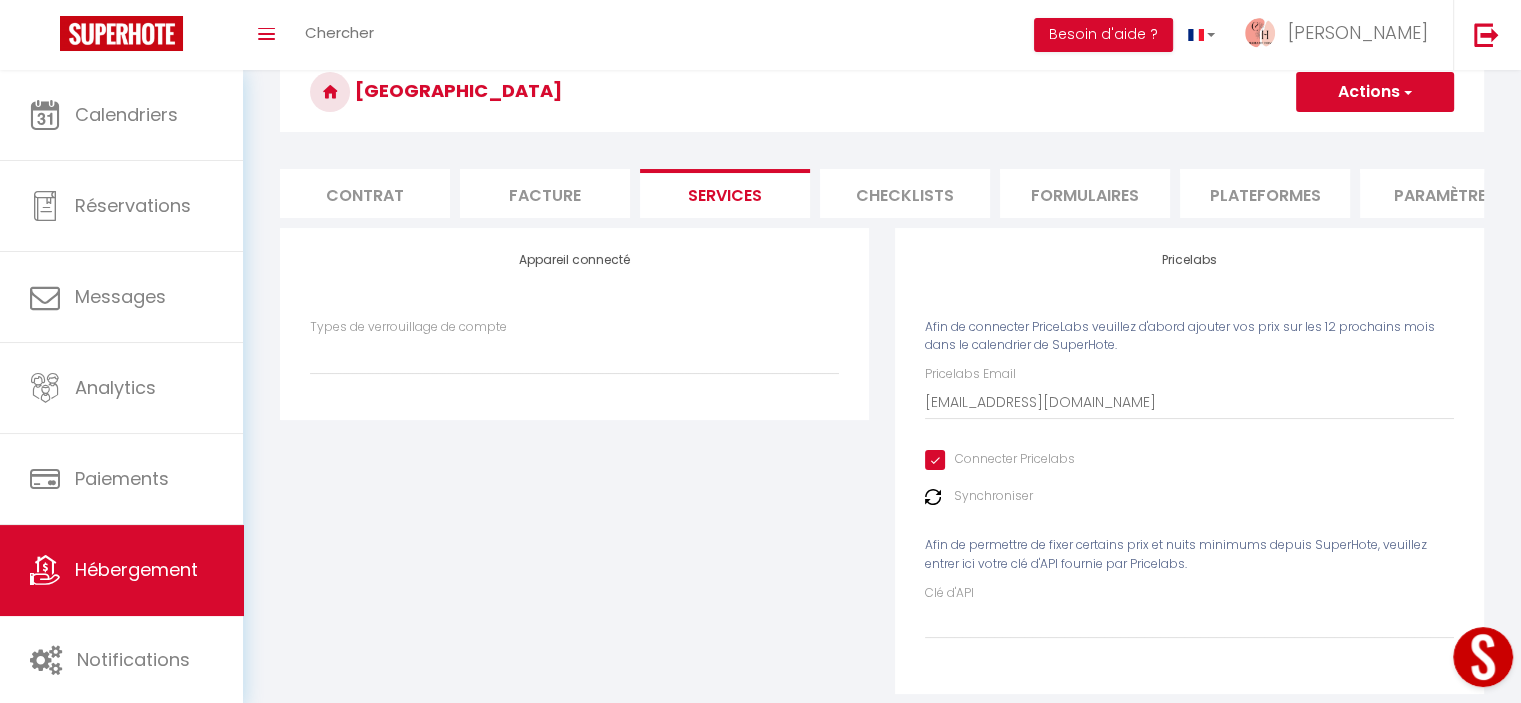 scroll, scrollTop: 50, scrollLeft: 0, axis: vertical 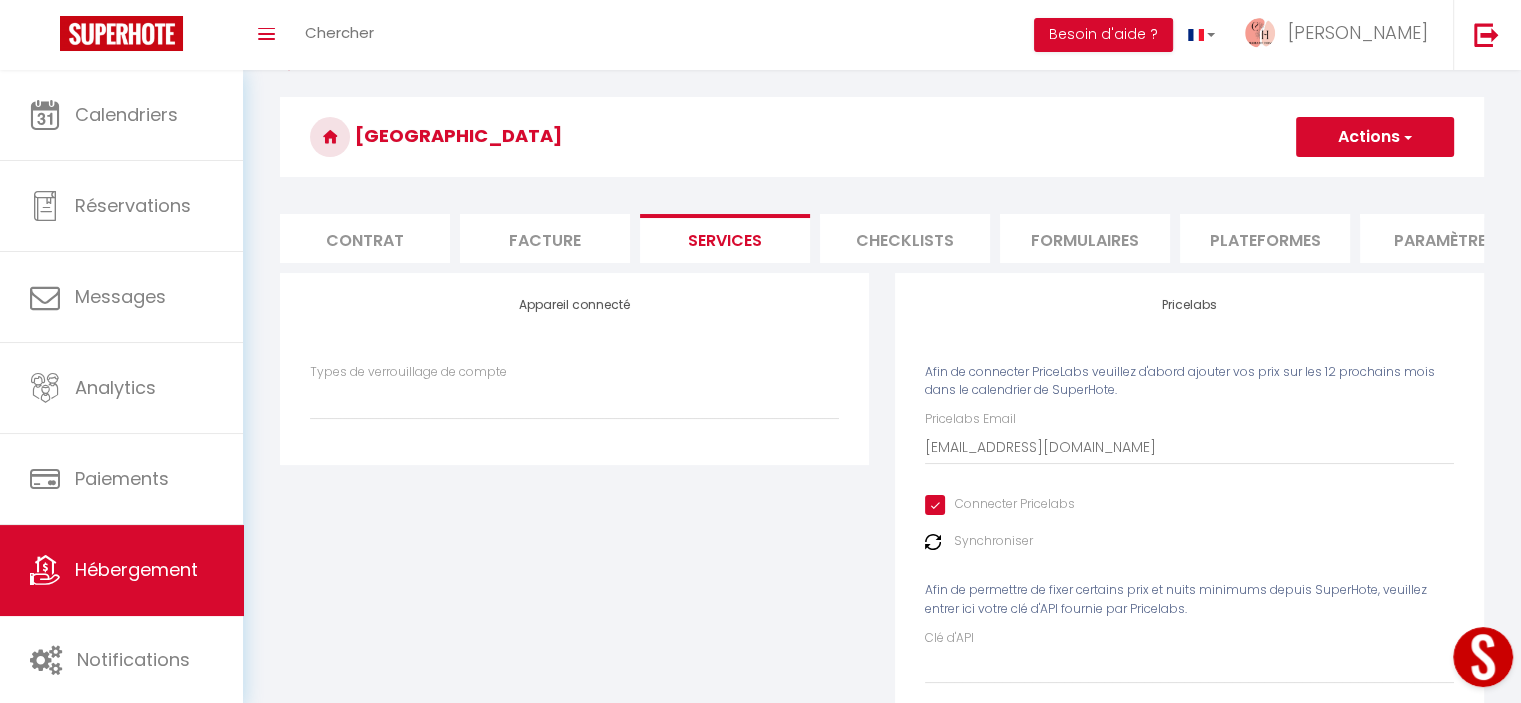 click on "Facture" at bounding box center [545, 238] 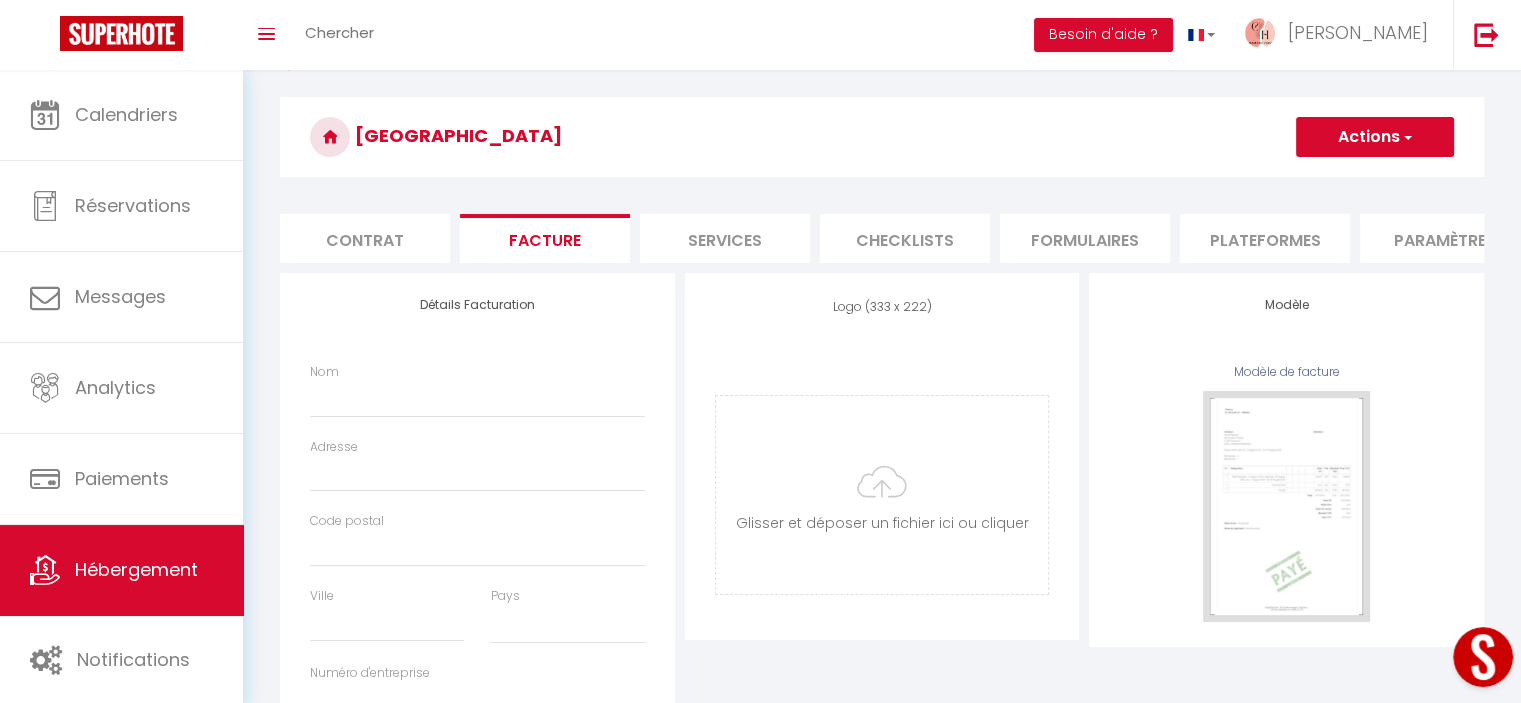 scroll, scrollTop: 0, scrollLeft: 0, axis: both 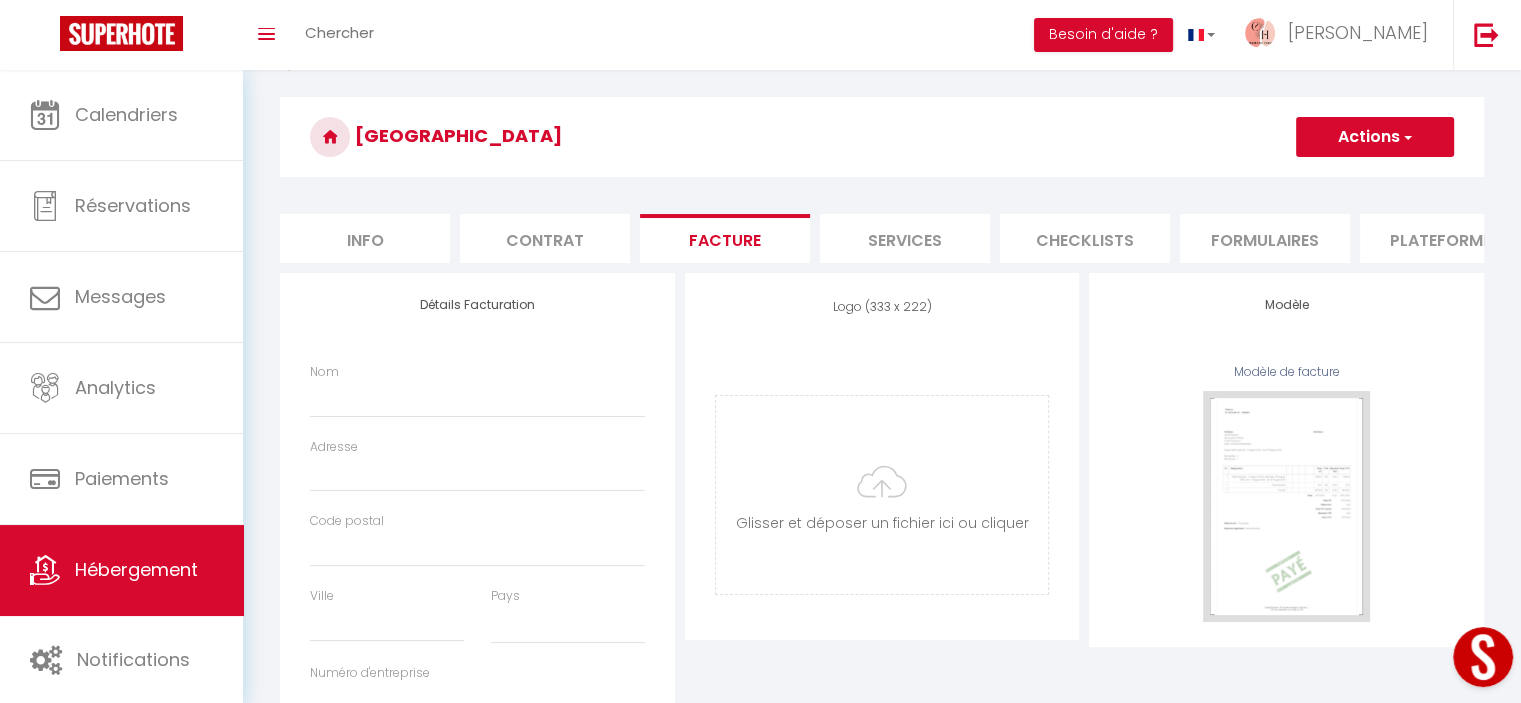 click on "Contrat" at bounding box center [545, 238] 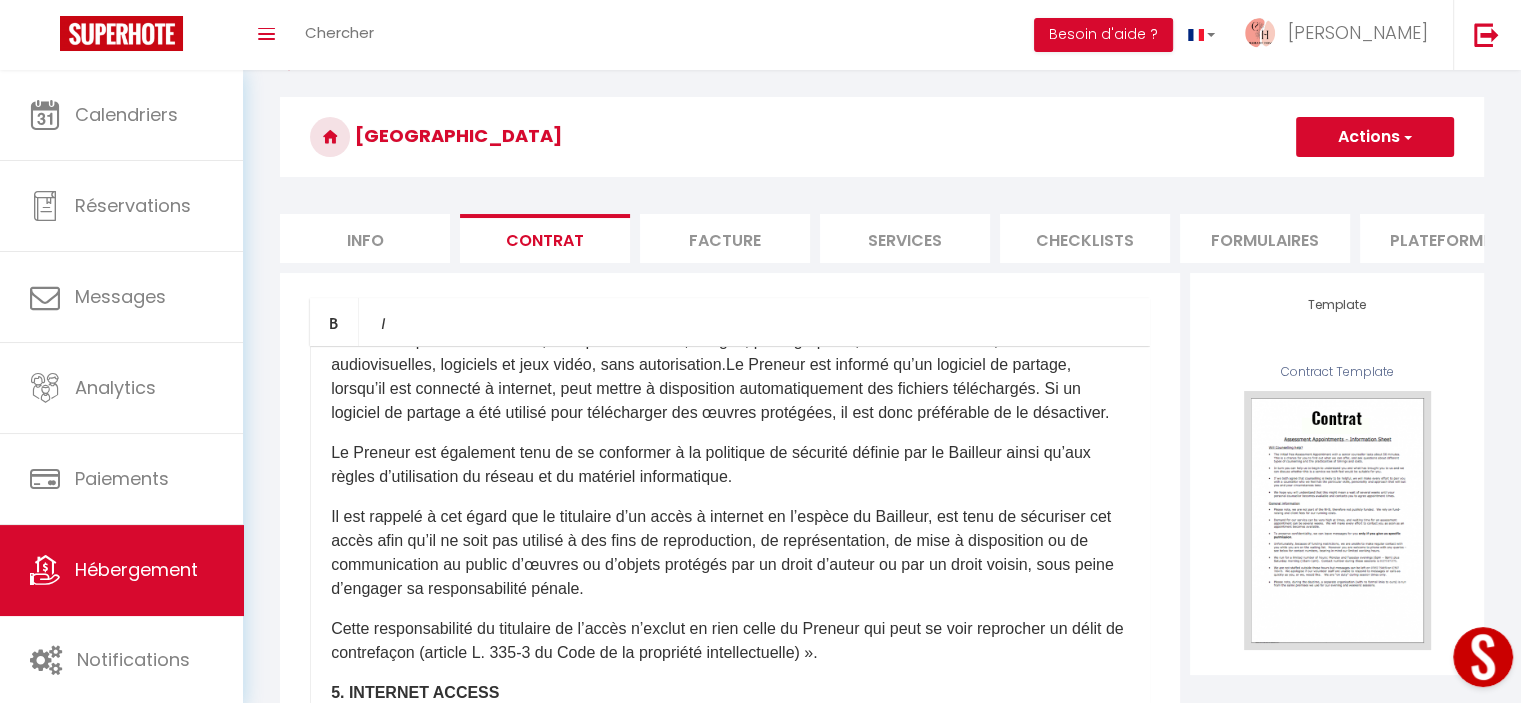 scroll, scrollTop: 2005, scrollLeft: 0, axis: vertical 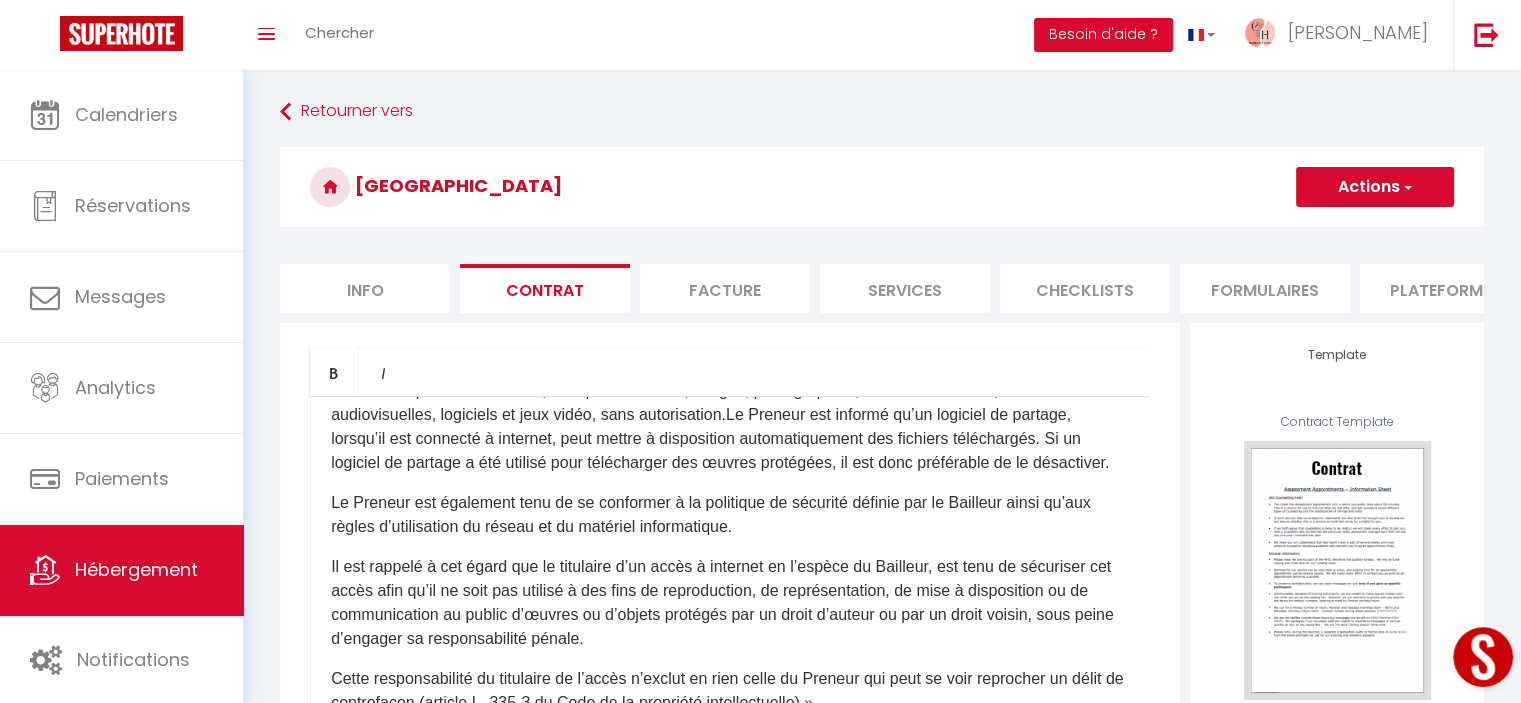 click on "Actions" at bounding box center (1375, 187) 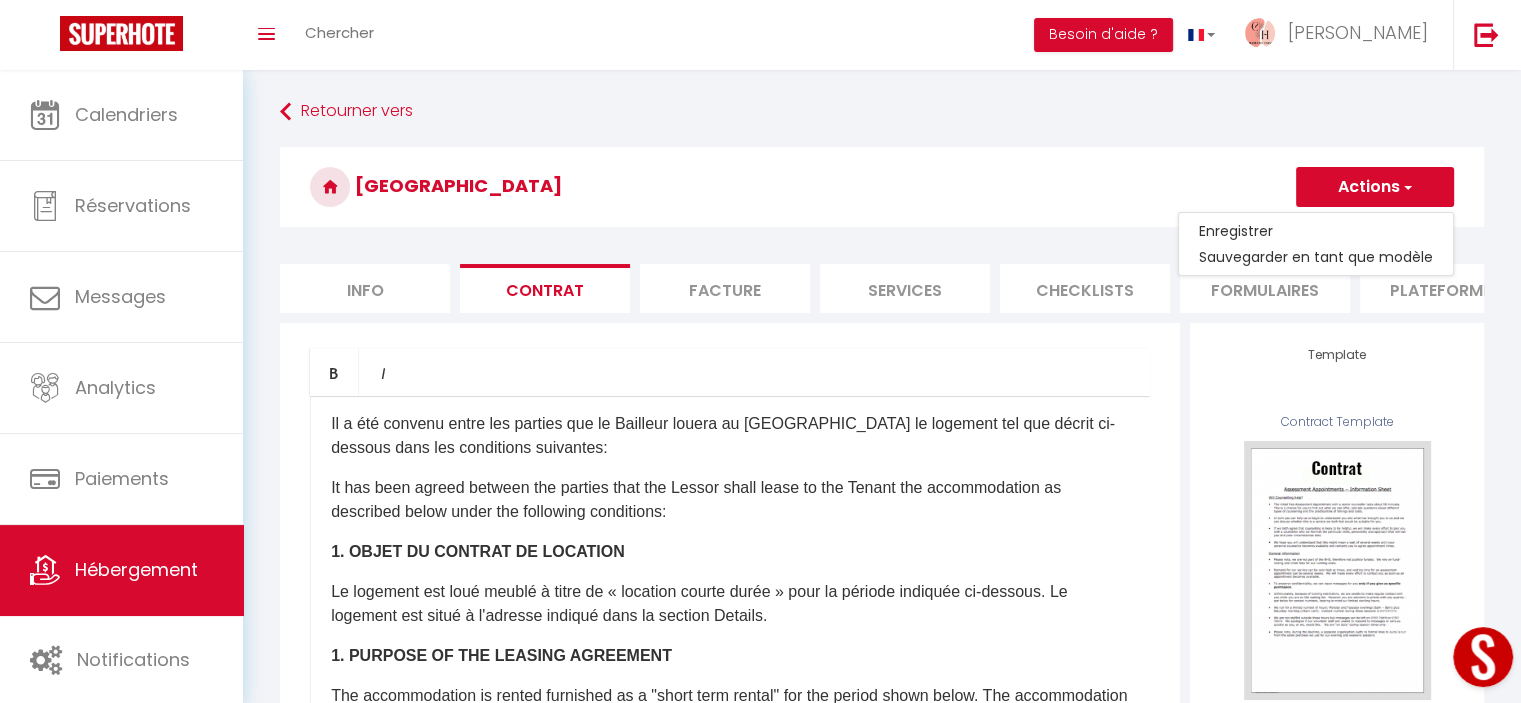 scroll, scrollTop: 0, scrollLeft: 0, axis: both 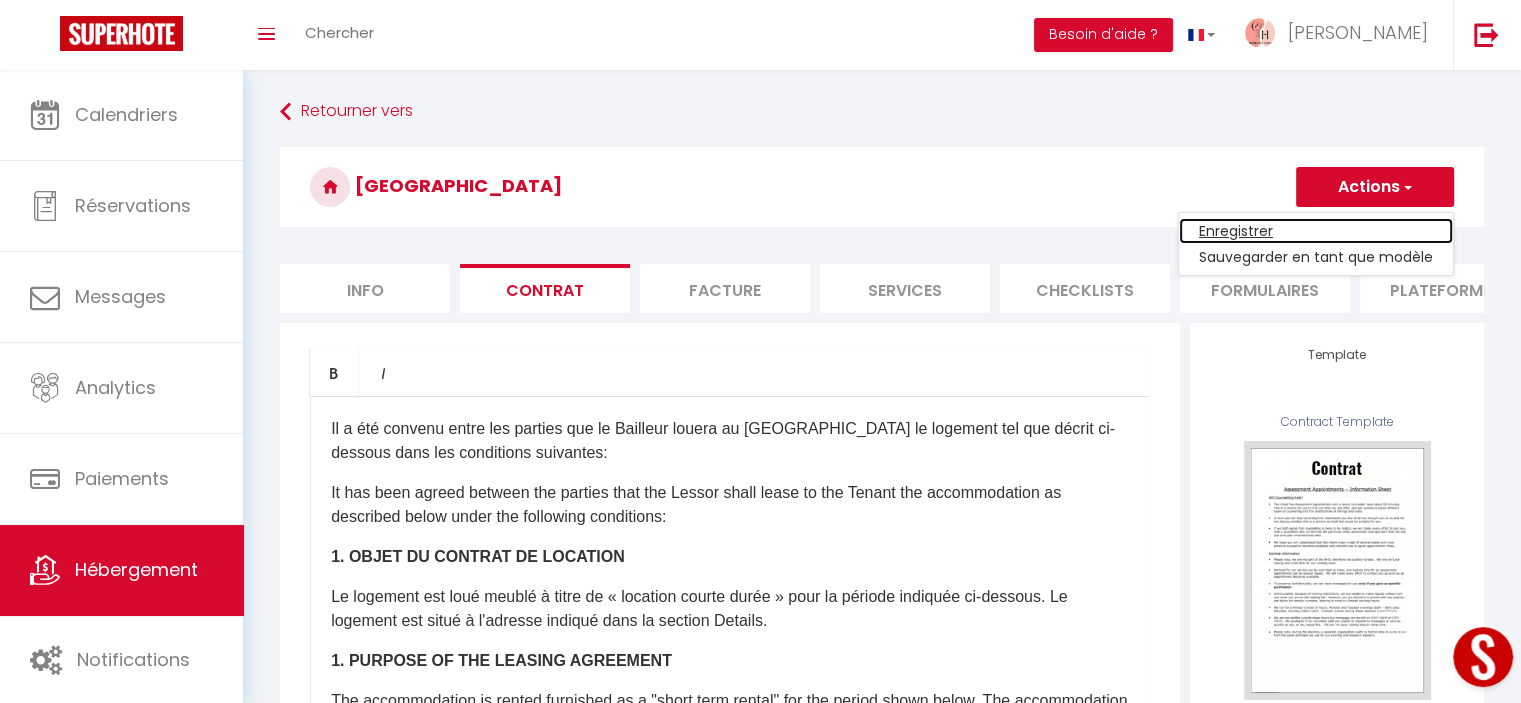 click on "Enregistrer" at bounding box center (1316, 231) 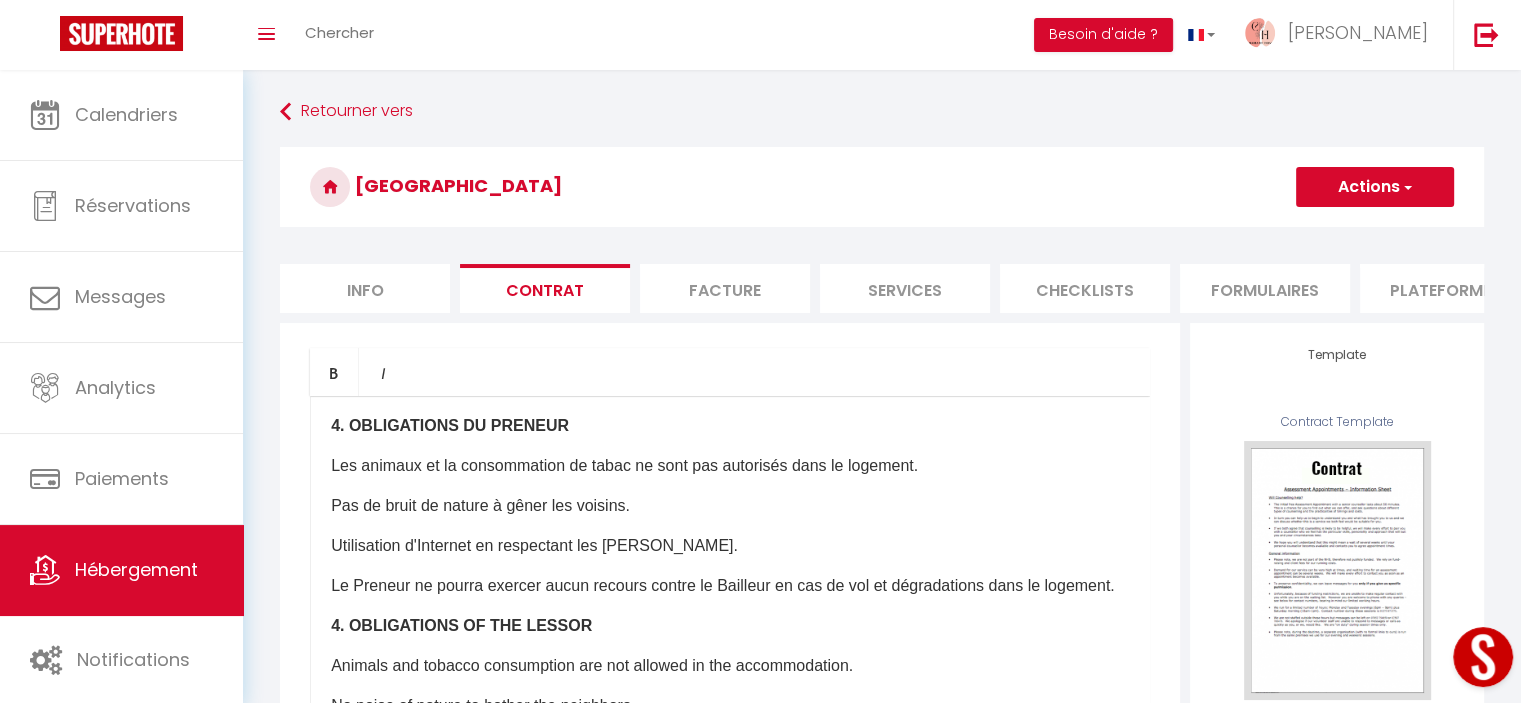 scroll, scrollTop: 1600, scrollLeft: 0, axis: vertical 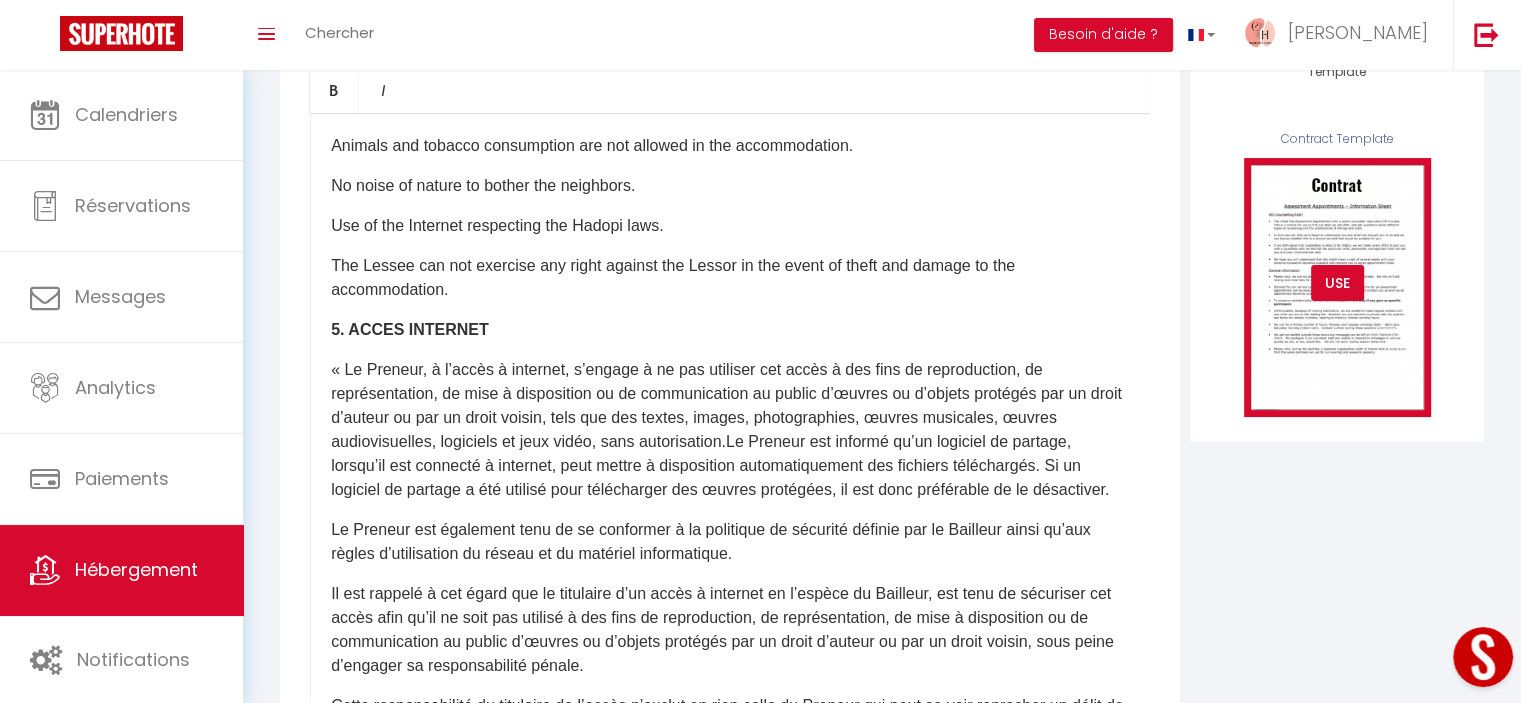 click on "USE" at bounding box center [1337, 283] 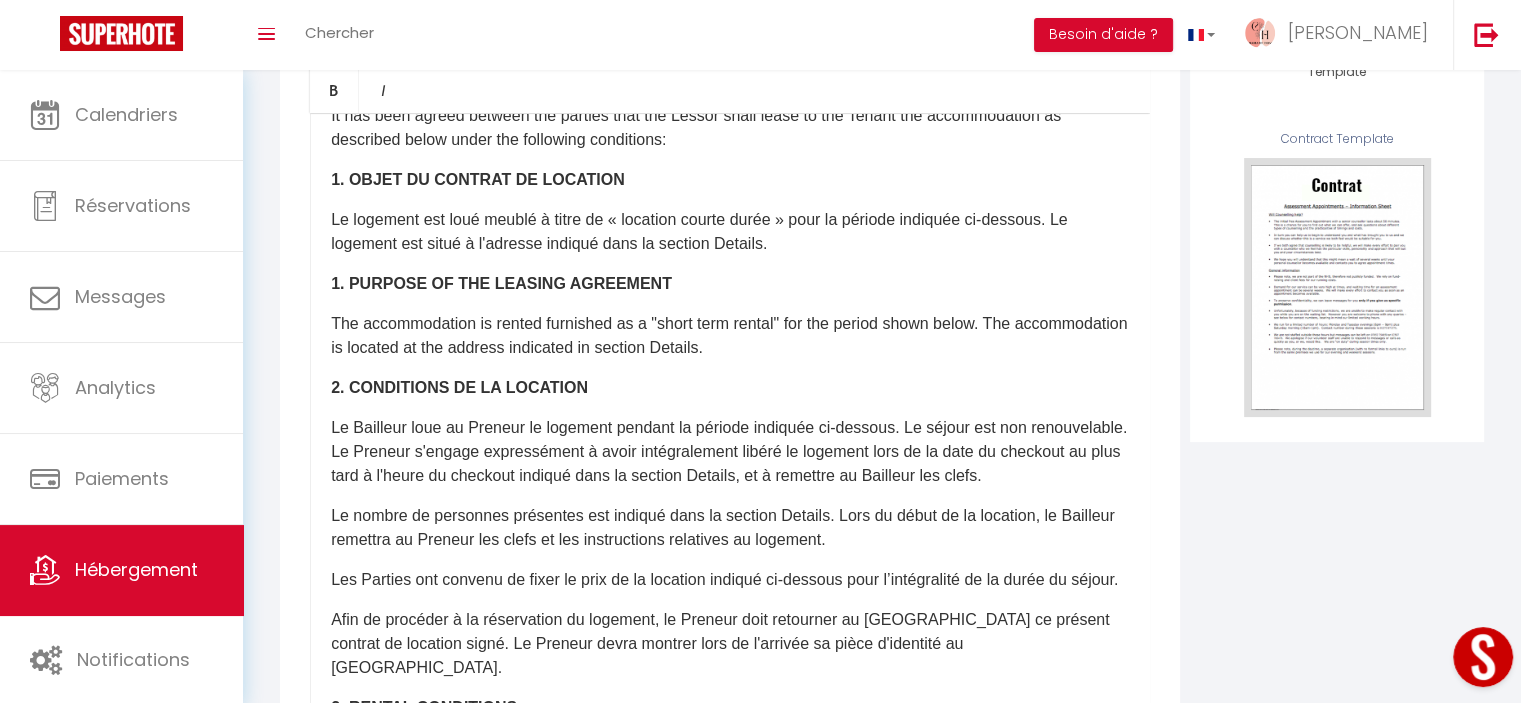 scroll, scrollTop: 0, scrollLeft: 0, axis: both 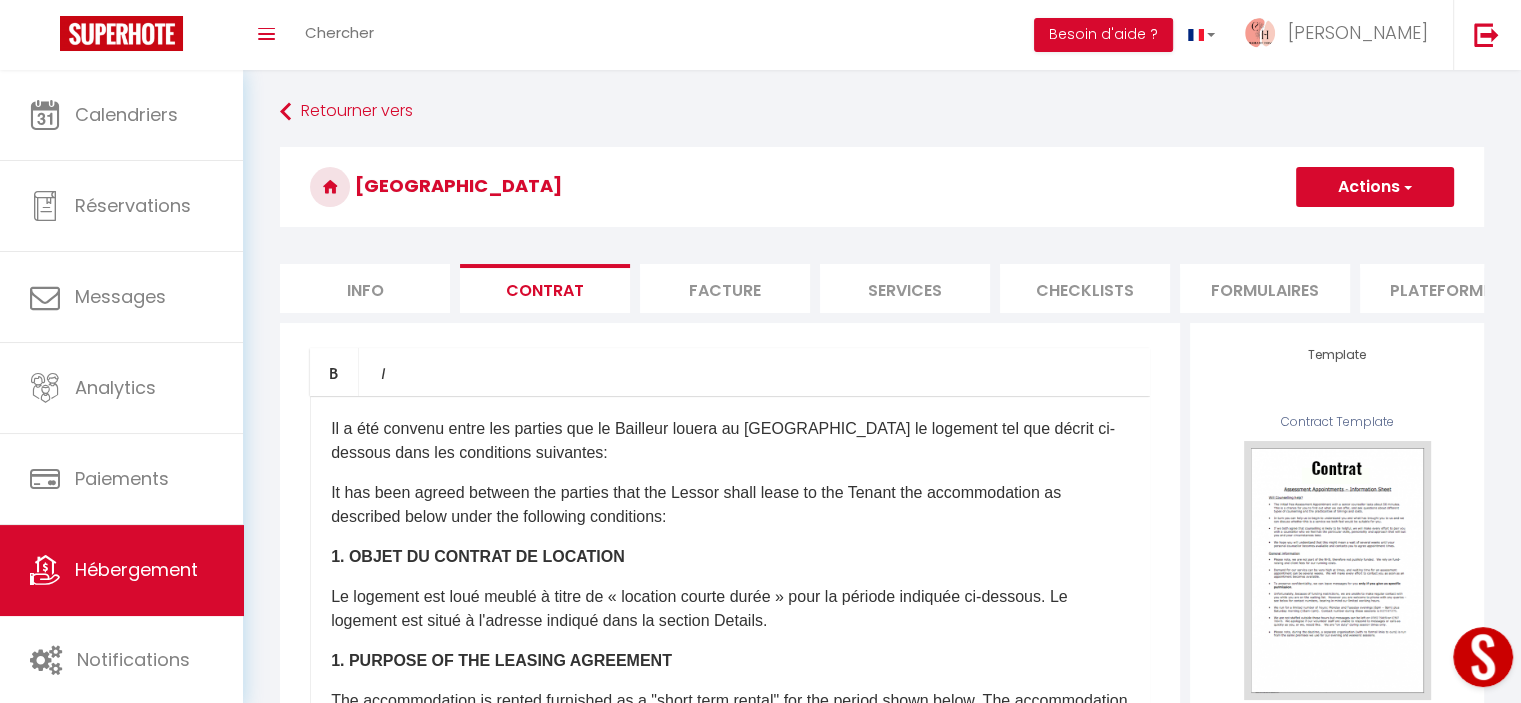 click on "Actions" at bounding box center [1375, 187] 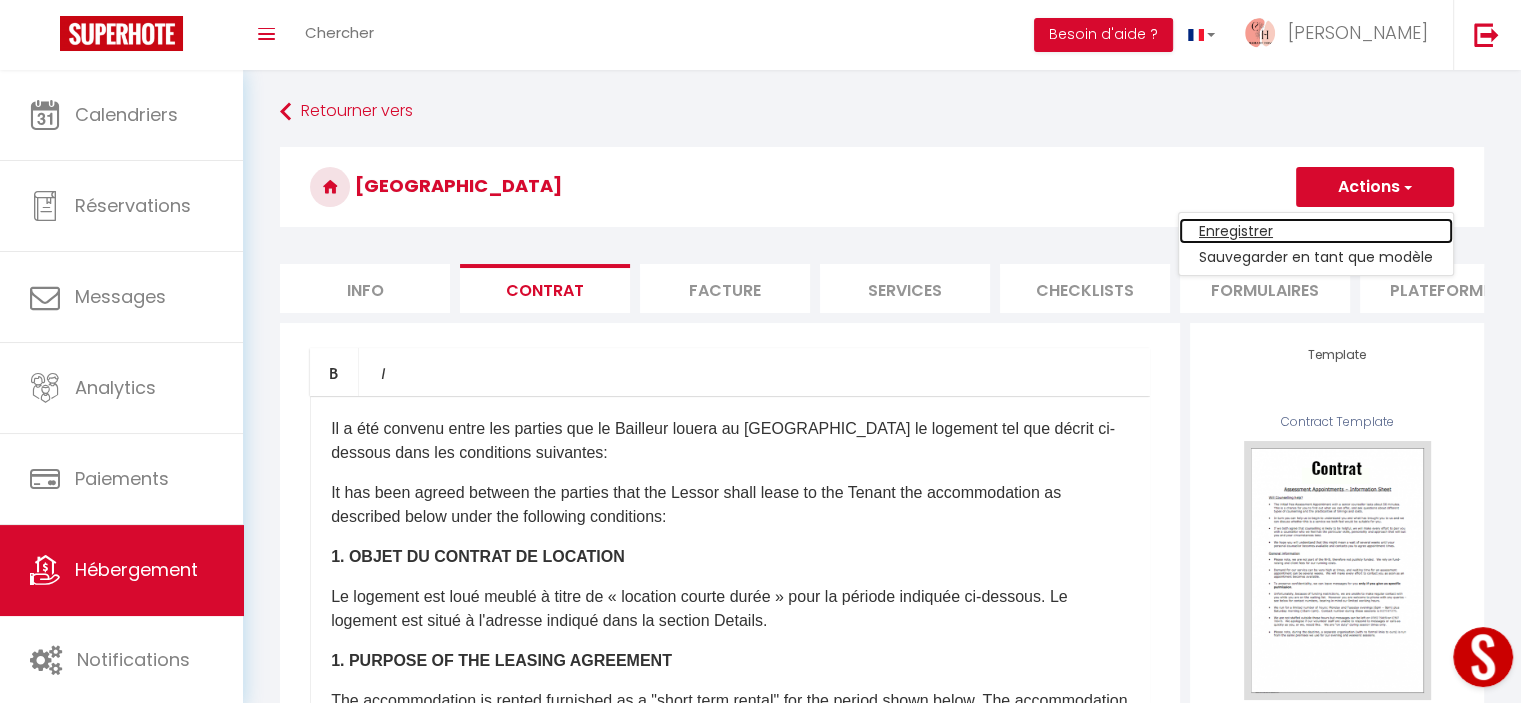 click on "Enregistrer" at bounding box center (1316, 231) 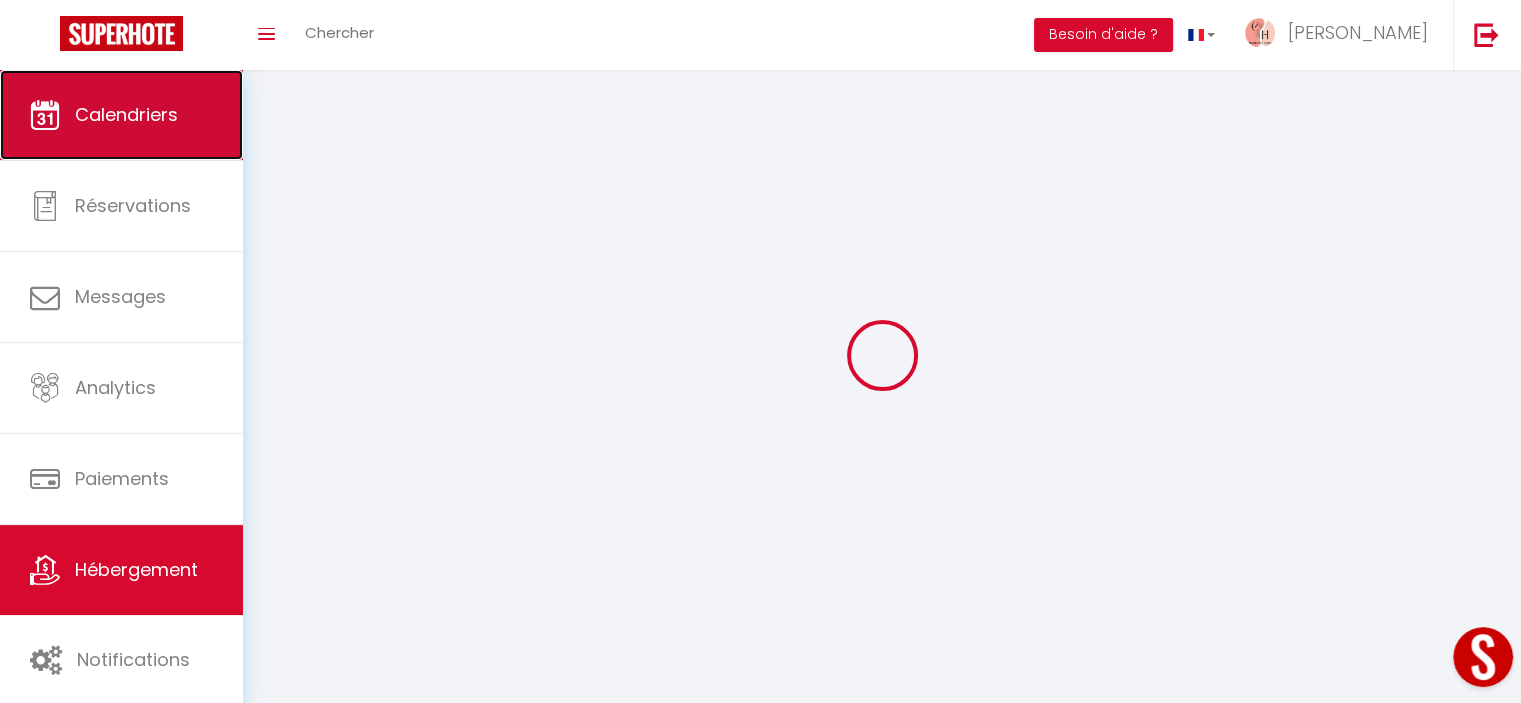 click on "Calendriers" at bounding box center [121, 115] 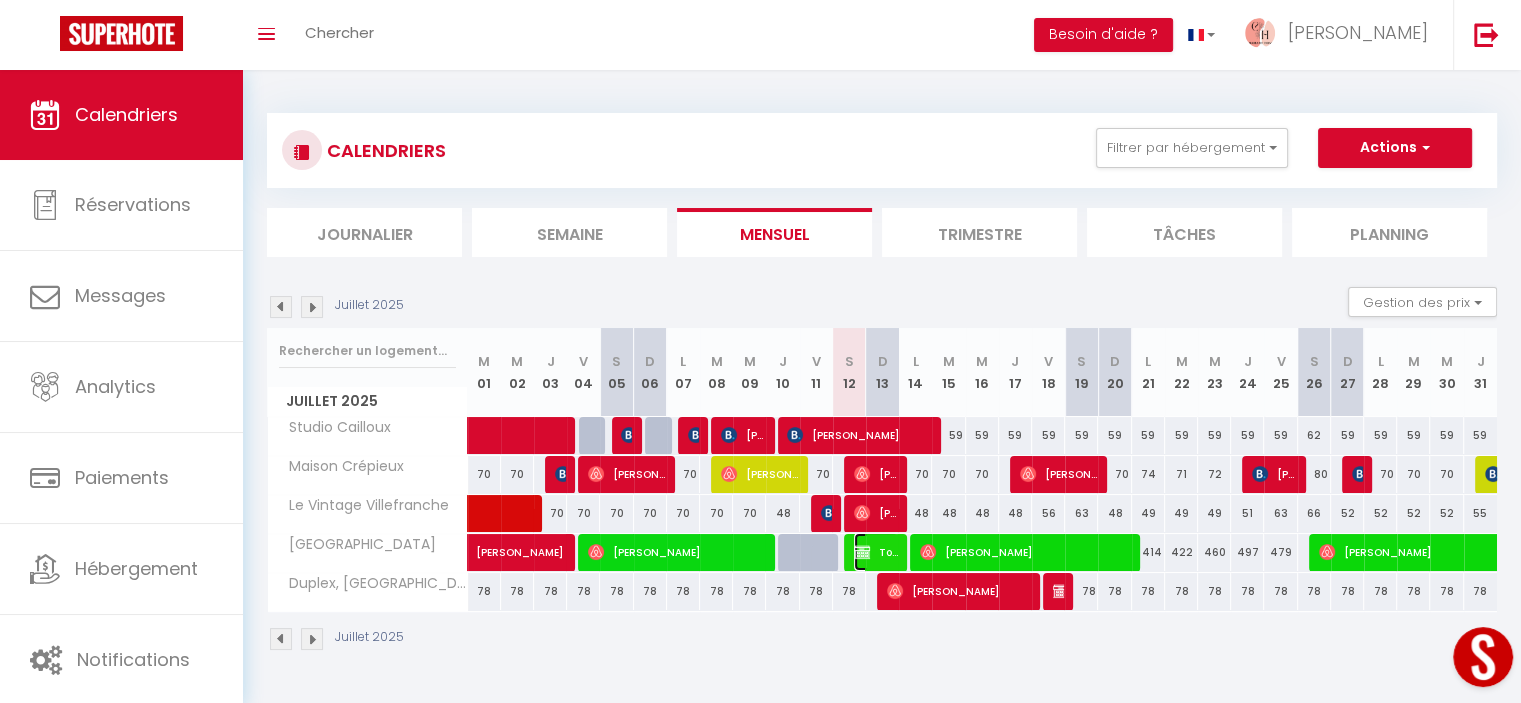 click at bounding box center (862, 552) 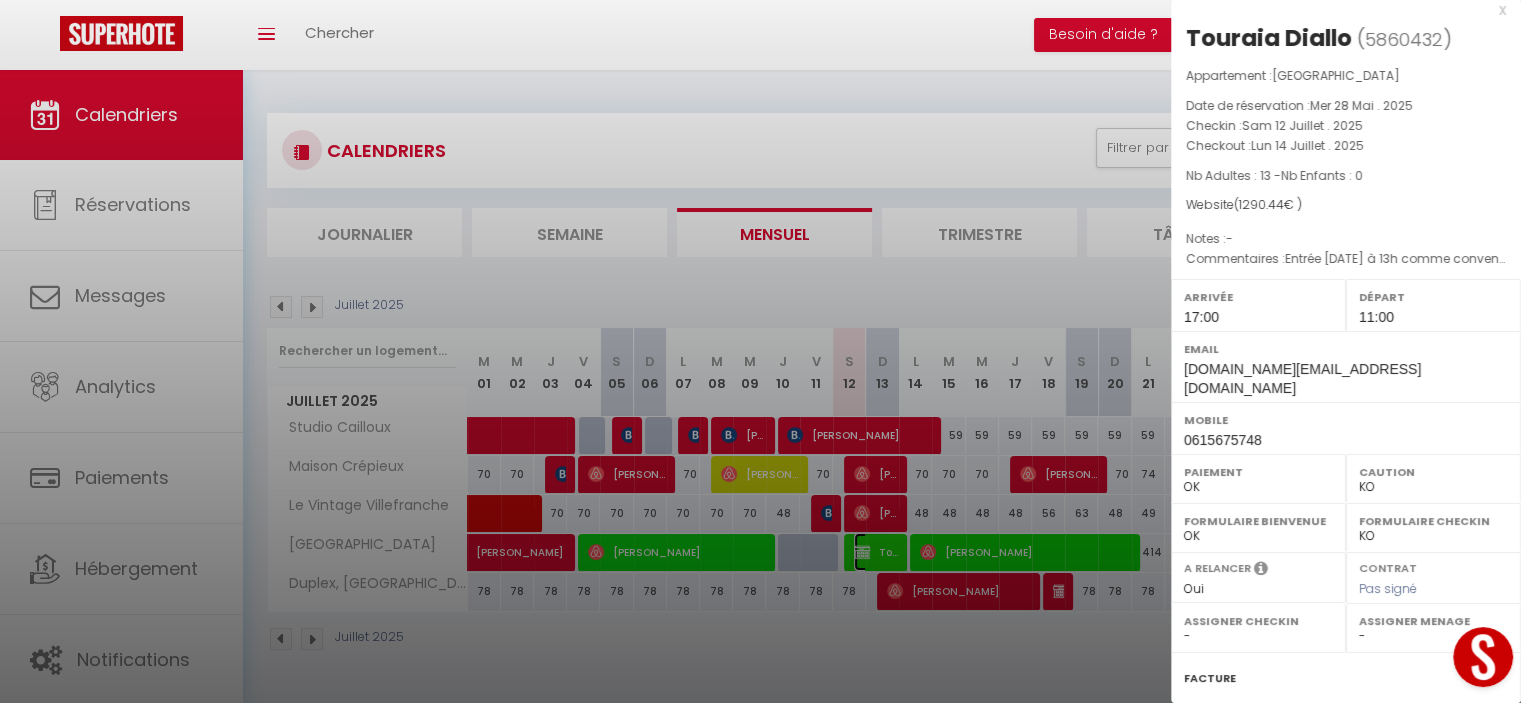 scroll, scrollTop: 0, scrollLeft: 0, axis: both 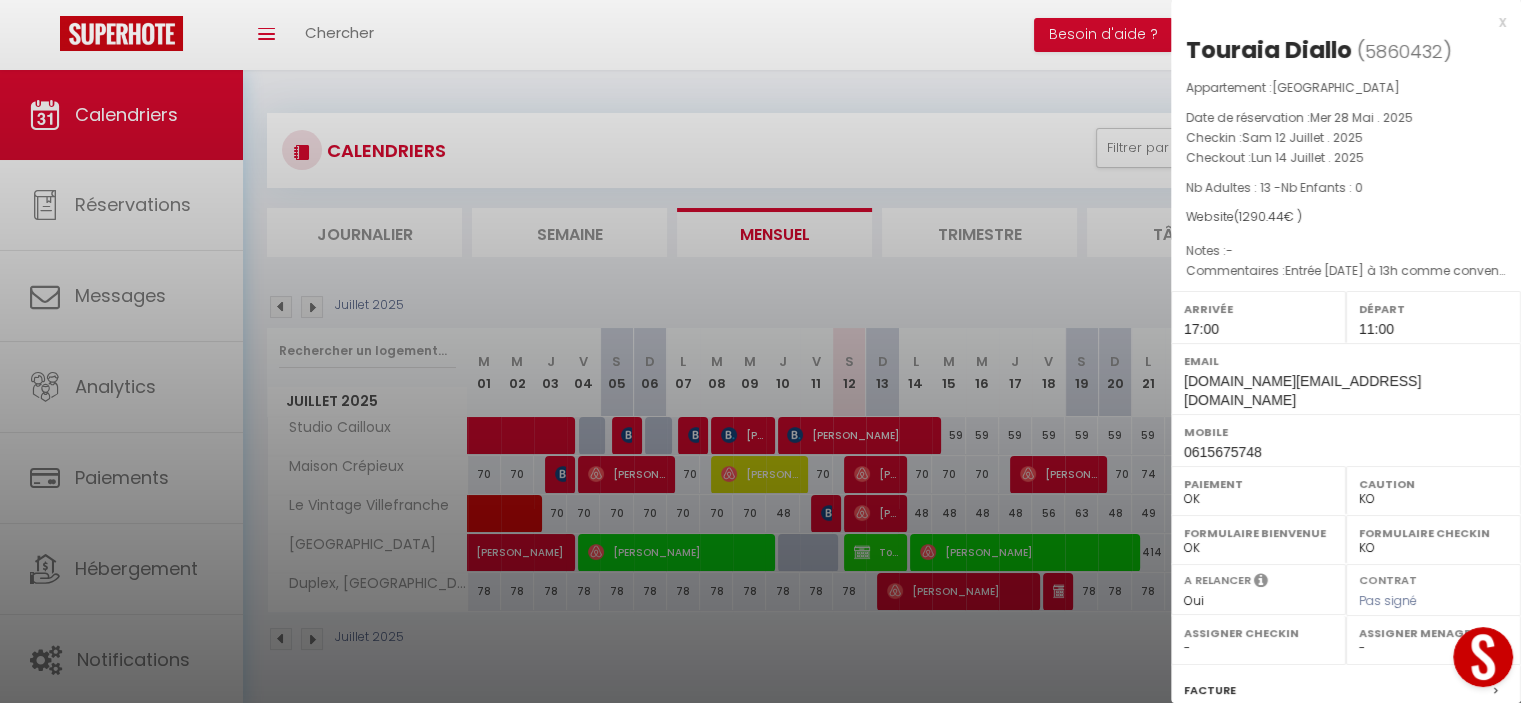 click at bounding box center (760, 351) 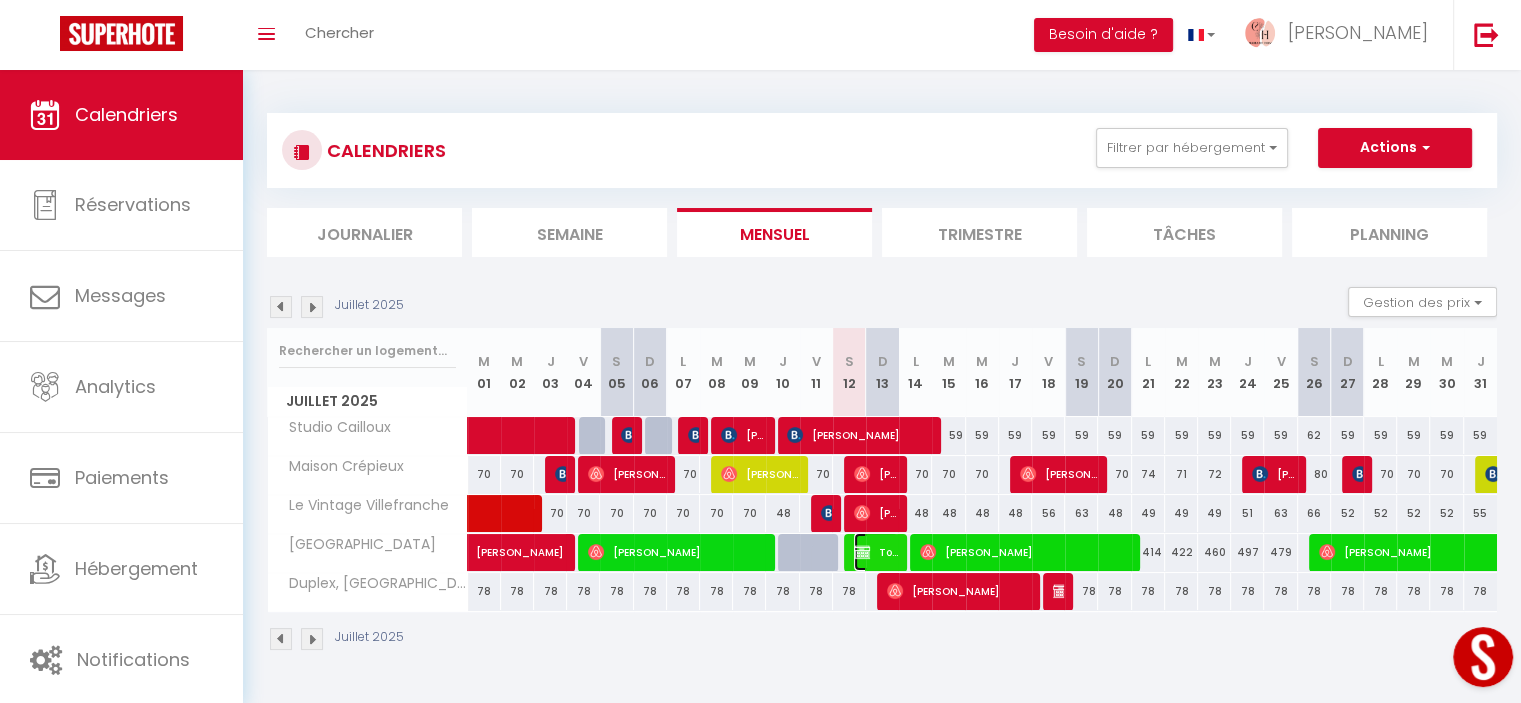click at bounding box center (862, 552) 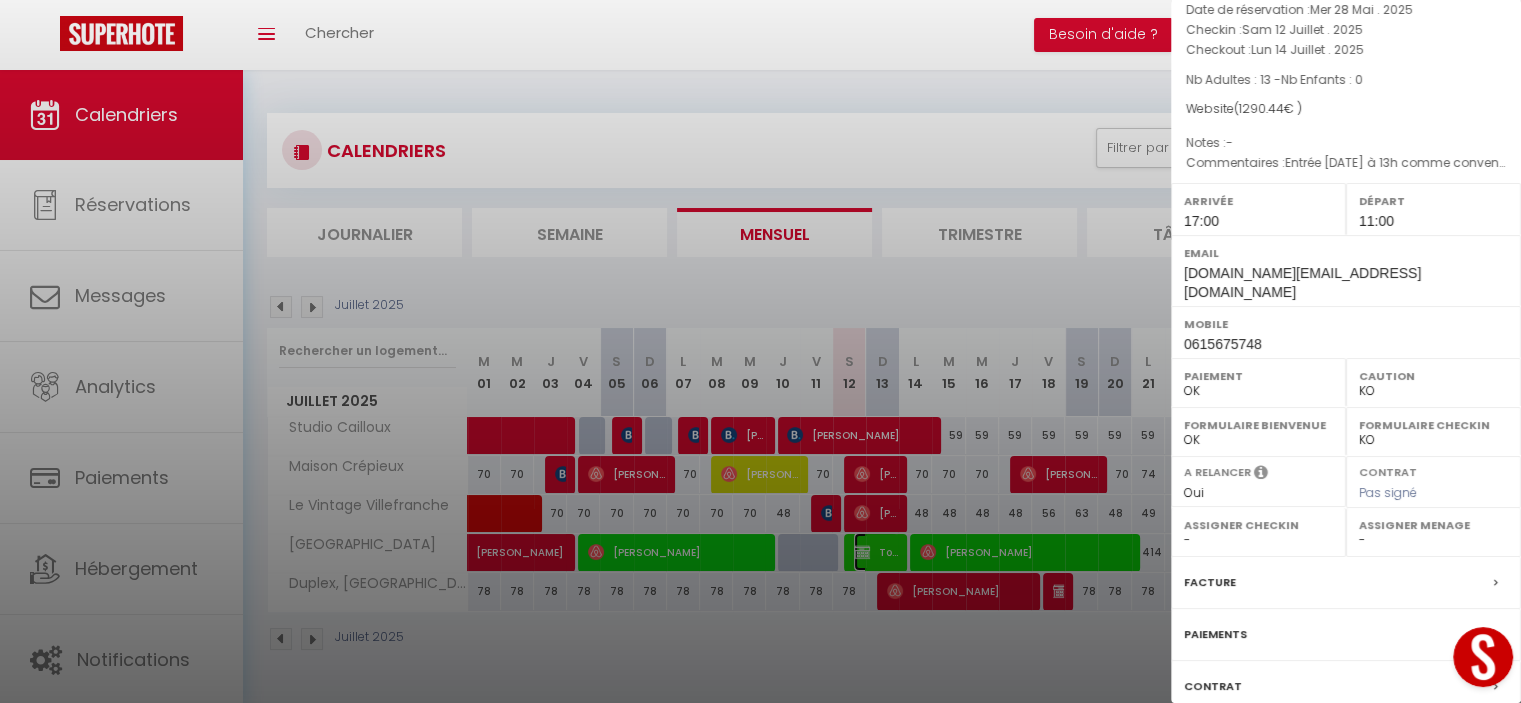 scroll, scrollTop: 225, scrollLeft: 0, axis: vertical 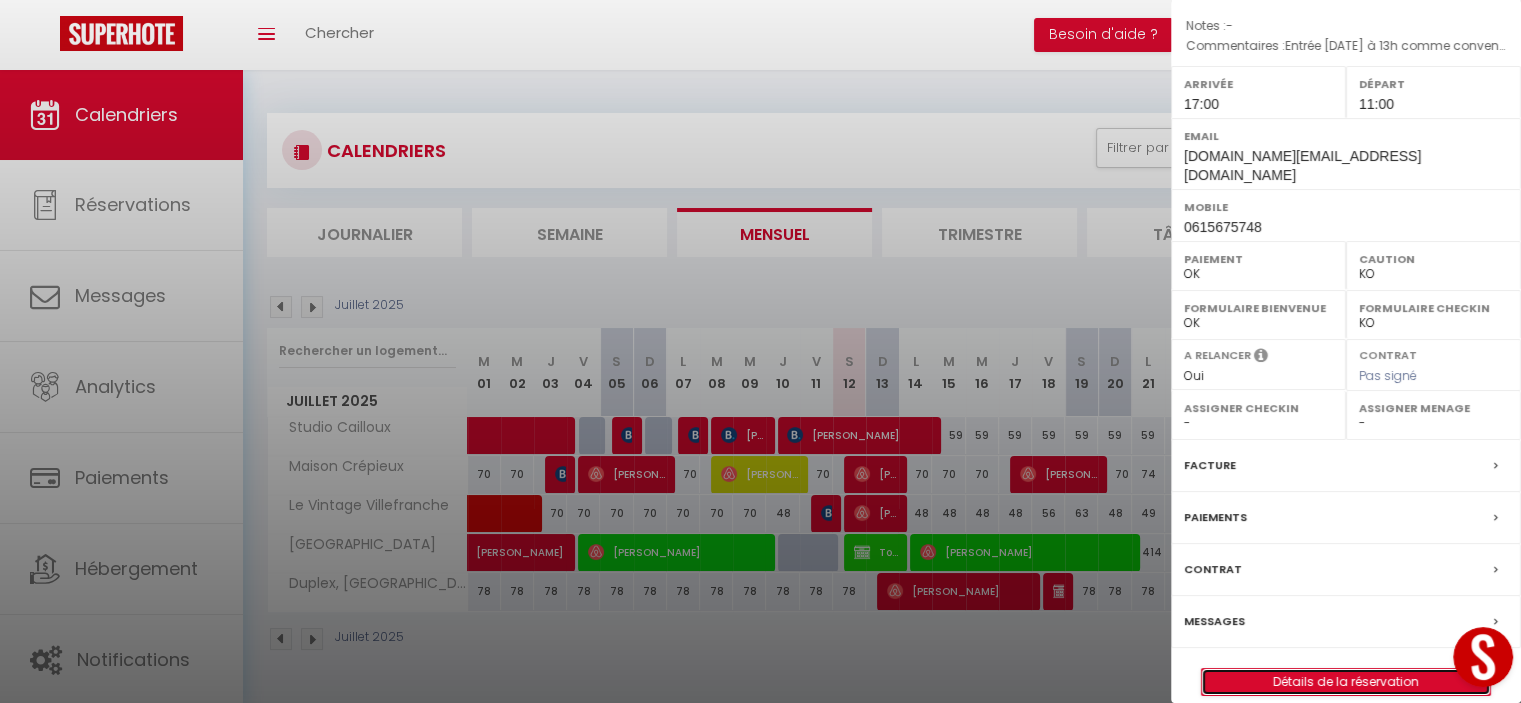 click on "Détails de la réservation" at bounding box center [1346, 682] 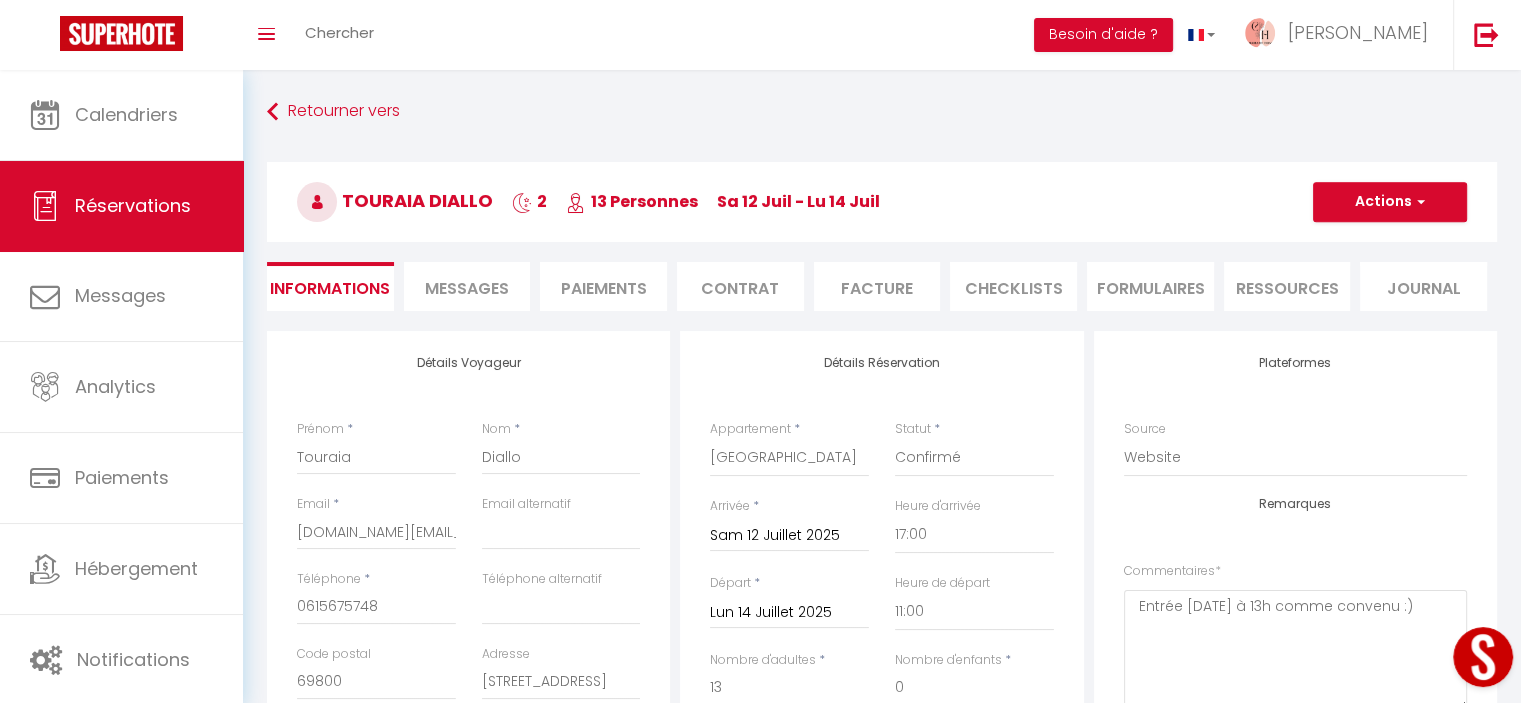 click on "Paiements" at bounding box center [603, 286] 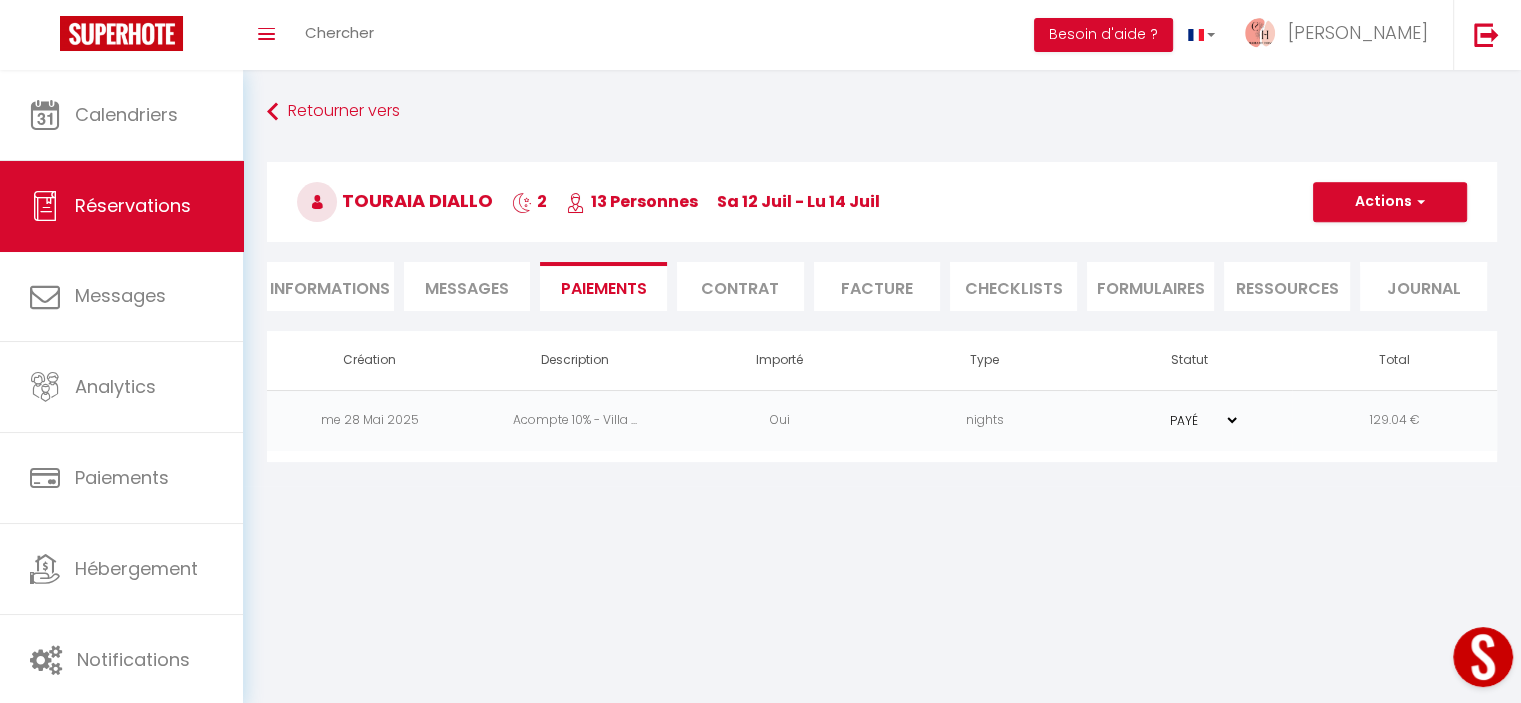 click on "Messages" at bounding box center [467, 288] 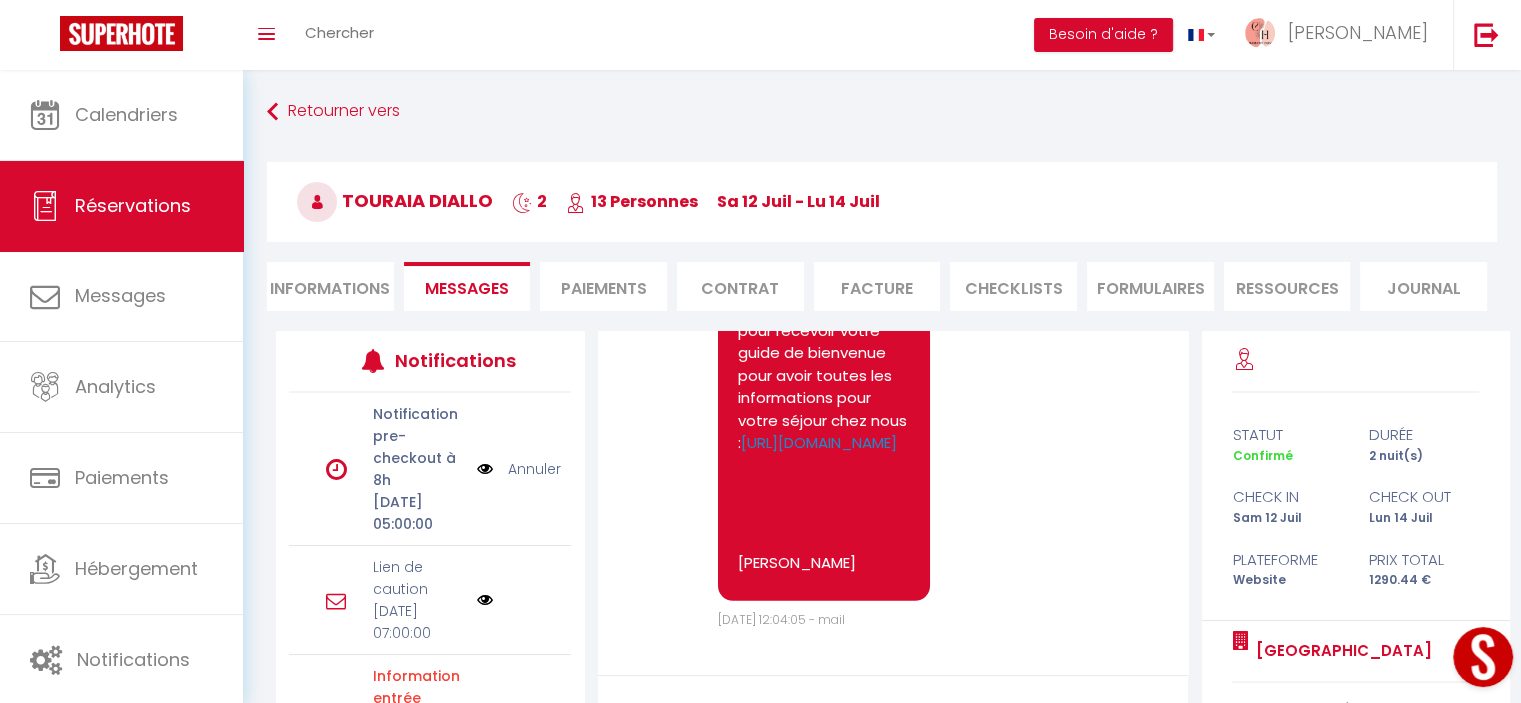 scroll, scrollTop: 6288, scrollLeft: 0, axis: vertical 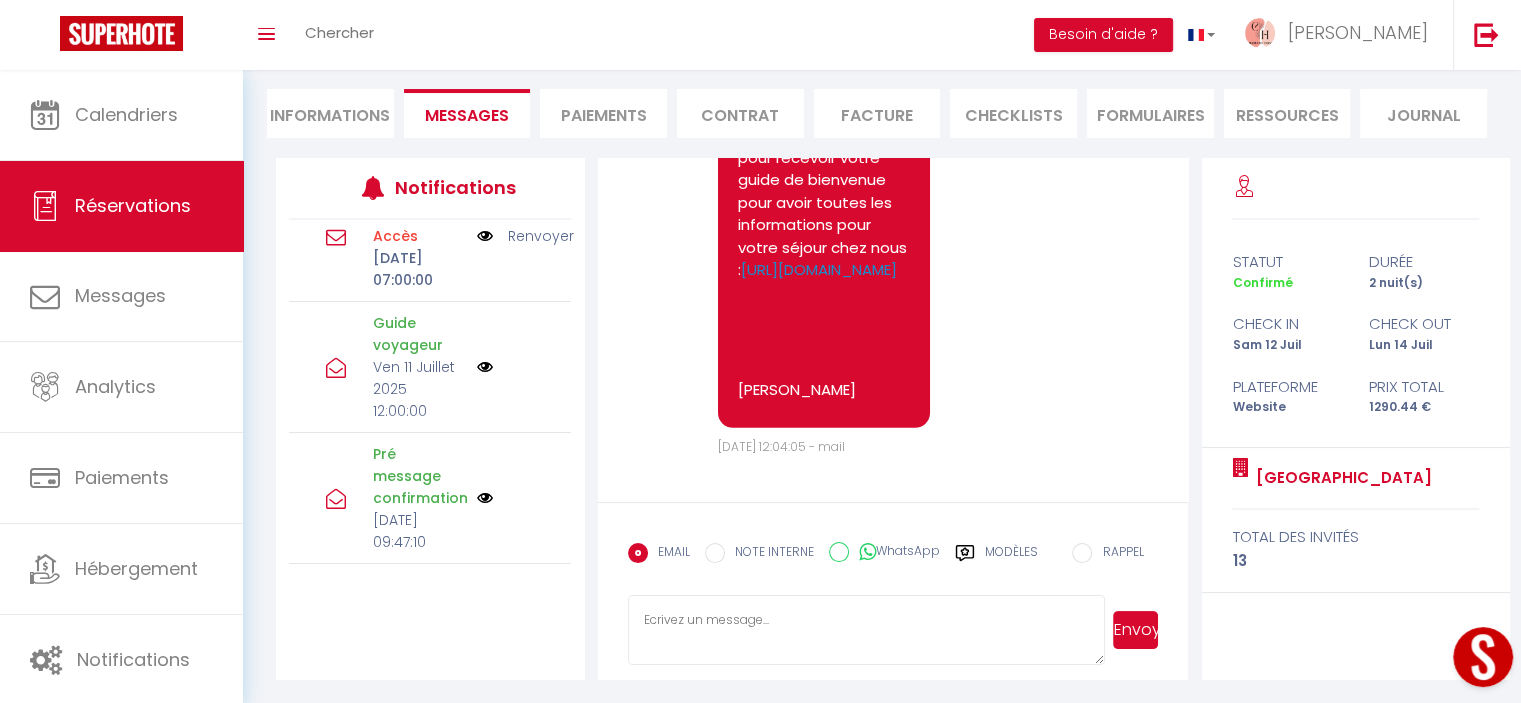 click on "Pré message confirmation" at bounding box center (418, 476) 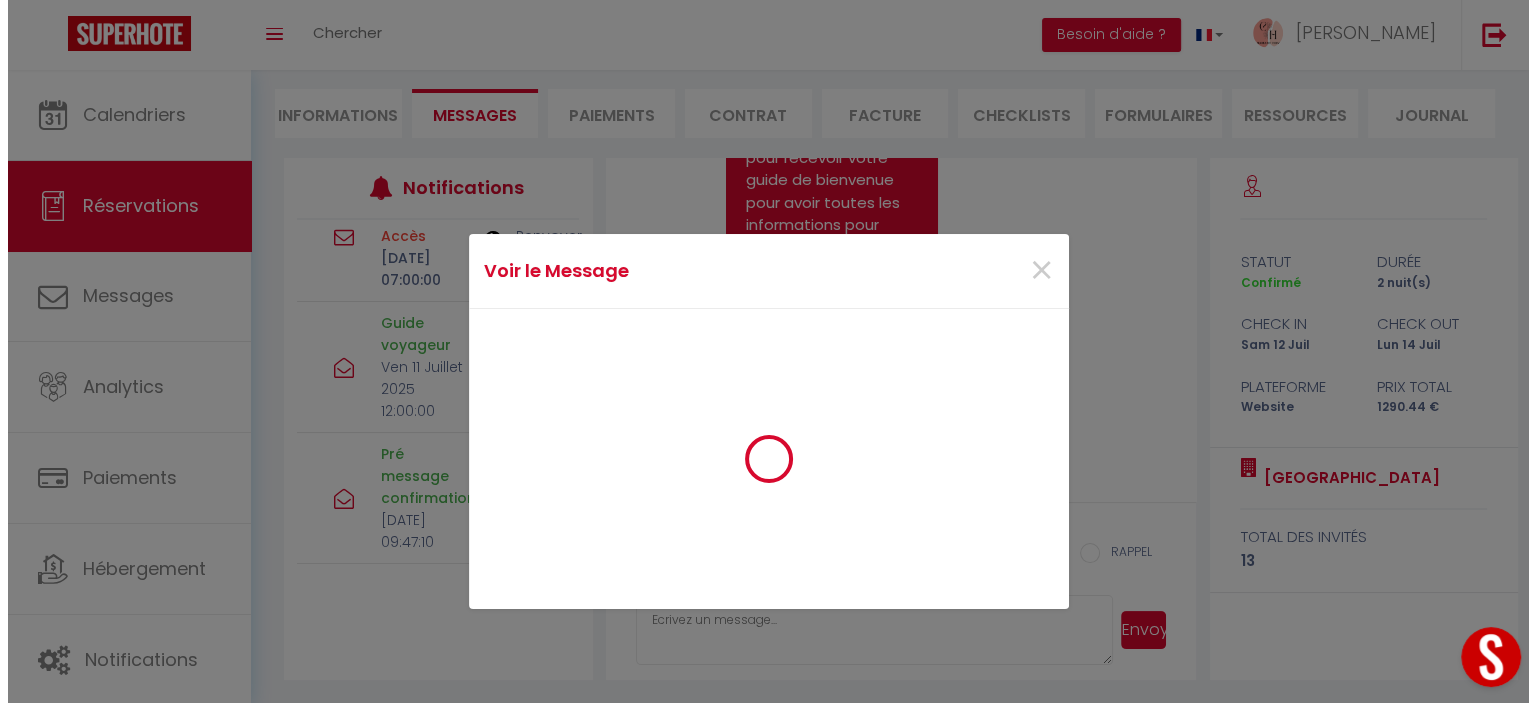 scroll, scrollTop: 6264, scrollLeft: 0, axis: vertical 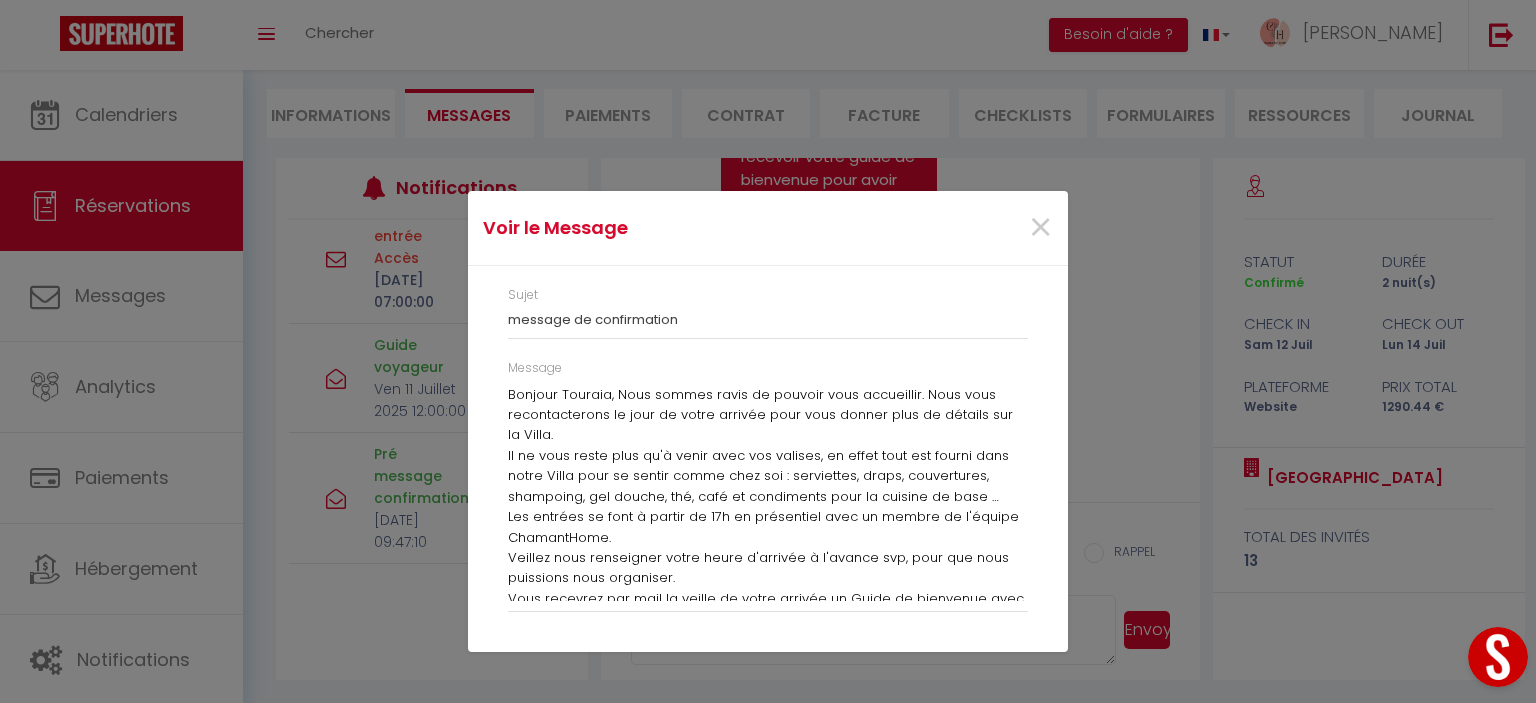 drag, startPoint x: 616, startPoint y: 592, endPoint x: 464, endPoint y: 368, distance: 270.7028 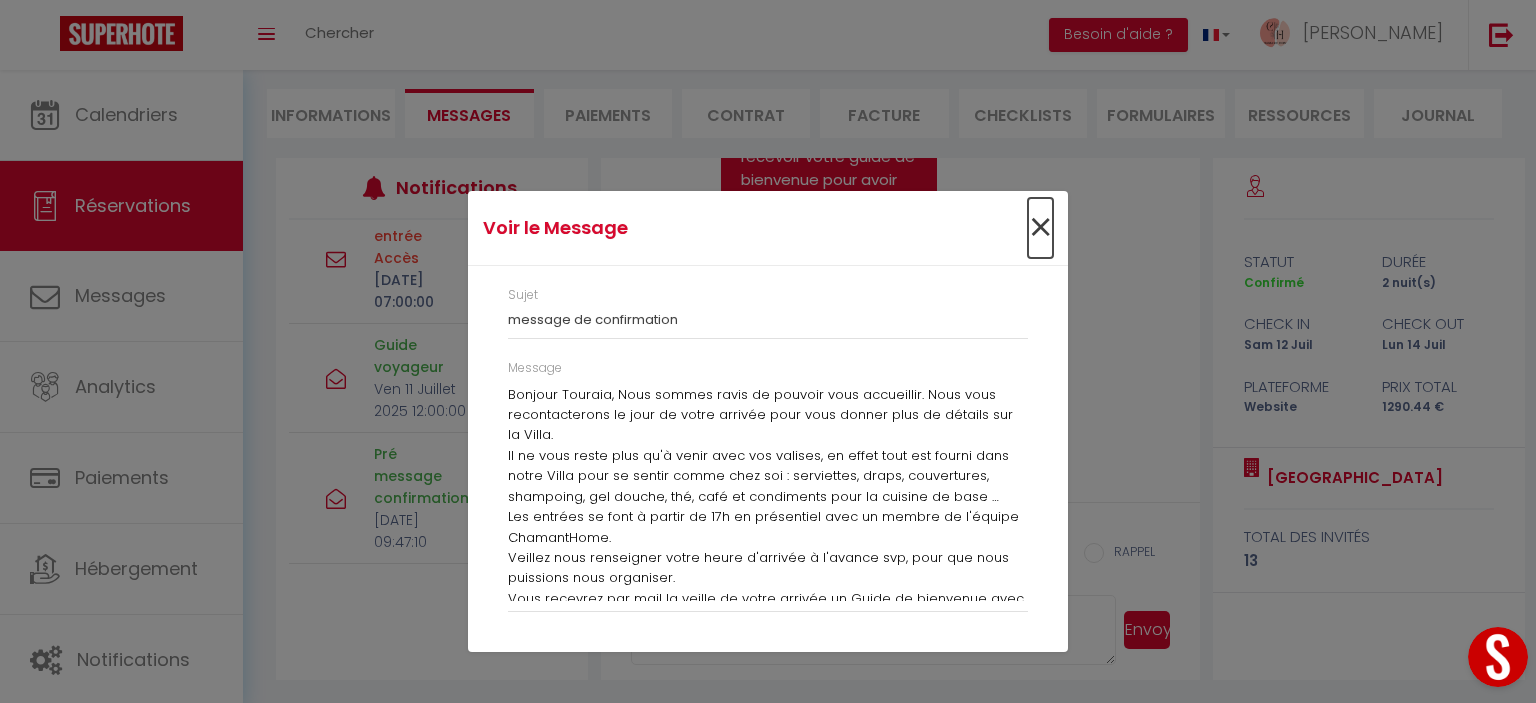 click on "×" at bounding box center [1040, 228] 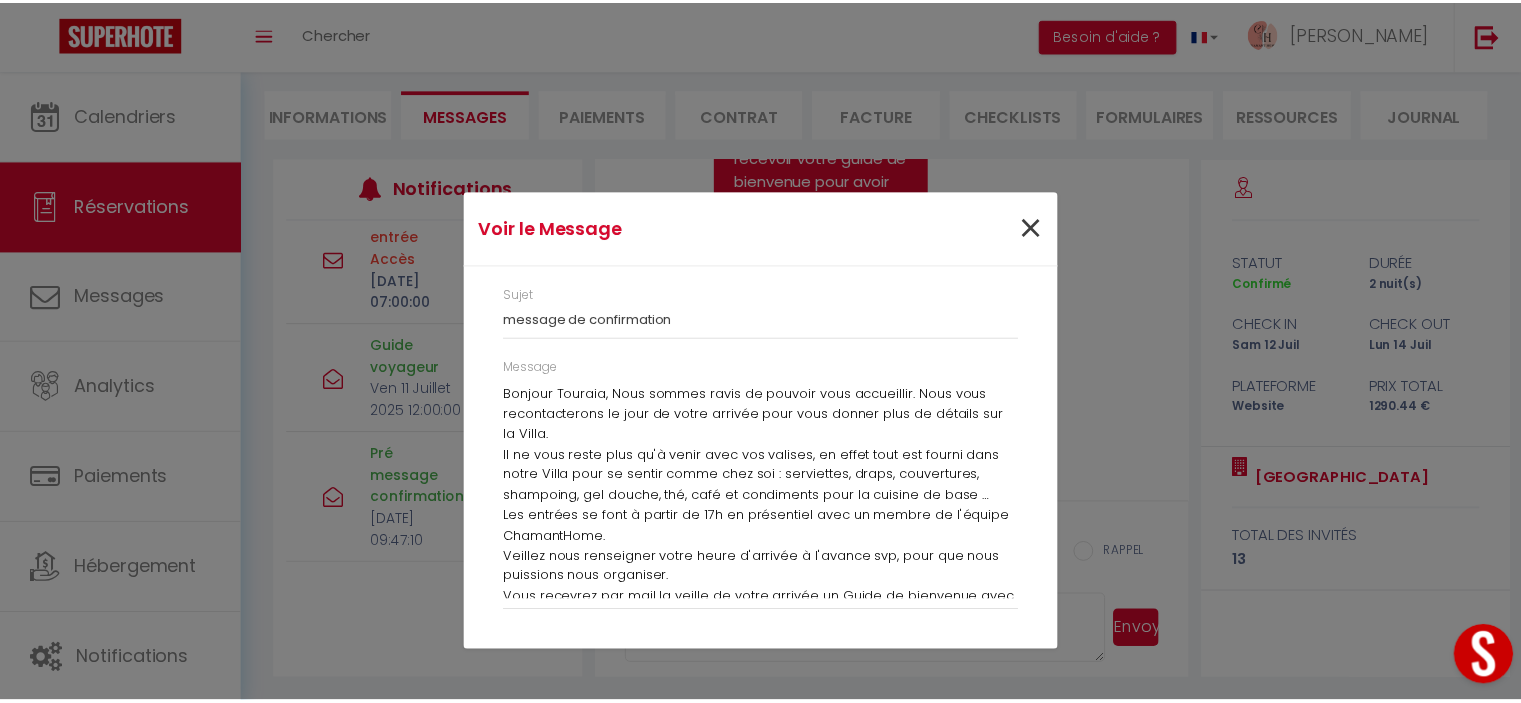 scroll, scrollTop: 6288, scrollLeft: 0, axis: vertical 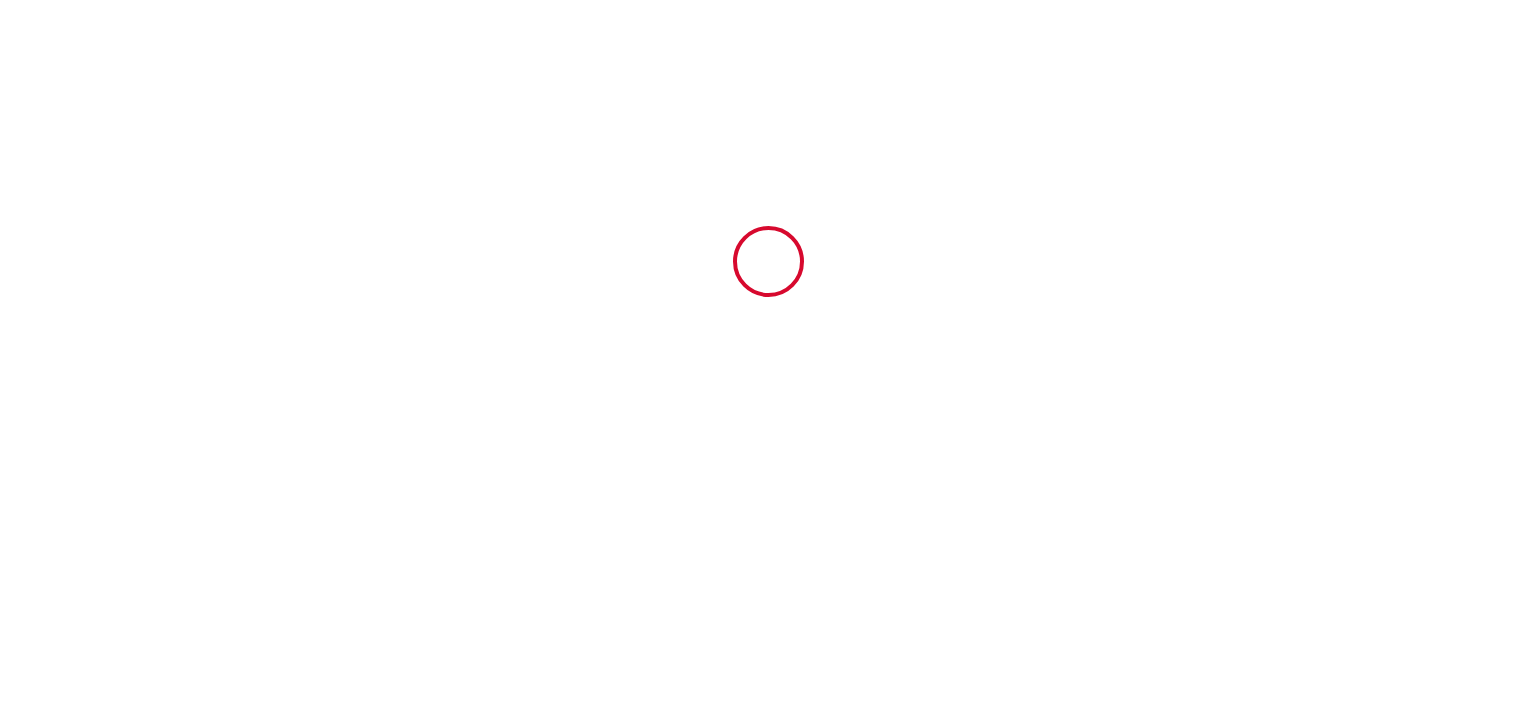 select 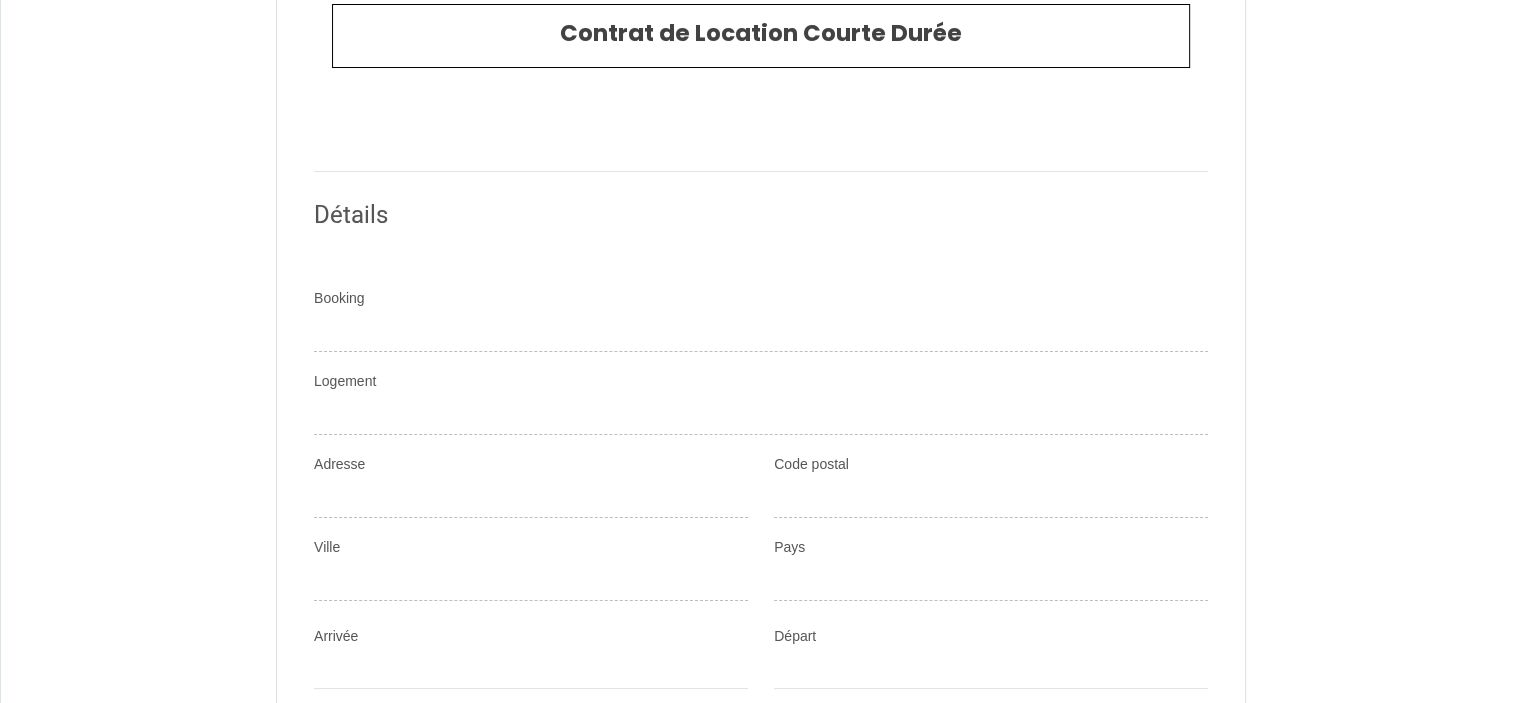 scroll, scrollTop: 0, scrollLeft: 0, axis: both 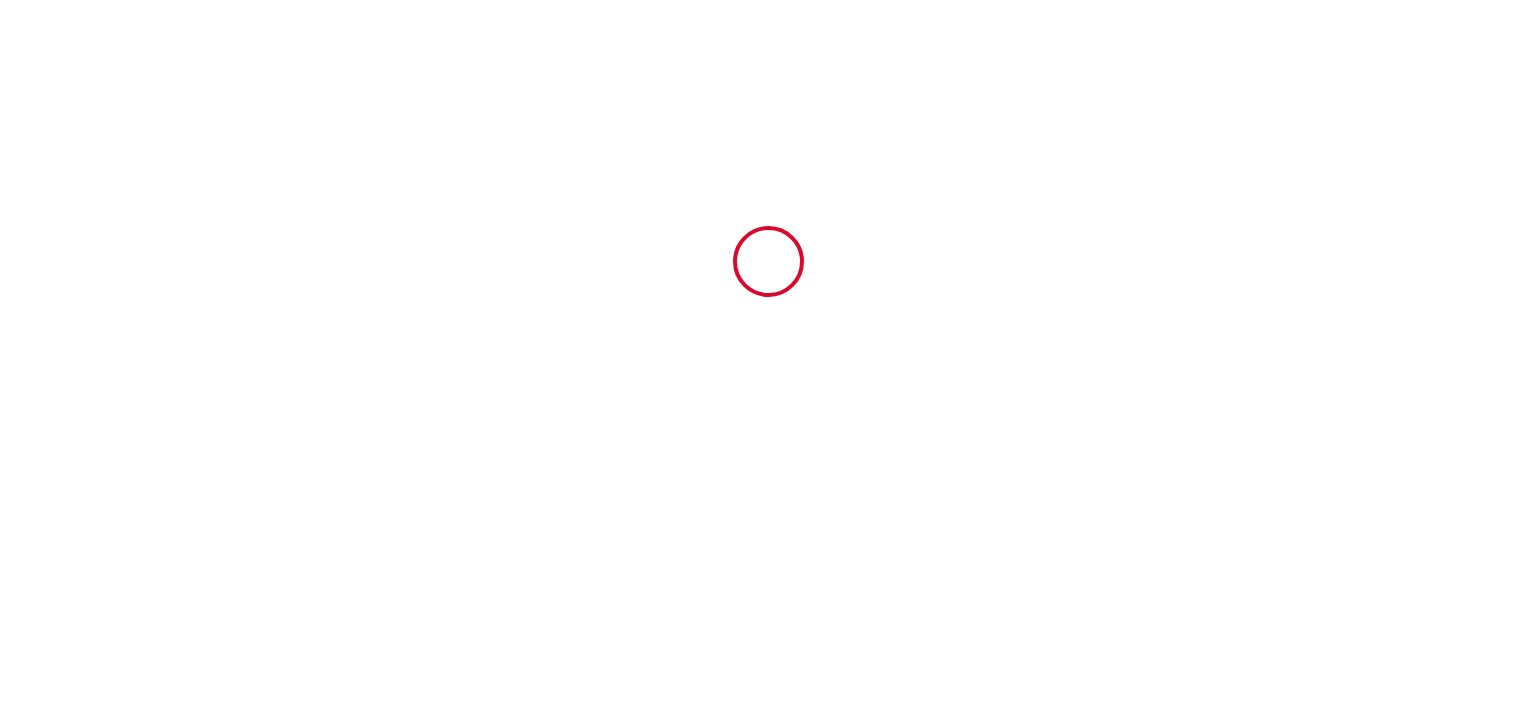 select 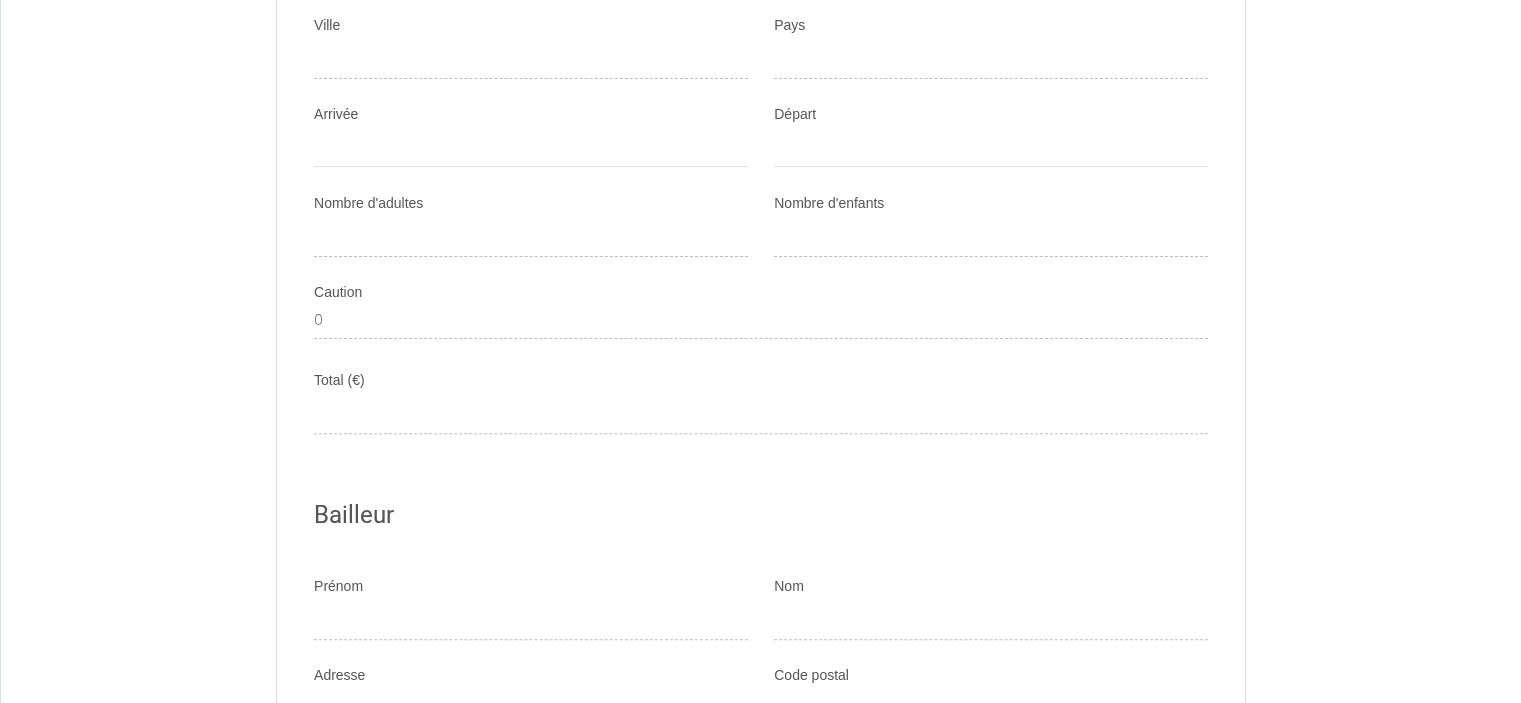scroll, scrollTop: 600, scrollLeft: 0, axis: vertical 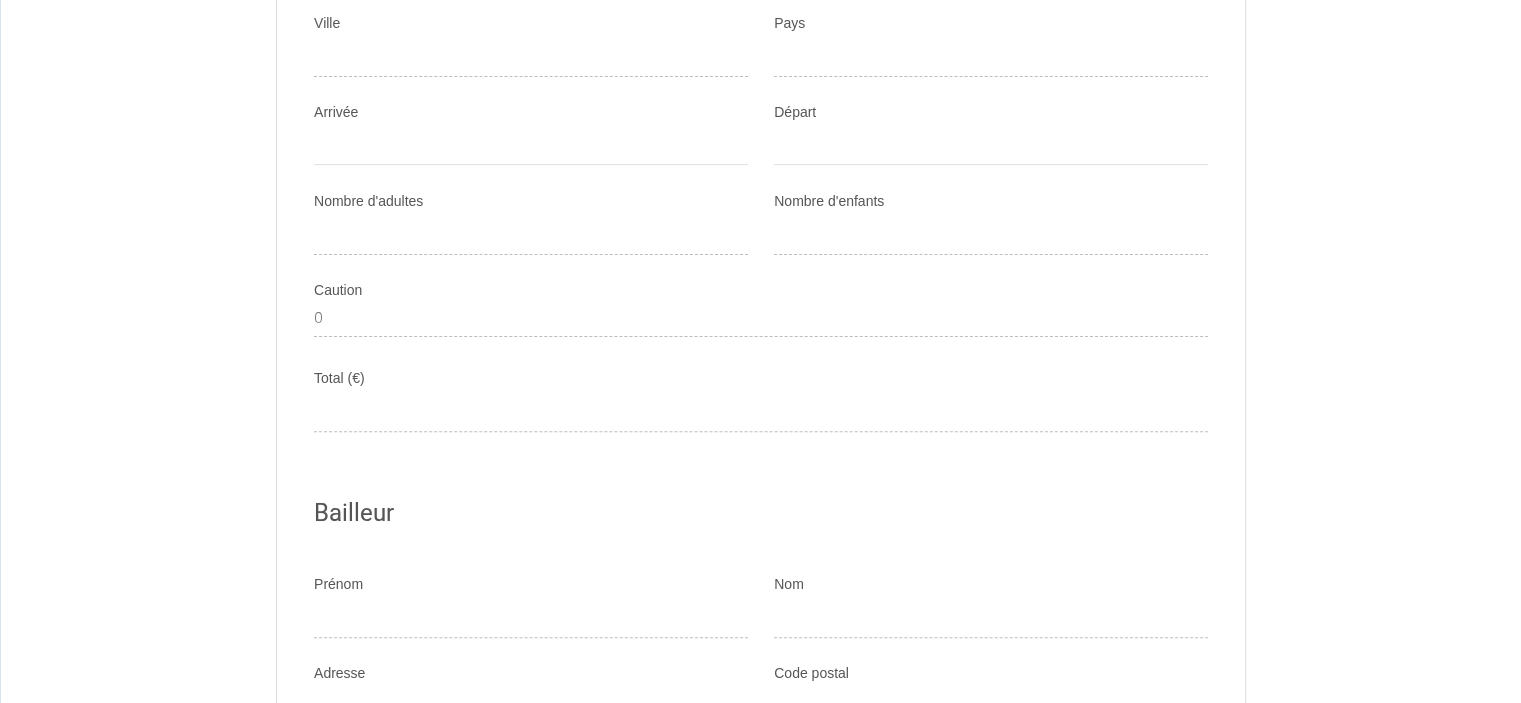 click on "Caution" at bounding box center (761, 291) 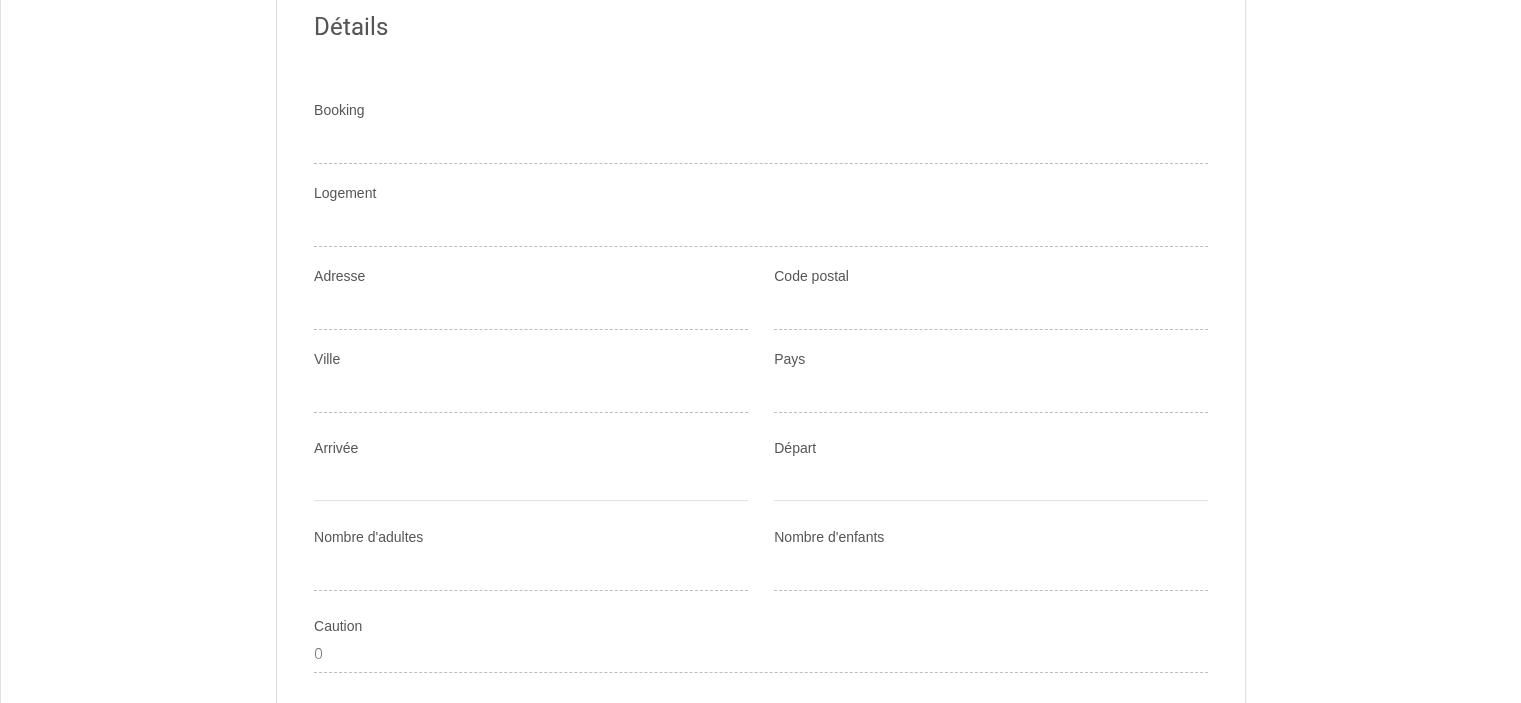 scroll, scrollTop: 0, scrollLeft: 0, axis: both 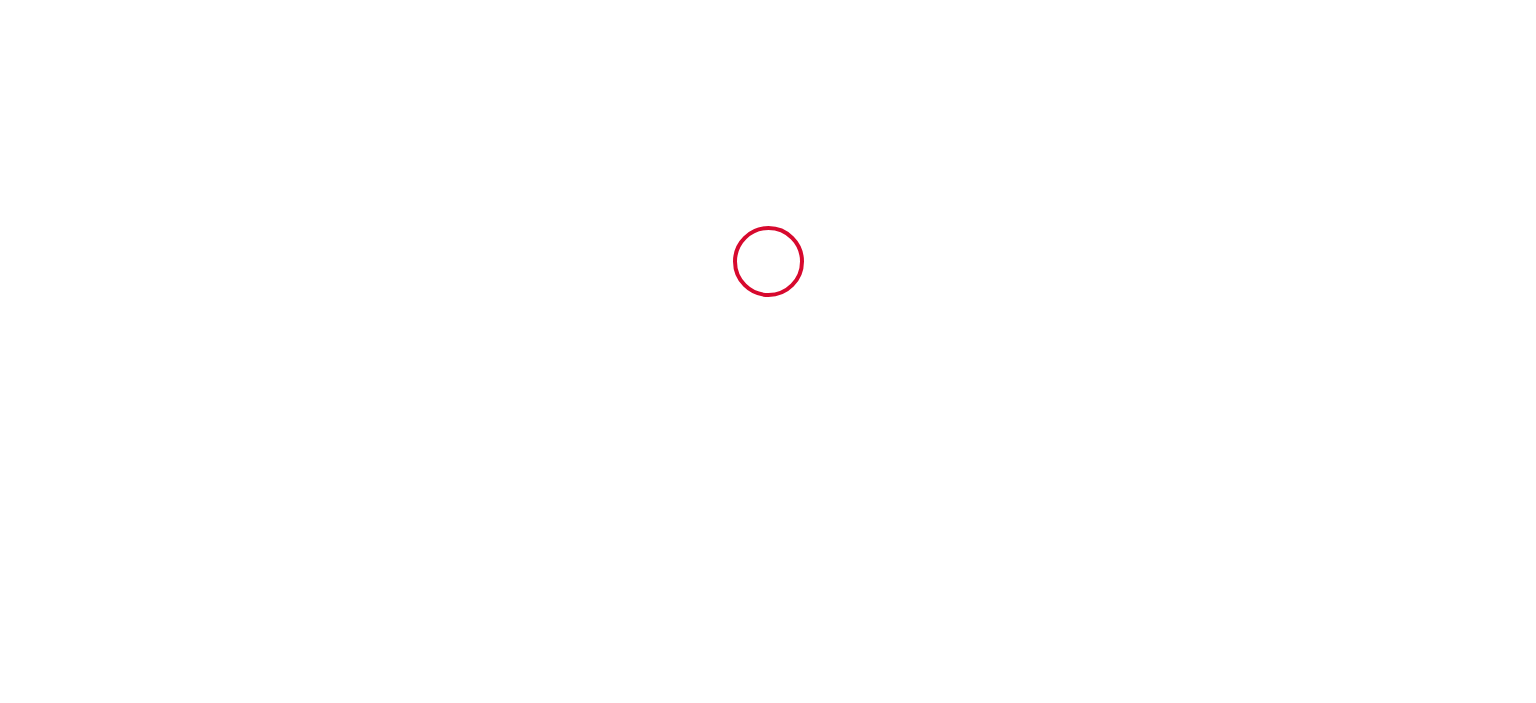 select 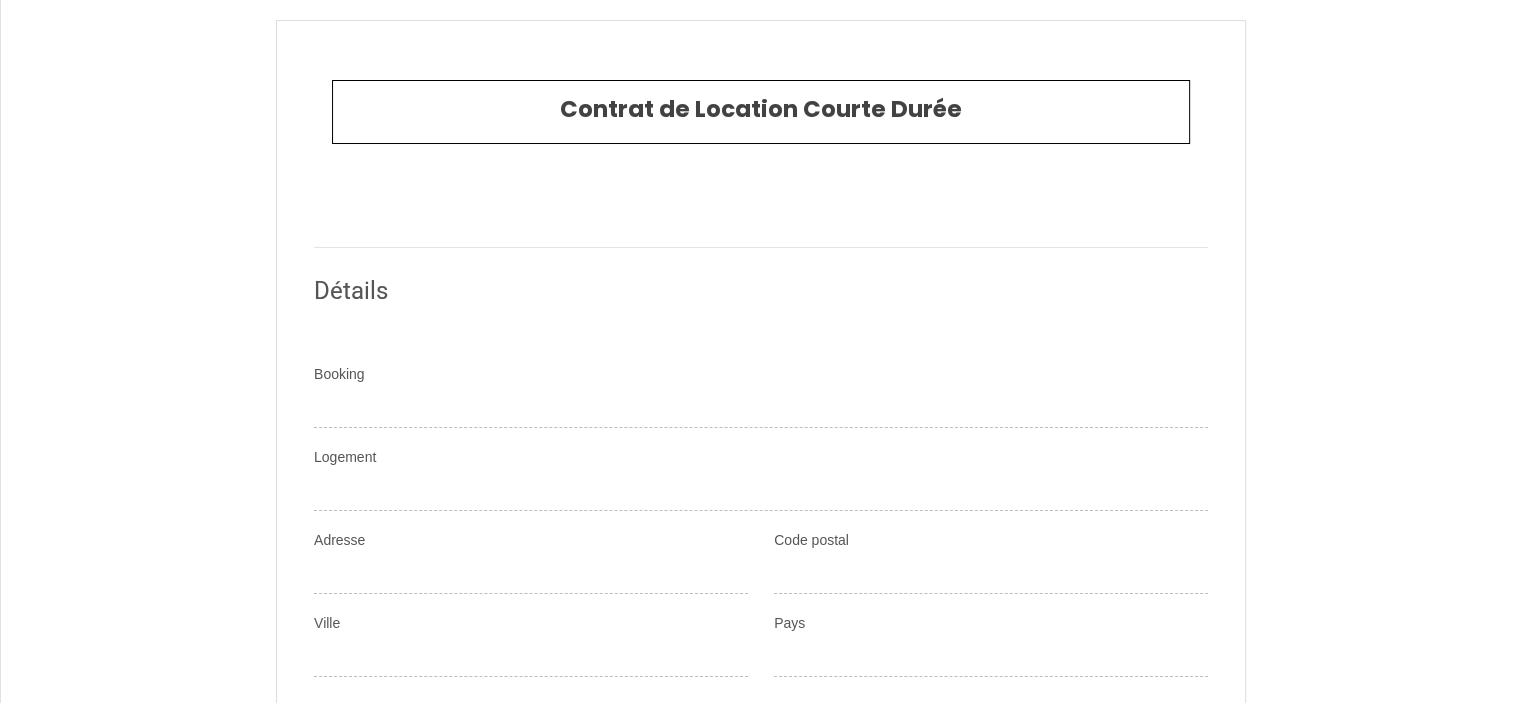 click on "Booking" at bounding box center [339, 375] 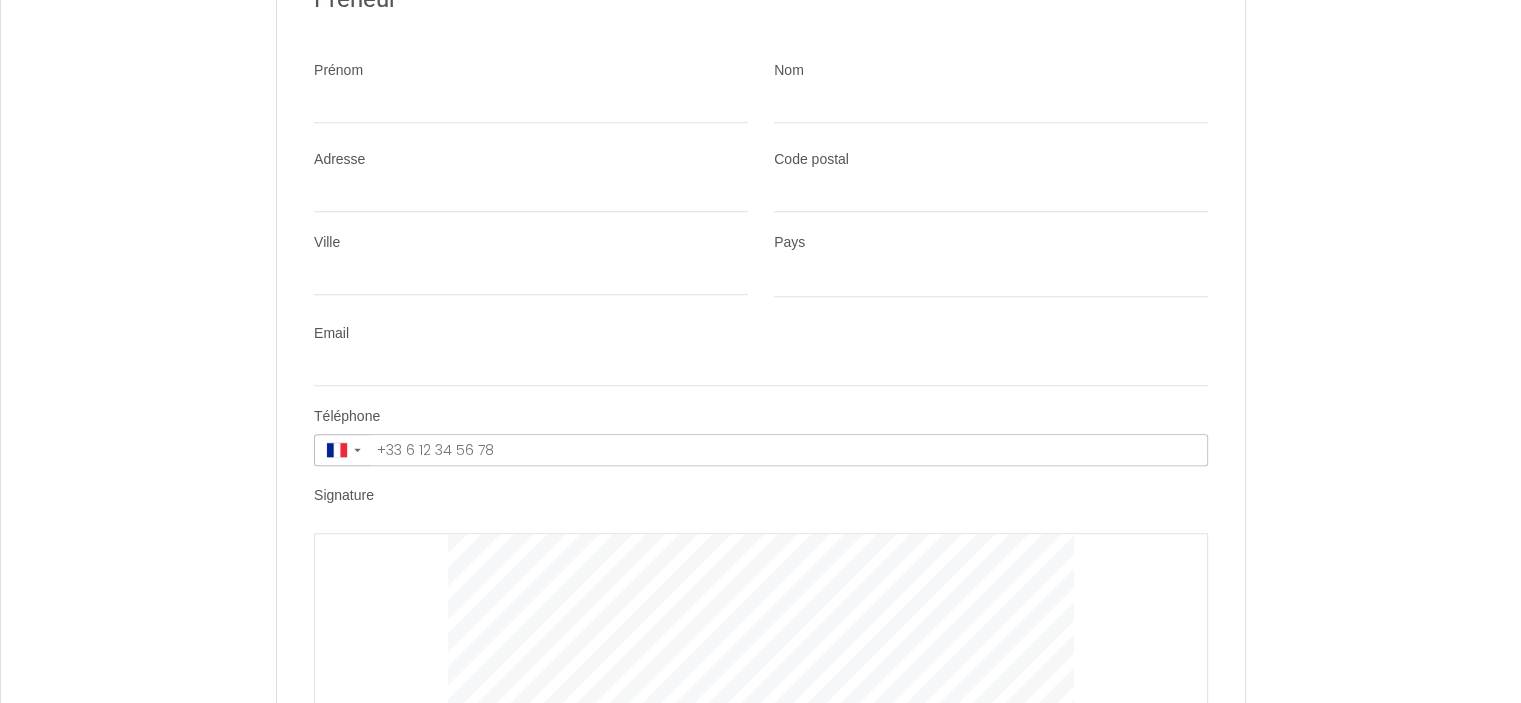 scroll, scrollTop: 1777, scrollLeft: 0, axis: vertical 